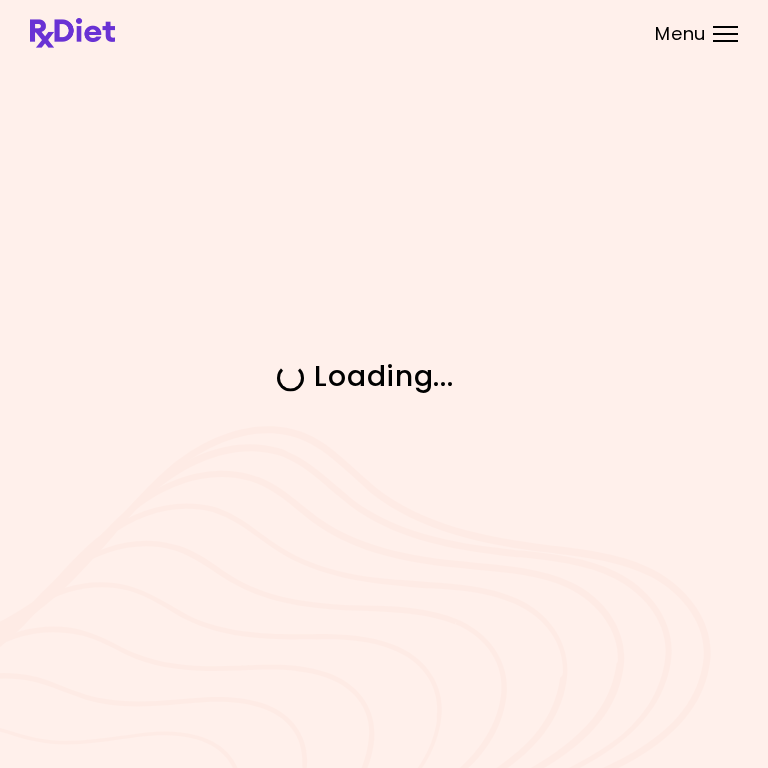 scroll, scrollTop: 0, scrollLeft: 0, axis: both 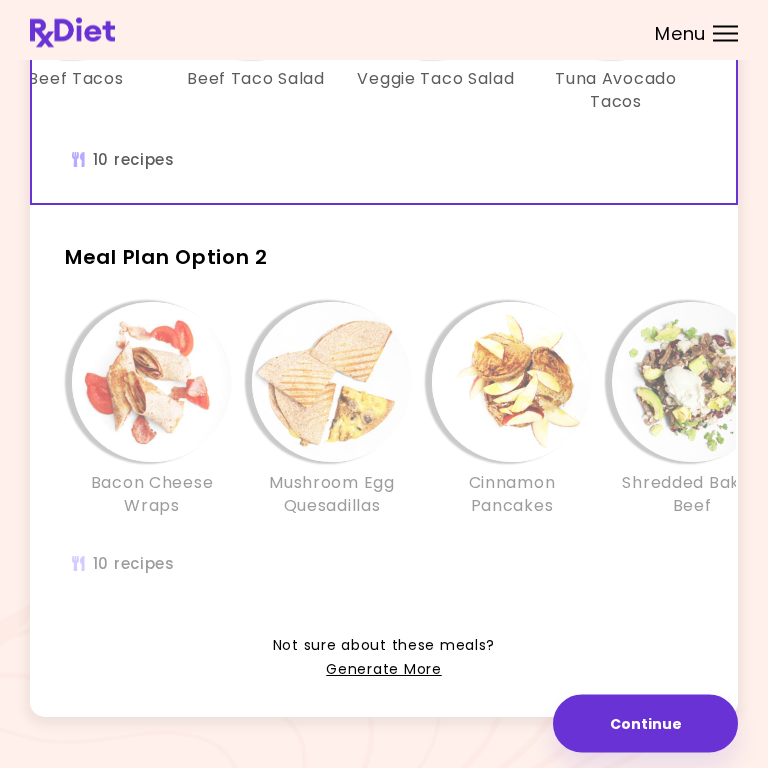 click at bounding box center (152, 383) 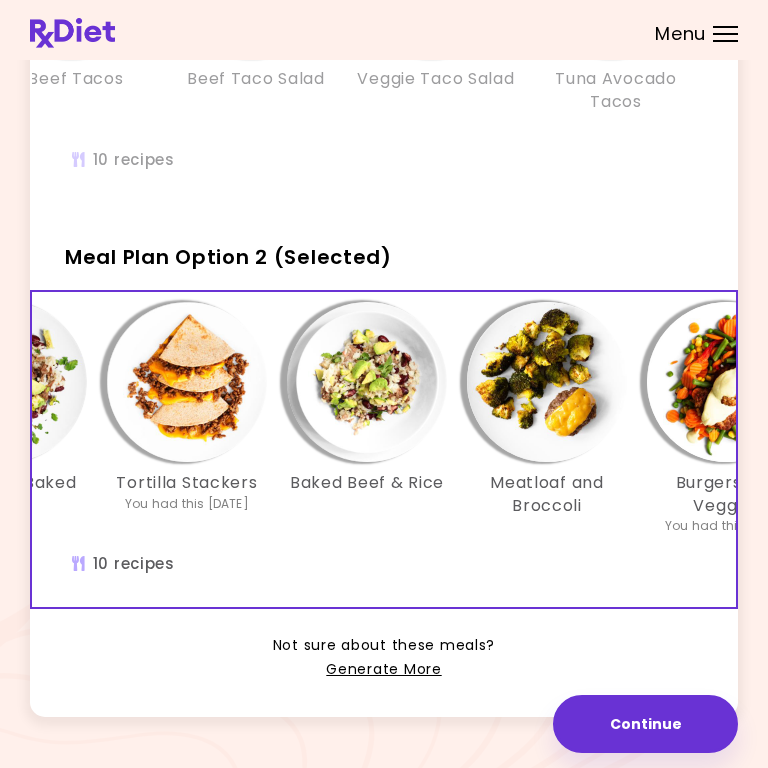 scroll, scrollTop: 0, scrollLeft: 689, axis: horizontal 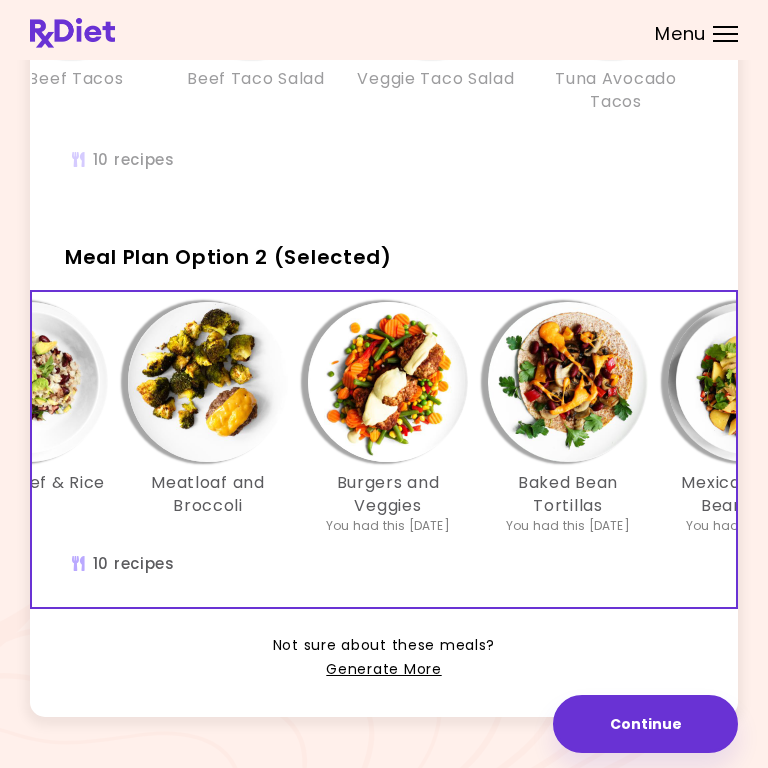 click on "Generate More" at bounding box center (383, 670) 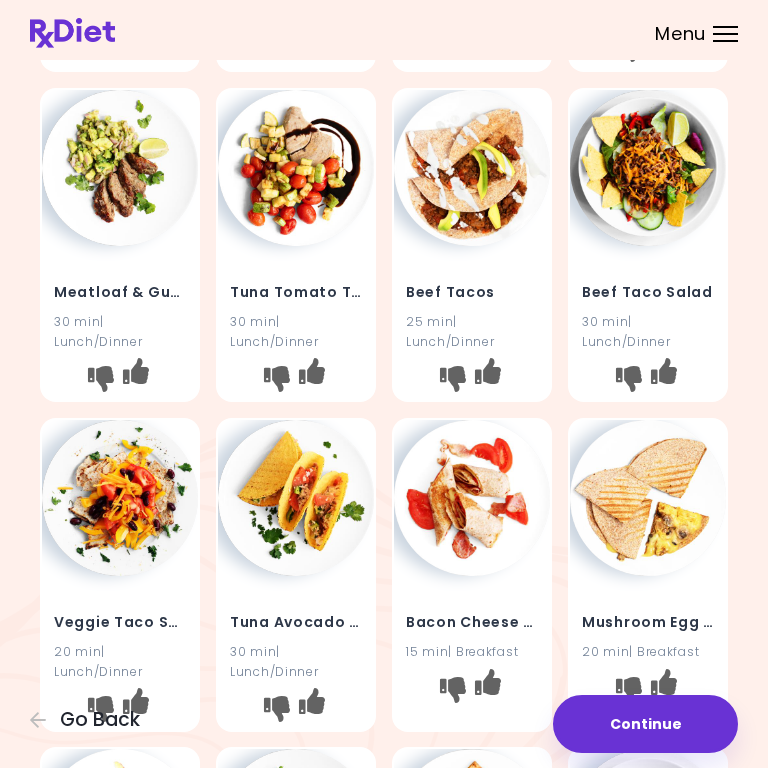 scroll, scrollTop: 0, scrollLeft: 0, axis: both 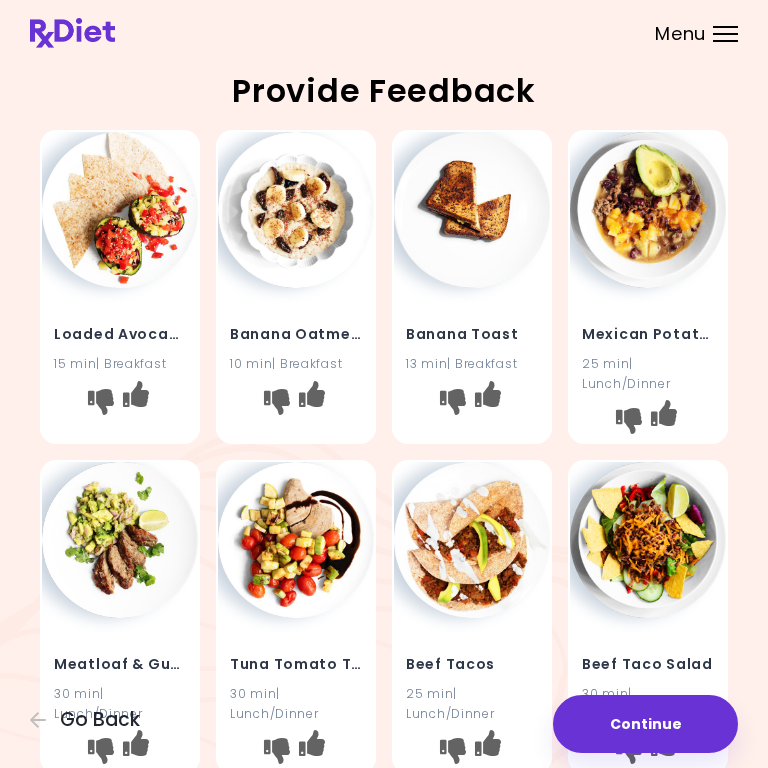 click at bounding box center [101, 402] 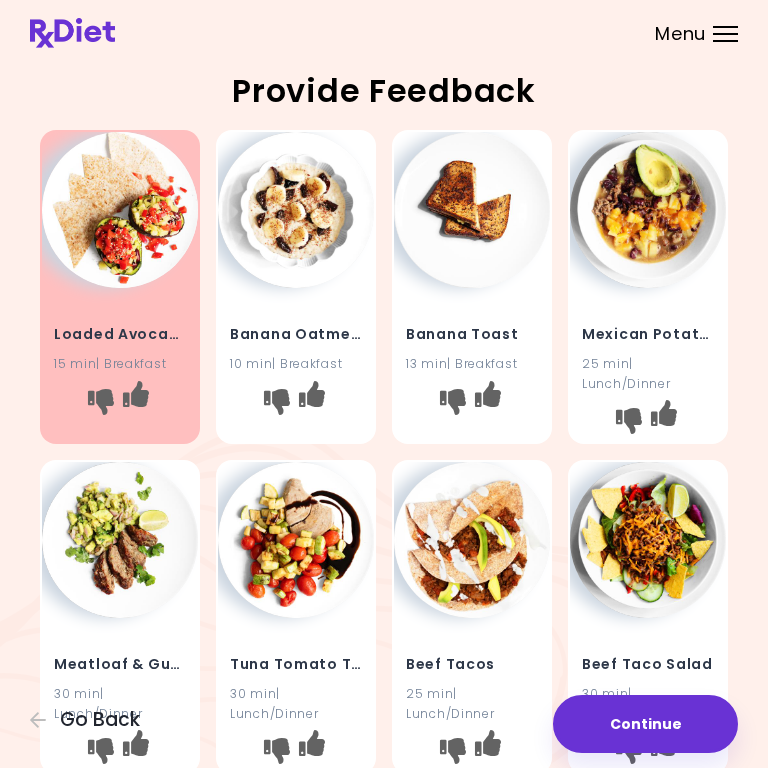click at bounding box center (312, 402) 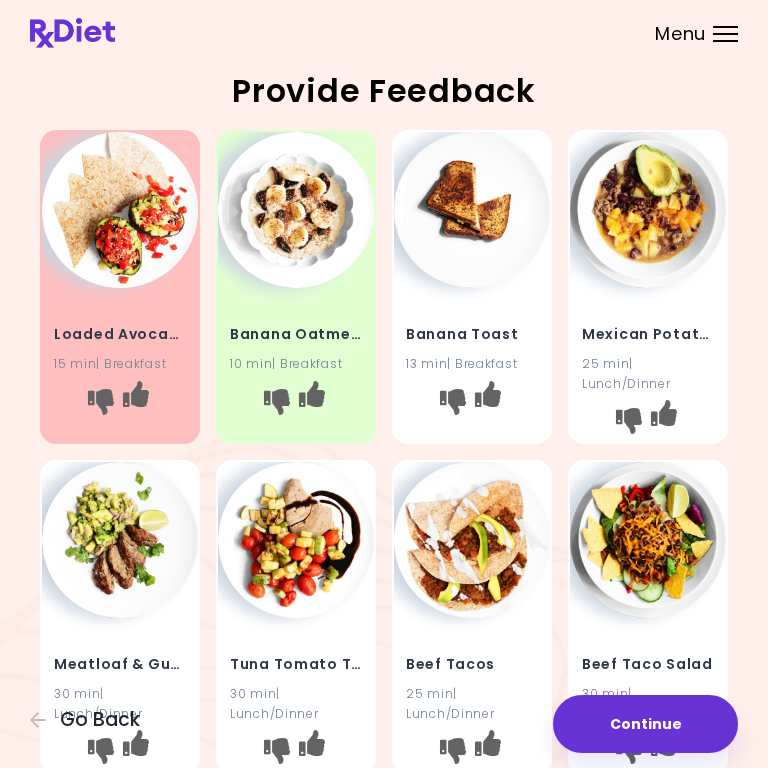 click at bounding box center (488, 394) 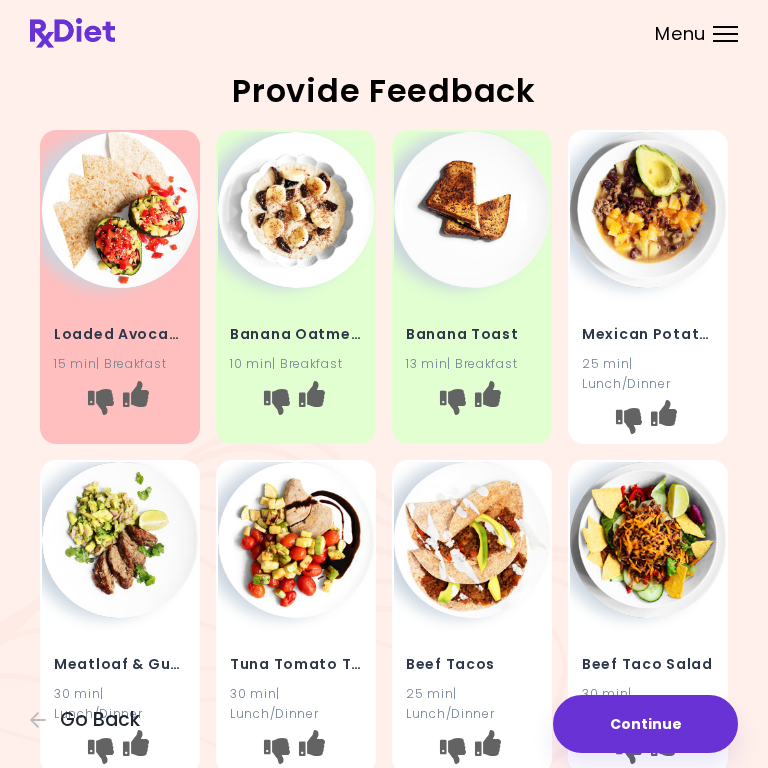 click at bounding box center (629, 421) 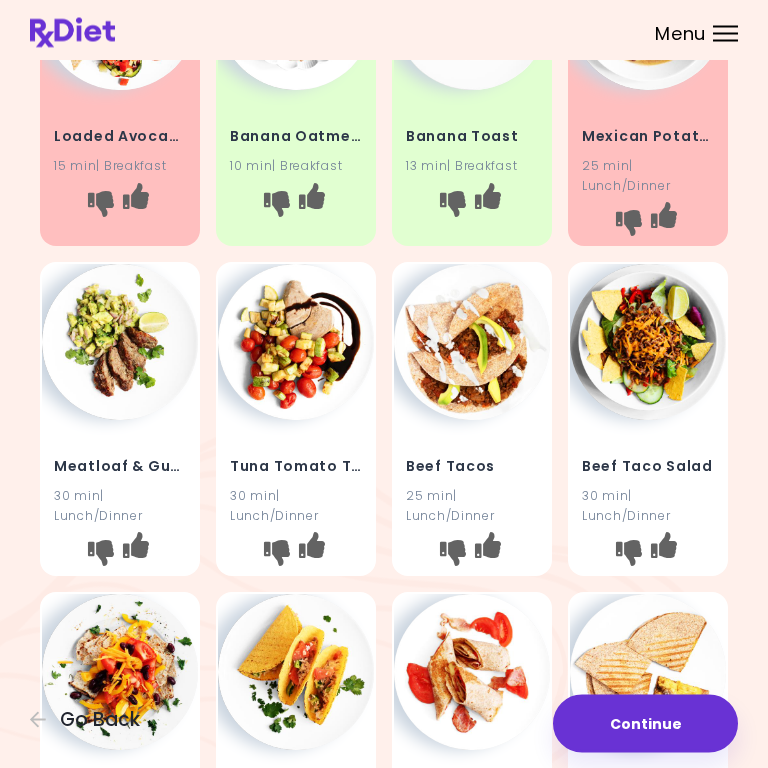 scroll, scrollTop: 198, scrollLeft: 0, axis: vertical 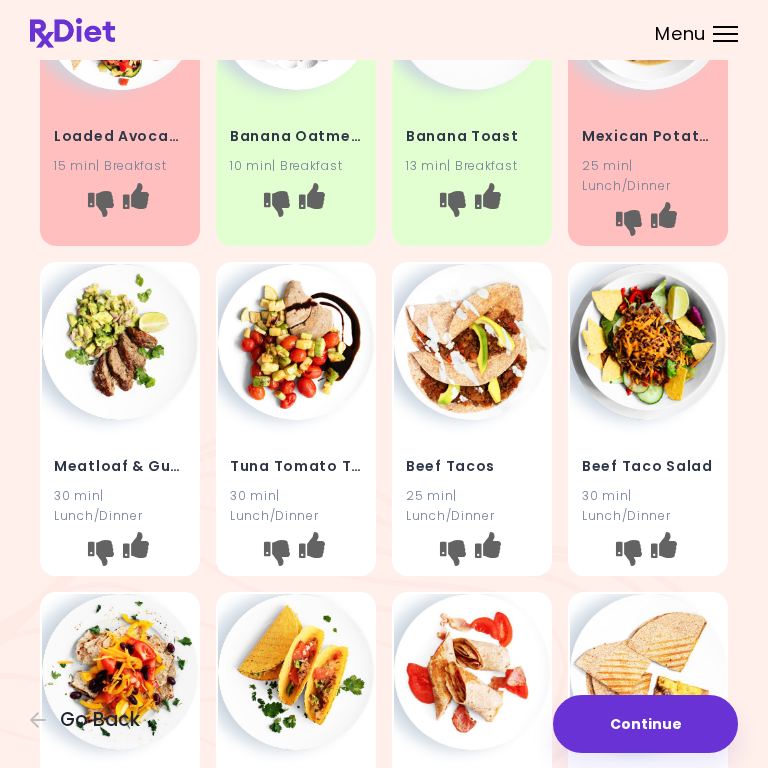 click at bounding box center (629, 553) 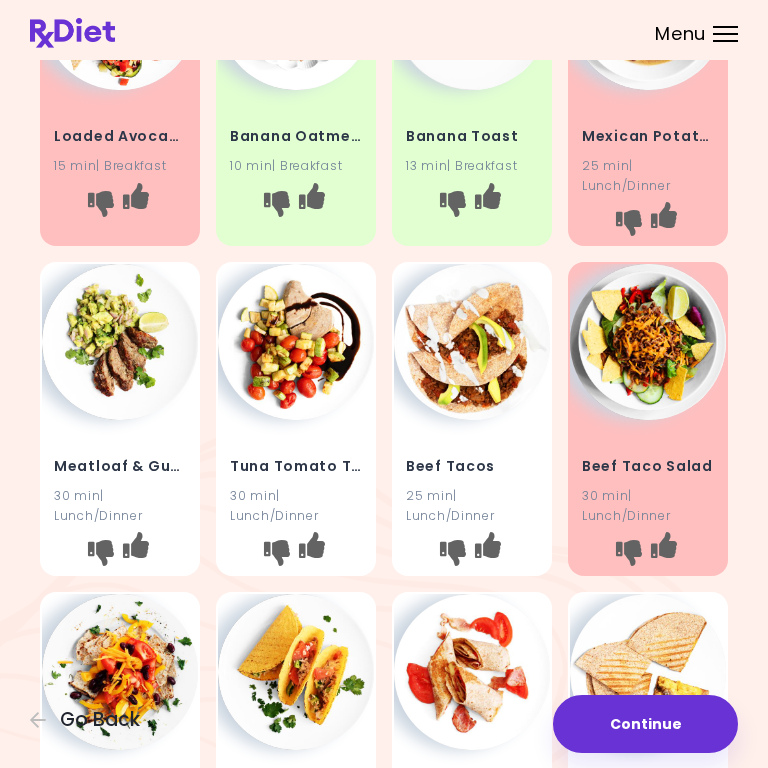 click at bounding box center [453, 553] 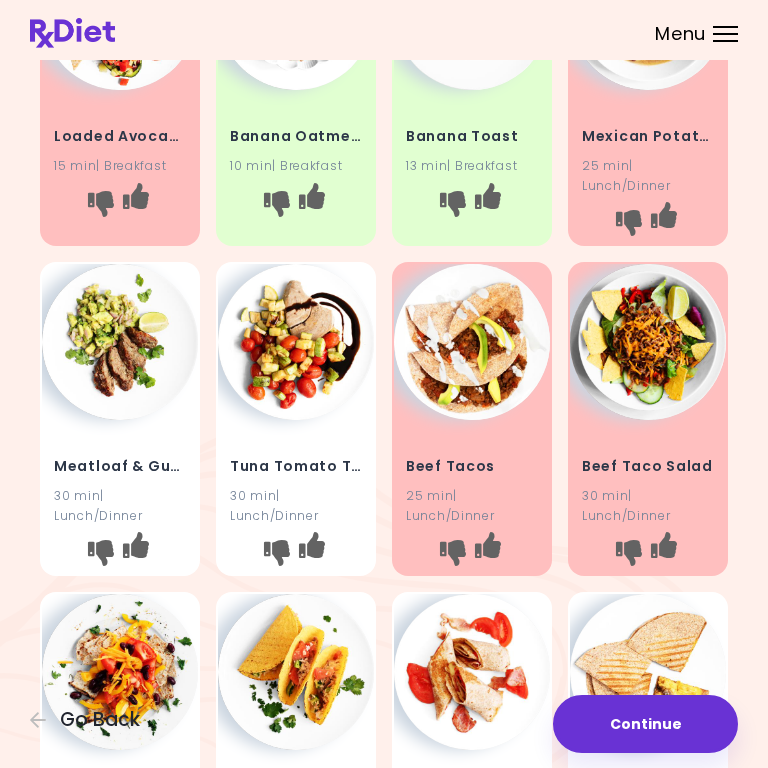 click at bounding box center [277, 553] 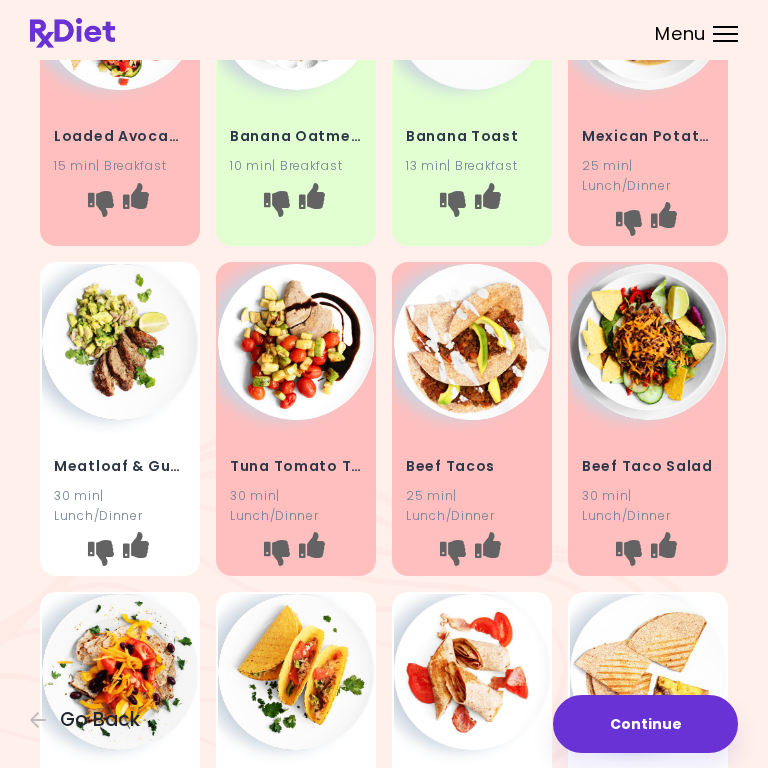 click at bounding box center (101, 553) 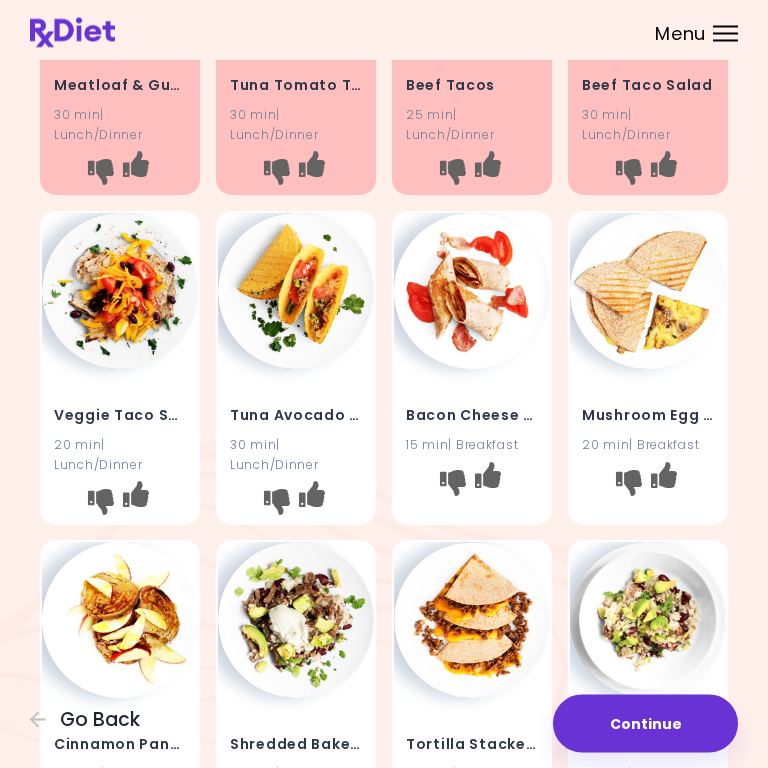 scroll, scrollTop: 577, scrollLeft: 0, axis: vertical 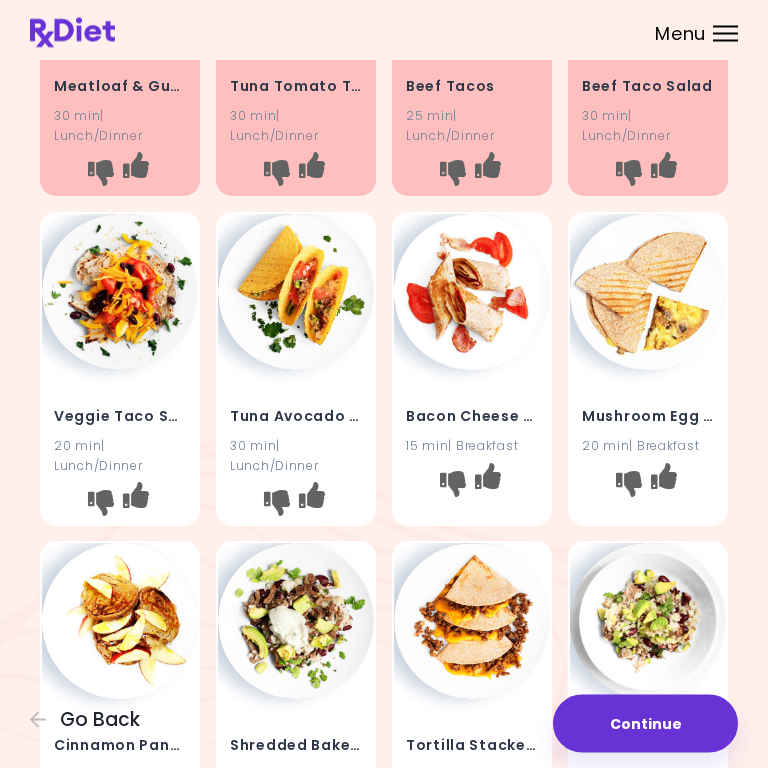 click at bounding box center (101, 503) 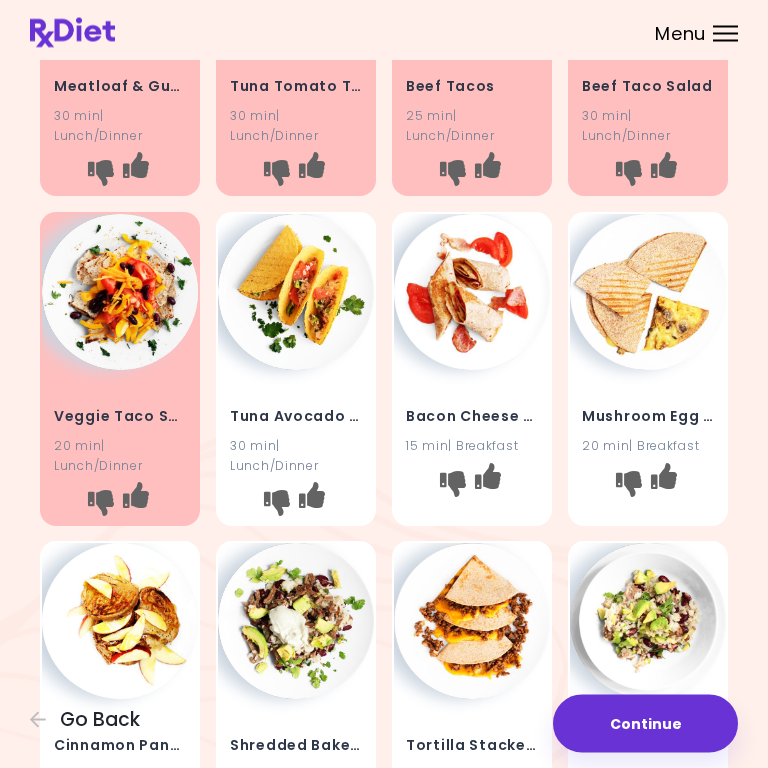click at bounding box center (277, 503) 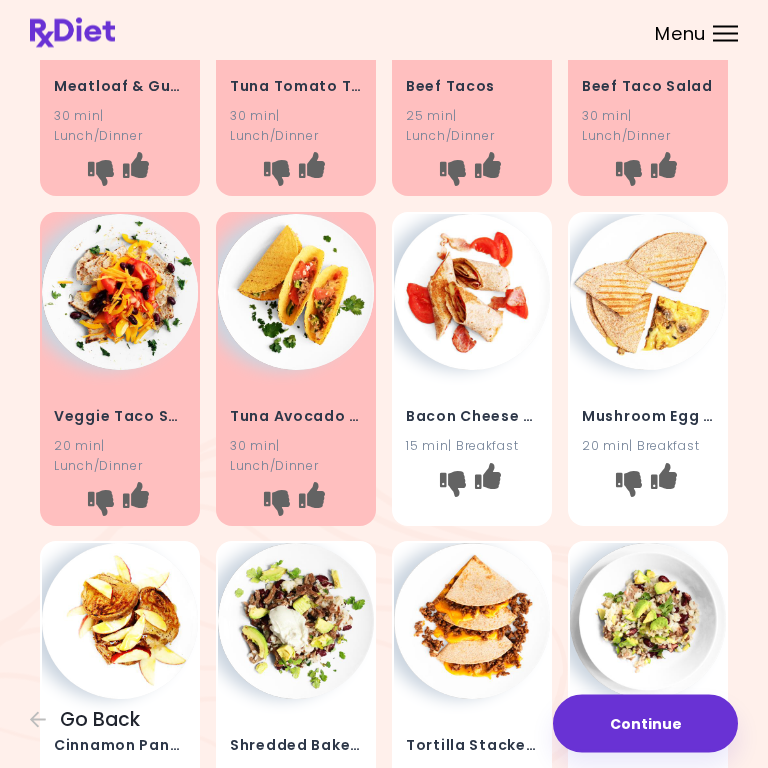 click at bounding box center [488, 476] 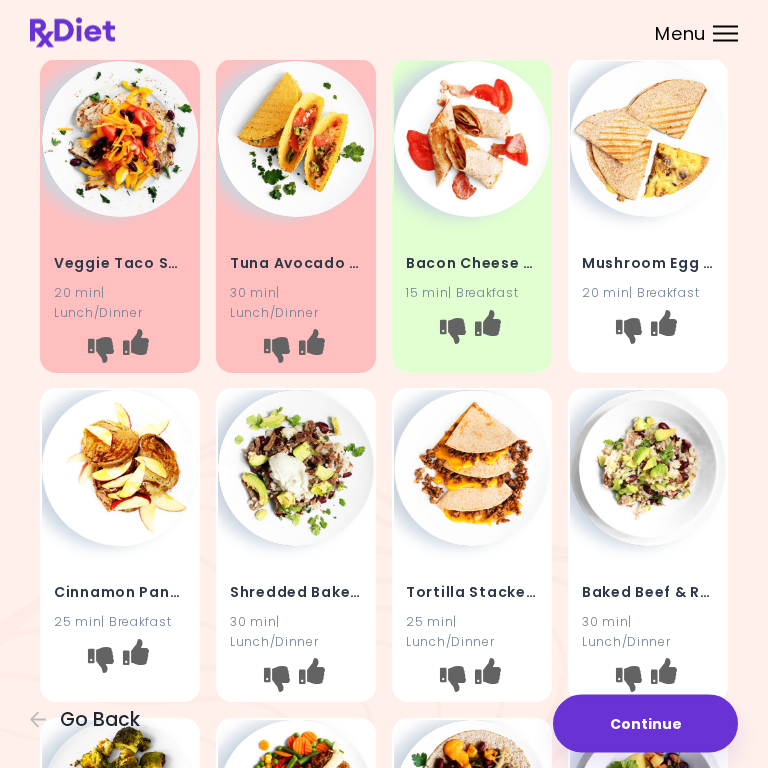 scroll, scrollTop: 790, scrollLeft: 0, axis: vertical 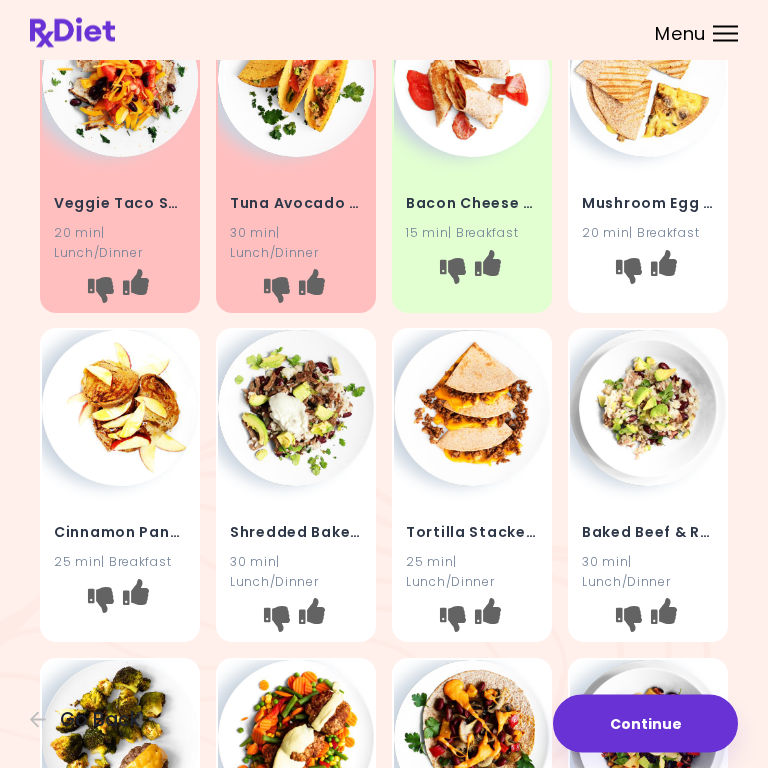 click at bounding box center [136, 593] 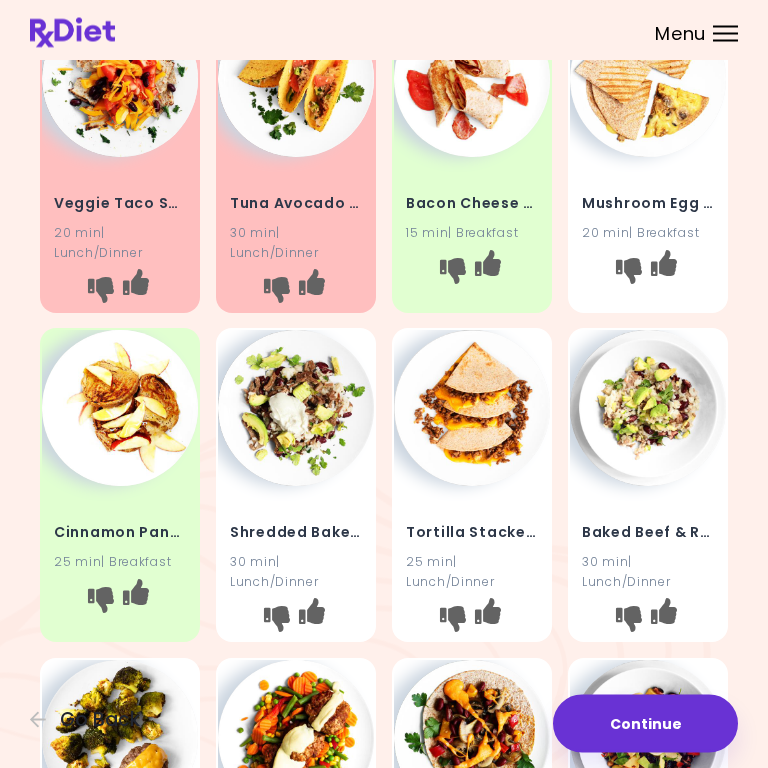 click at bounding box center (277, 620) 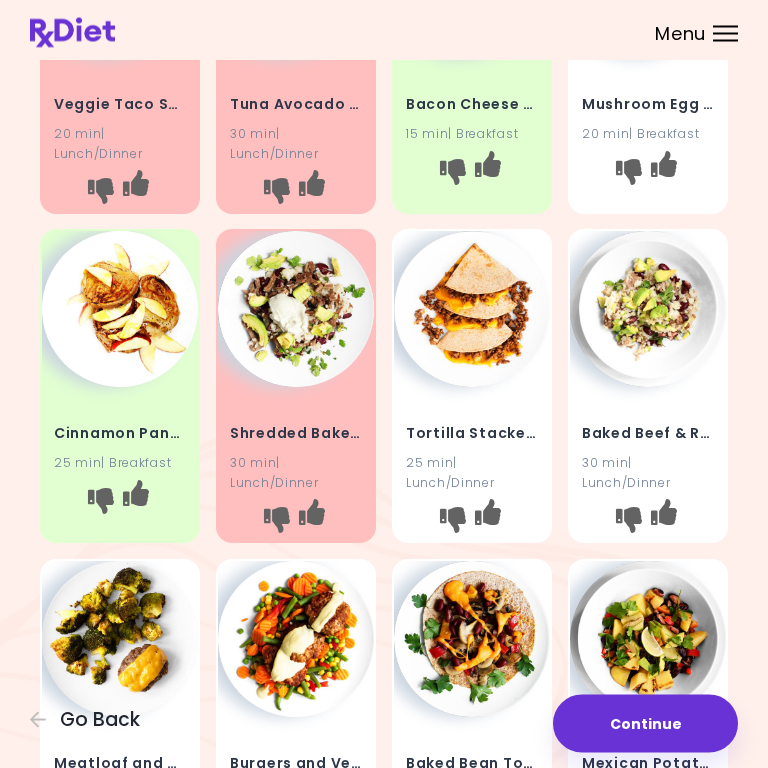 scroll, scrollTop: 897, scrollLeft: 0, axis: vertical 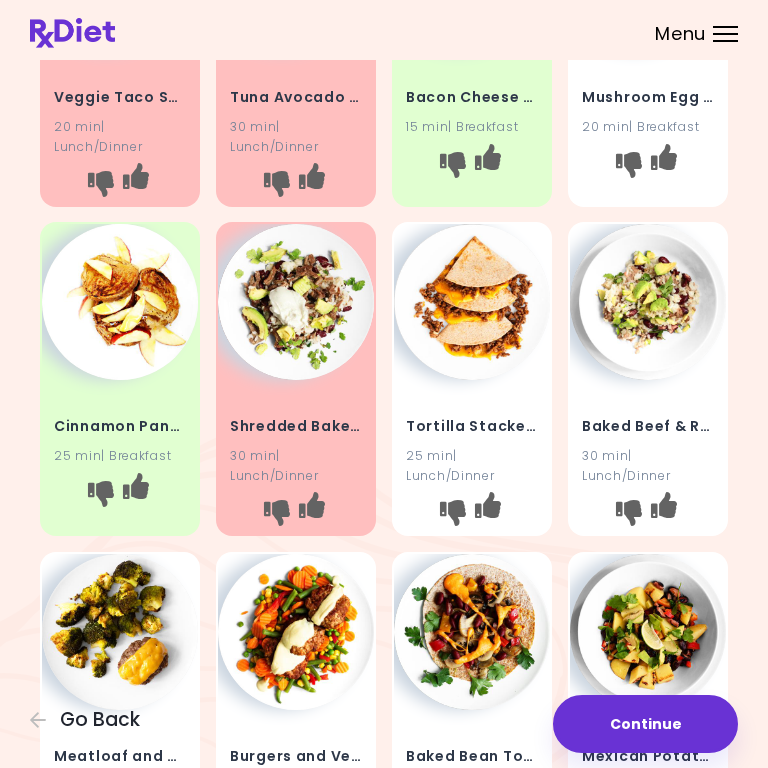 click at bounding box center (453, 513) 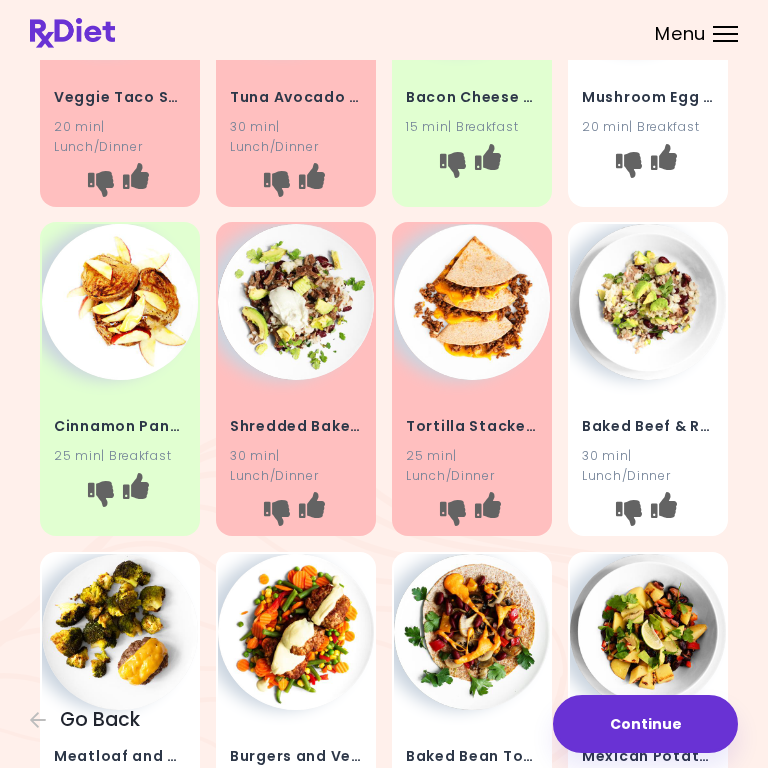 click at bounding box center [629, 513] 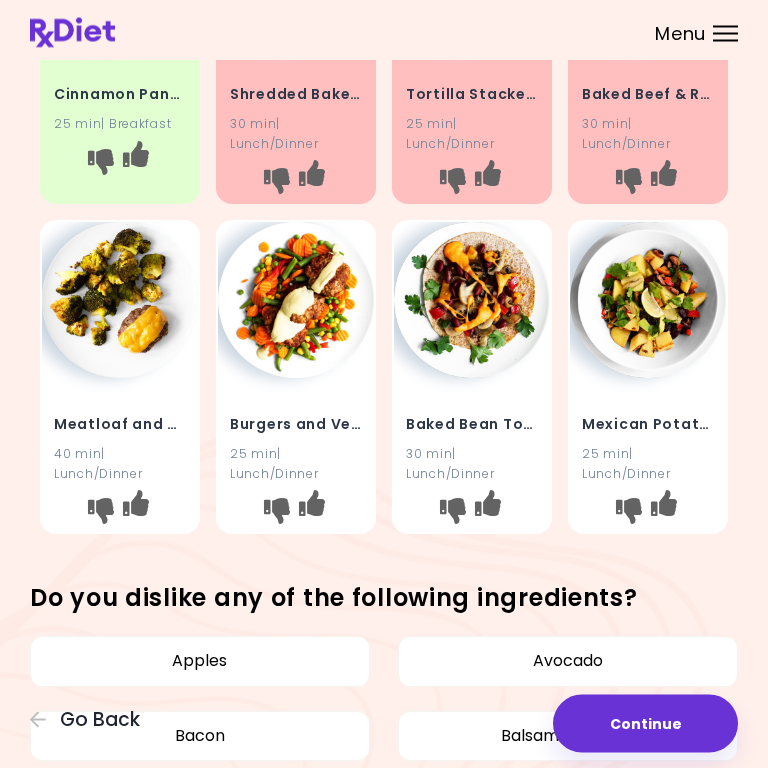 scroll, scrollTop: 1249, scrollLeft: 0, axis: vertical 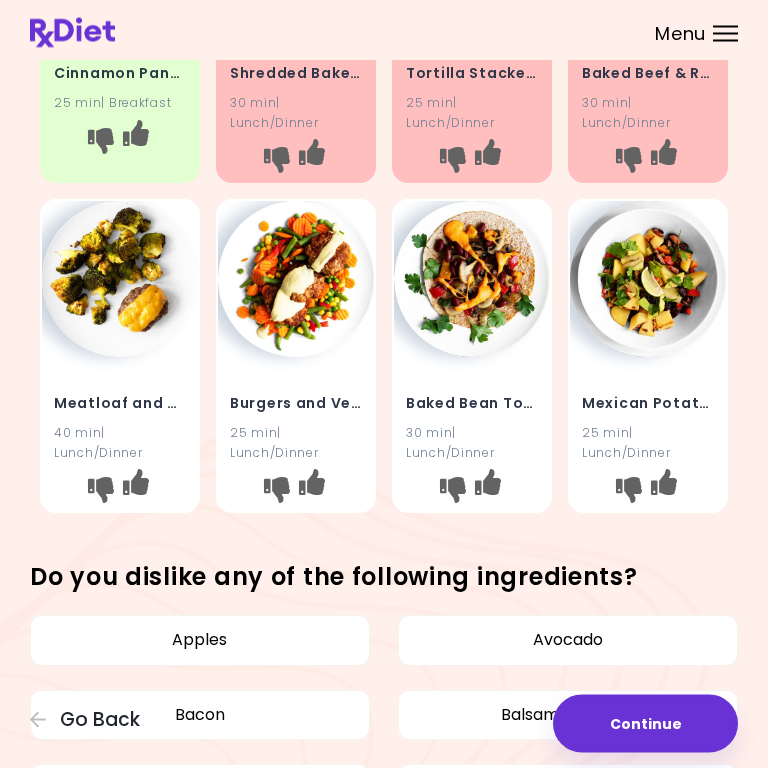 click at bounding box center (136, 483) 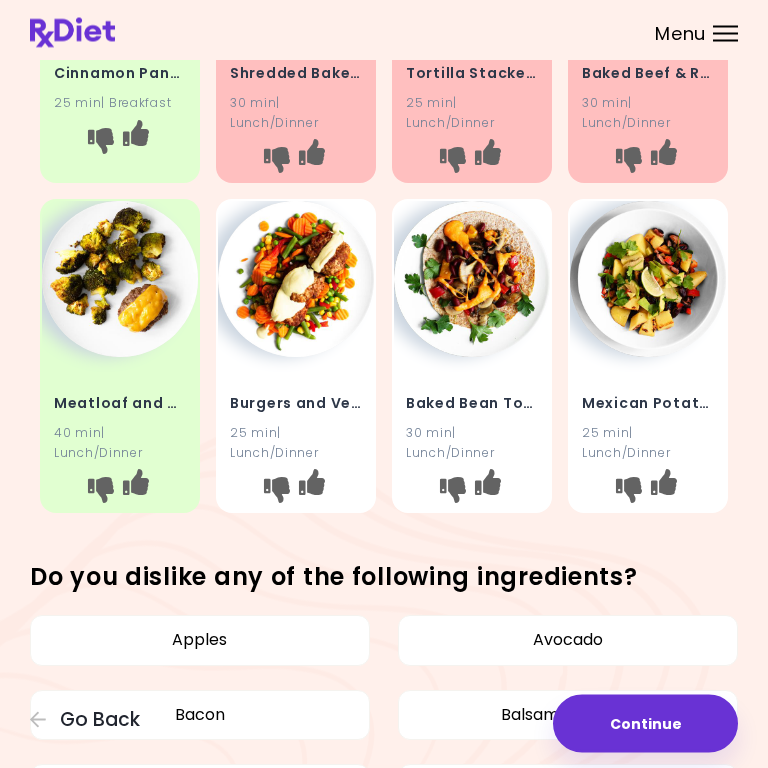 click at bounding box center (277, 491) 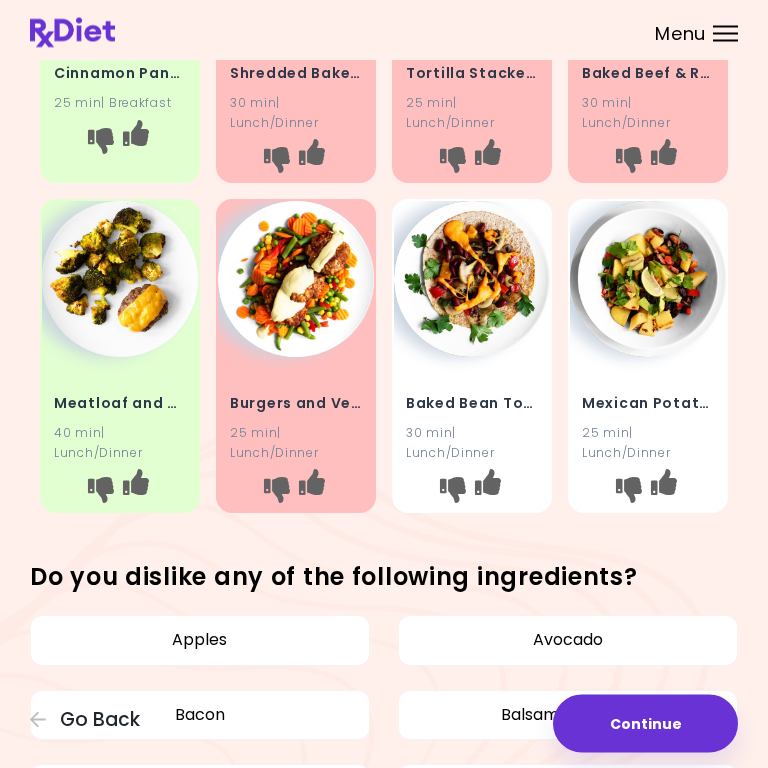 click at bounding box center [453, 491] 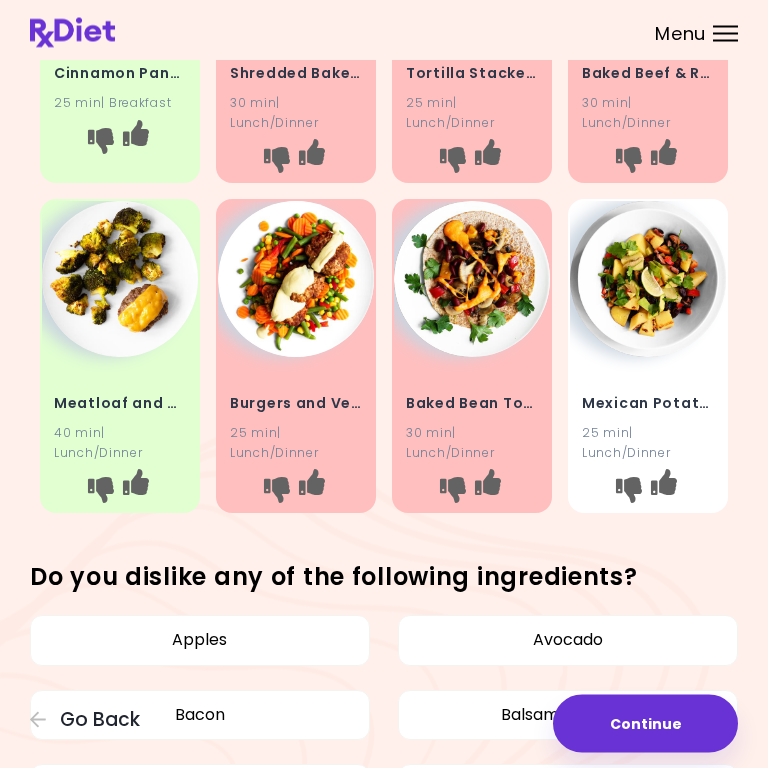 click at bounding box center (629, 491) 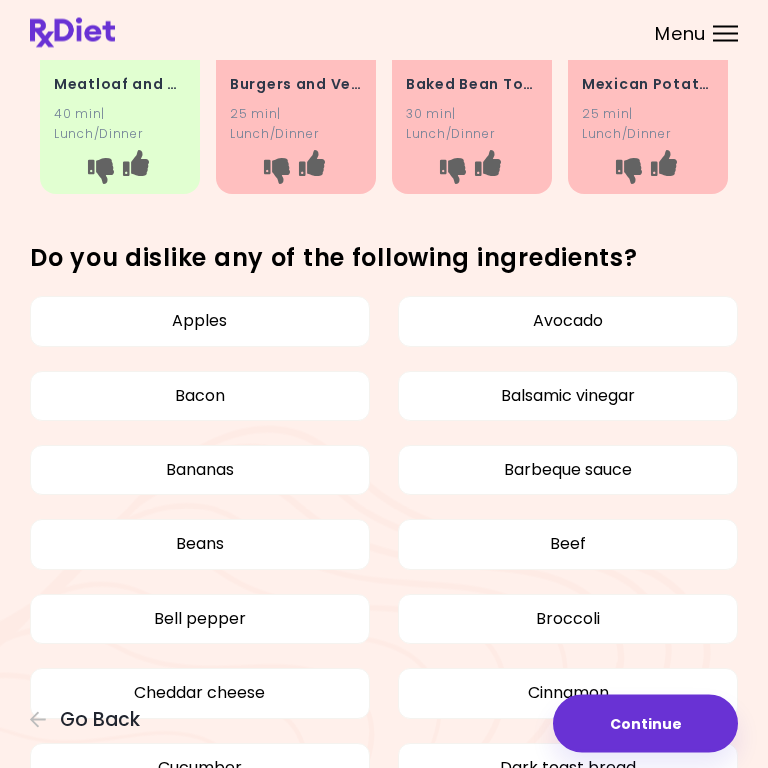 click on "Avocado" at bounding box center (568, 322) 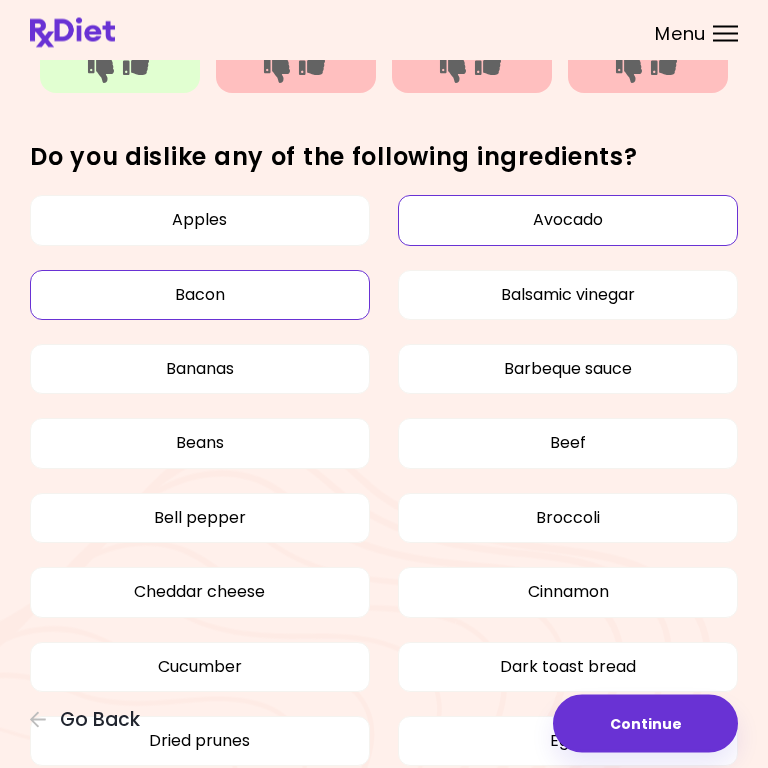 scroll, scrollTop: 1674, scrollLeft: 0, axis: vertical 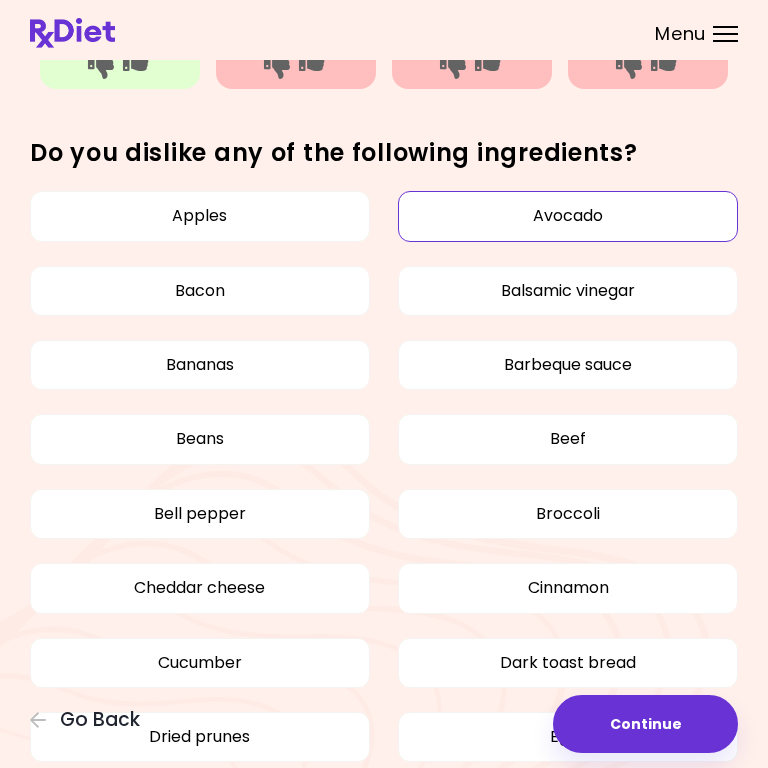 click on "Balsamic vinegar" at bounding box center (568, 291) 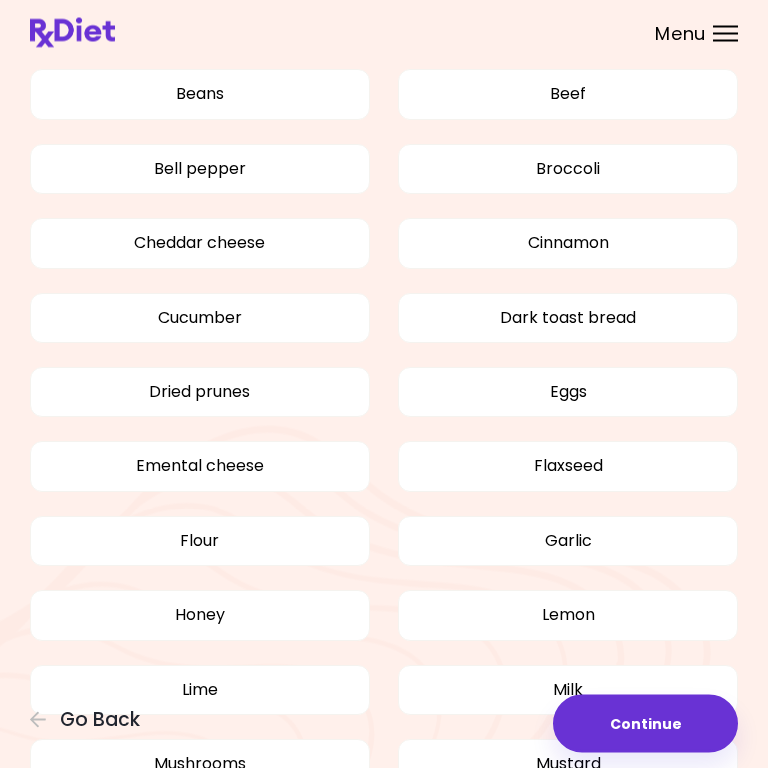 click on "Dried prunes" at bounding box center (200, 393) 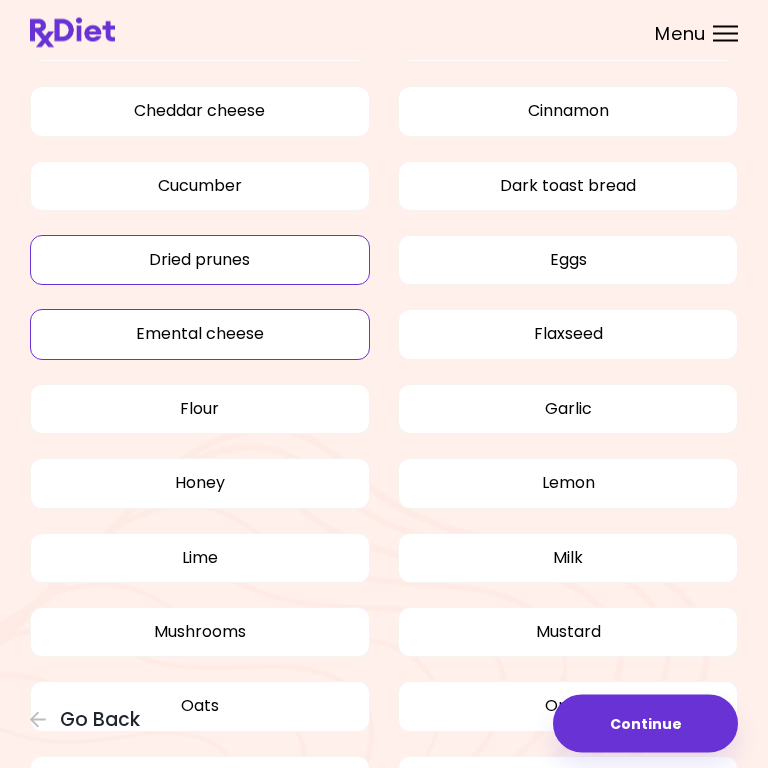 scroll, scrollTop: 2155, scrollLeft: 0, axis: vertical 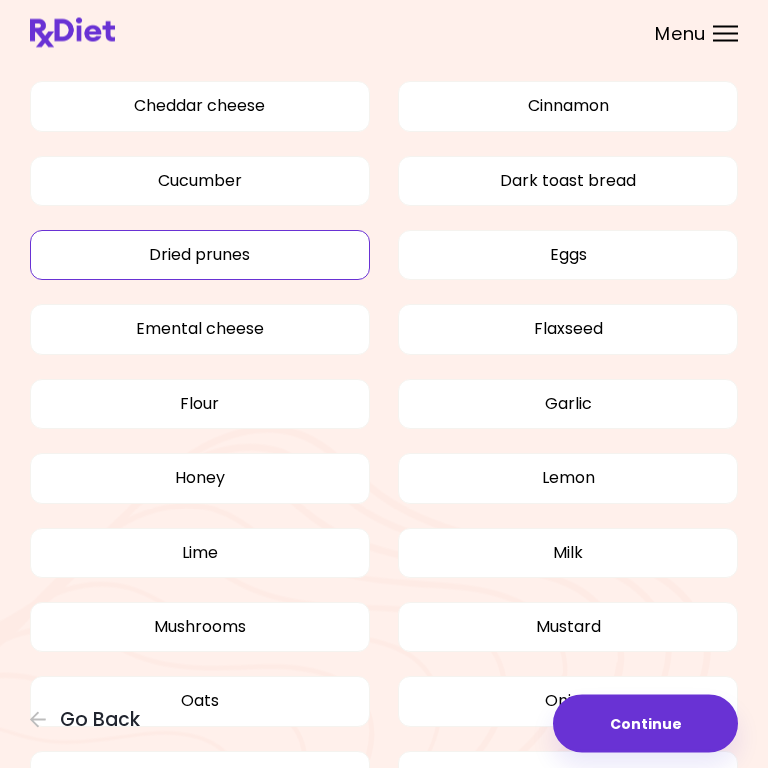 click on "Flaxseed" at bounding box center (568, 330) 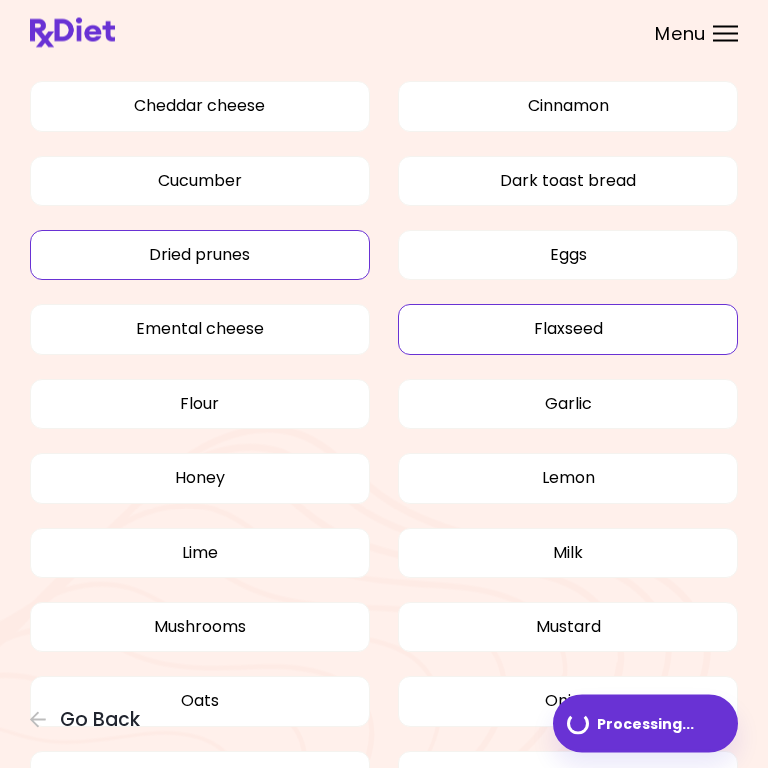 scroll, scrollTop: 2156, scrollLeft: 0, axis: vertical 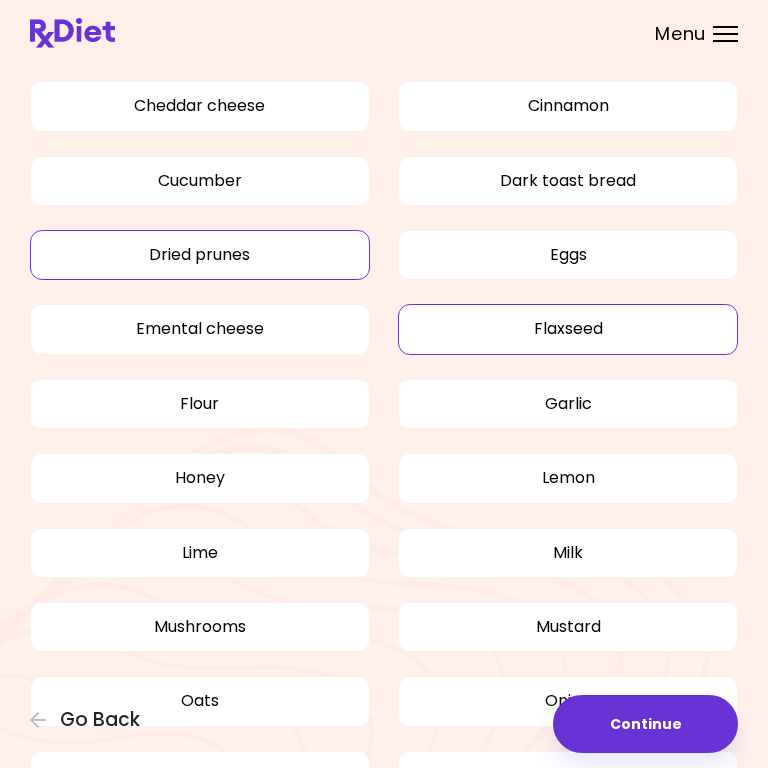 click on "Emental cheese" at bounding box center (200, 329) 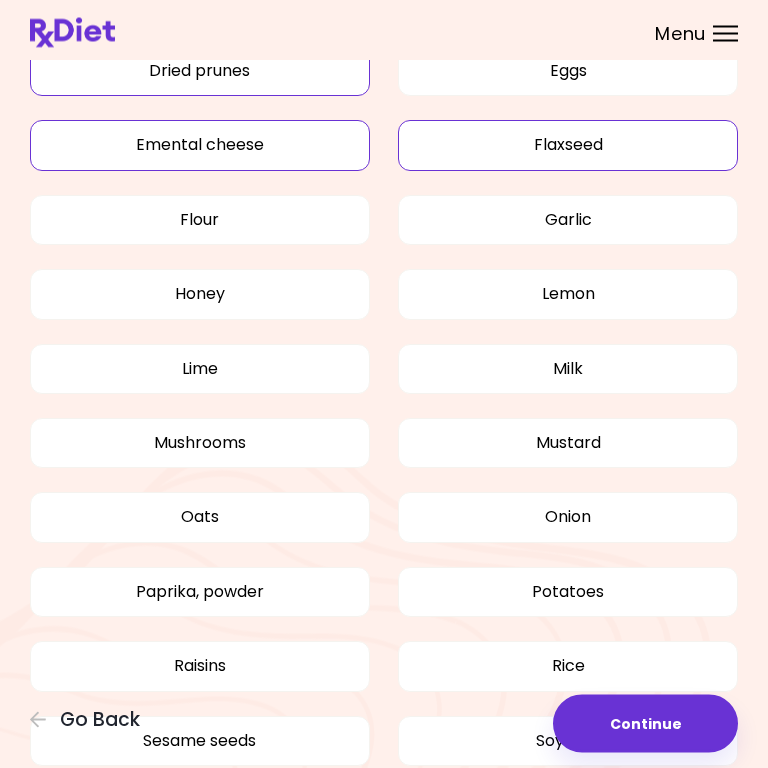 scroll, scrollTop: 2340, scrollLeft: 0, axis: vertical 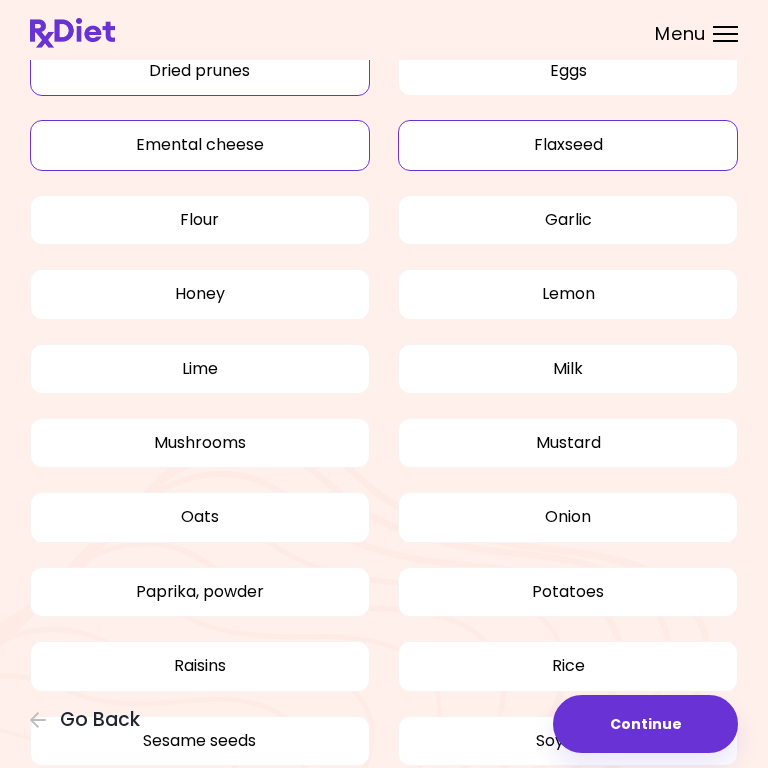click on "Lime" at bounding box center [200, 369] 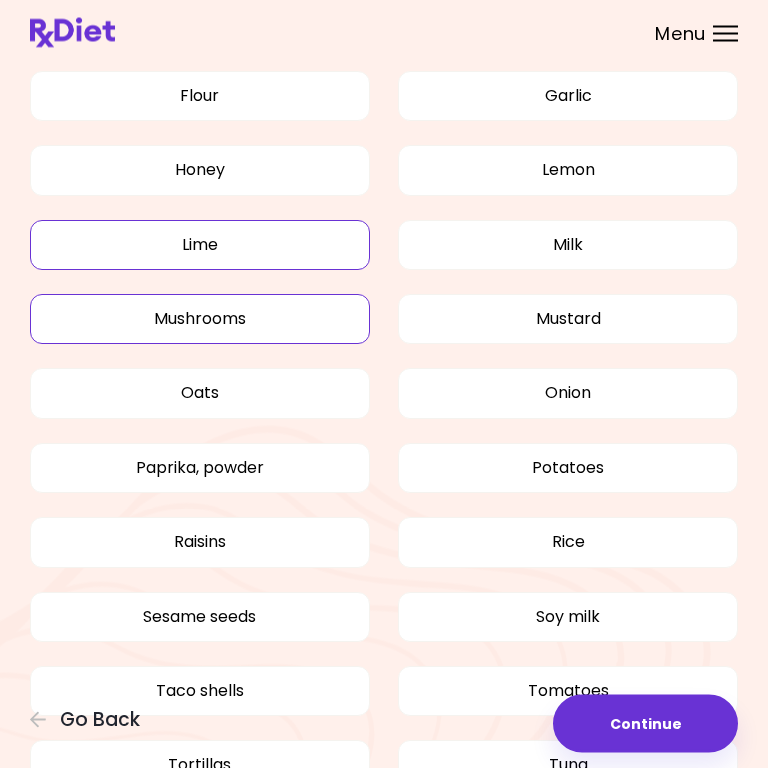 scroll, scrollTop: 2464, scrollLeft: 0, axis: vertical 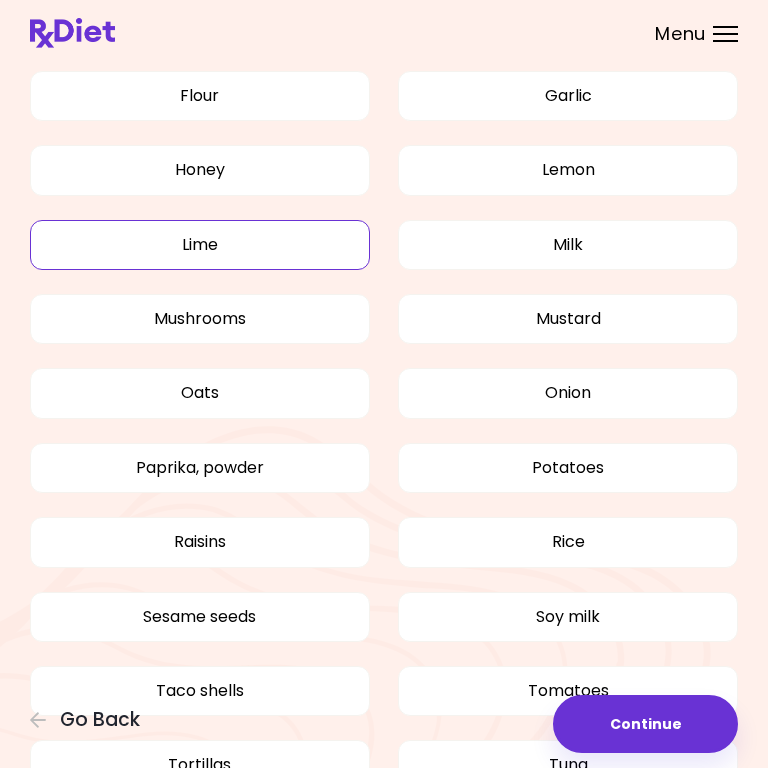 click on "Mustard" at bounding box center [568, 319] 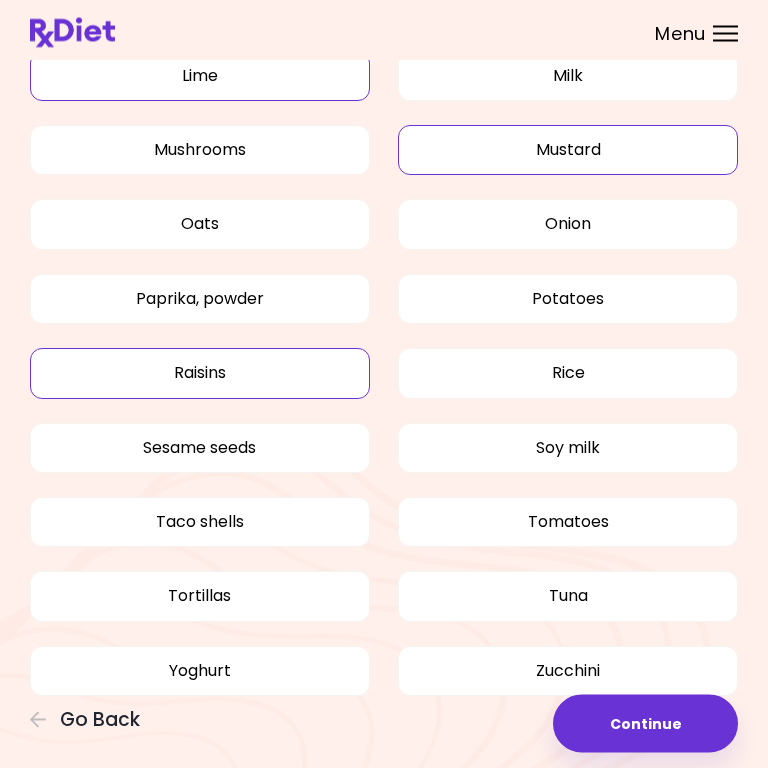 scroll, scrollTop: 2650, scrollLeft: 0, axis: vertical 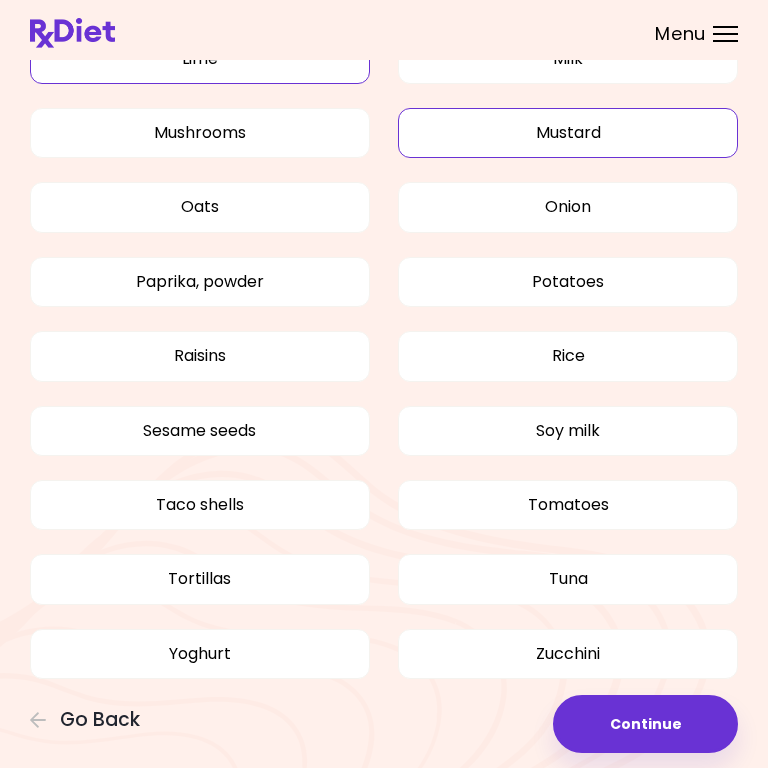 click on "Raisins" at bounding box center [200, 356] 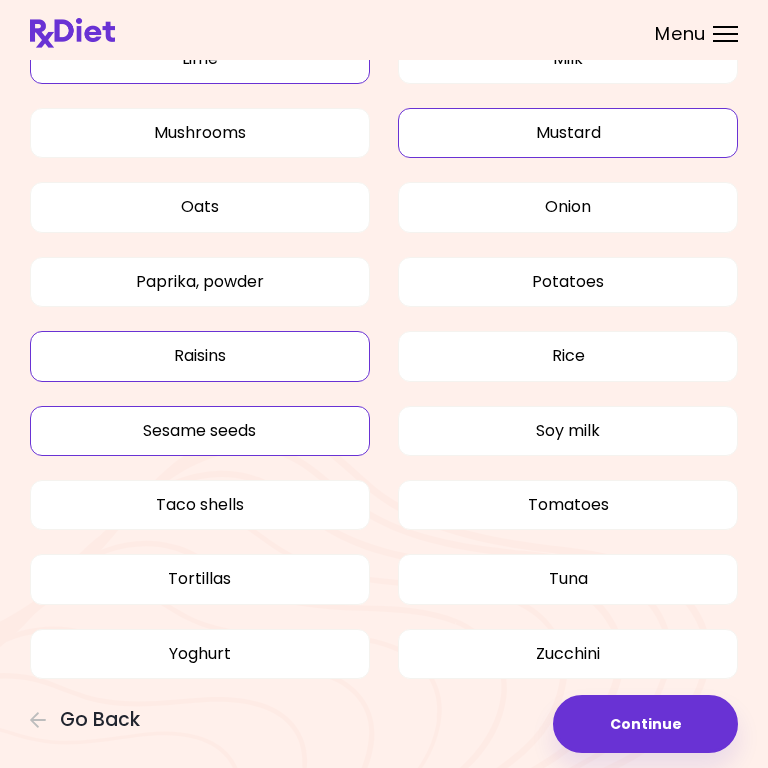 click on "Sesame seeds" at bounding box center (200, 431) 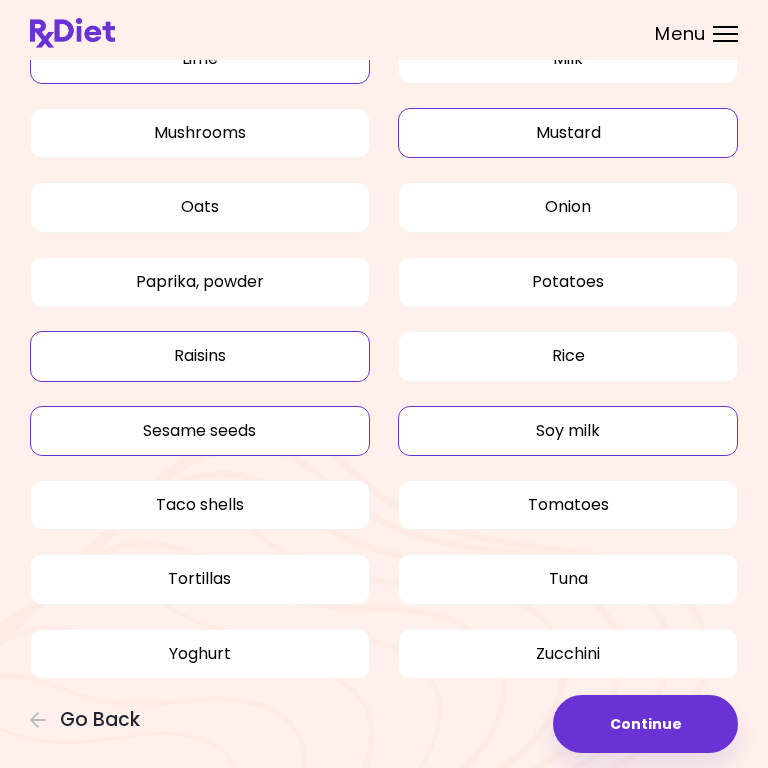 click on "Tomatoes" at bounding box center [568, 505] 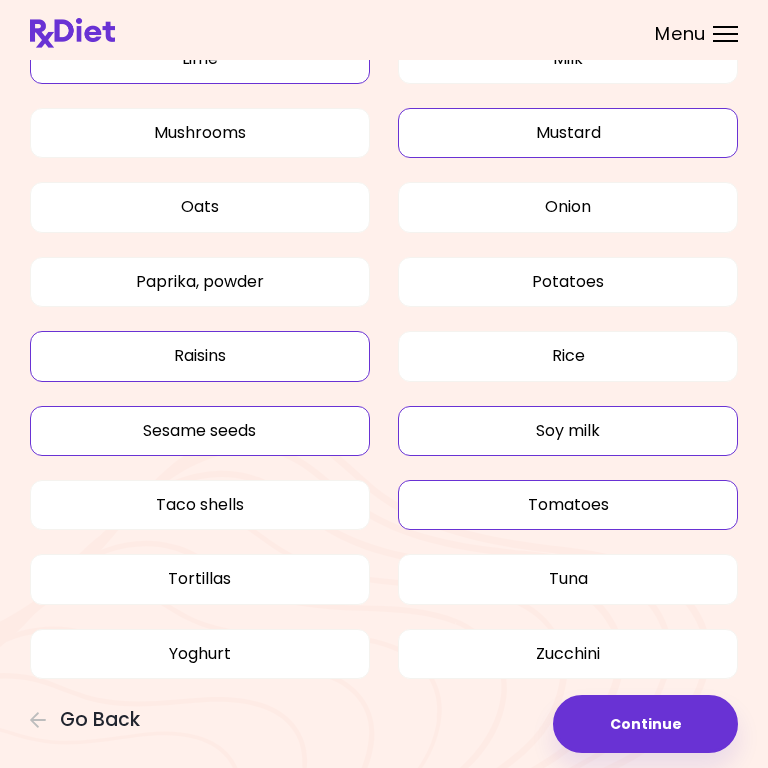 click on "Zucchini" at bounding box center (568, 654) 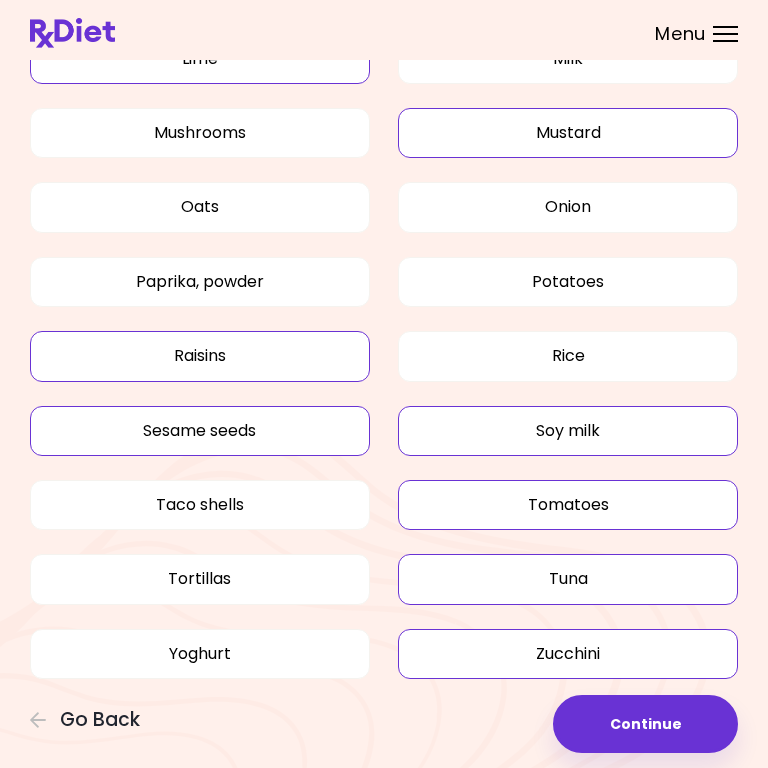 click on "Tuna" at bounding box center (568, 579) 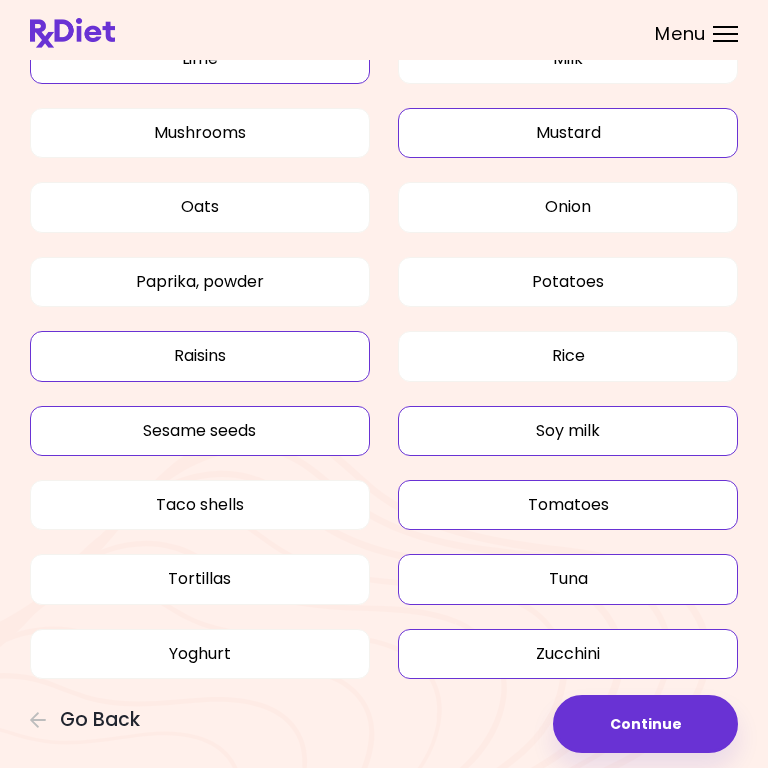click on "Continue" at bounding box center (645, 724) 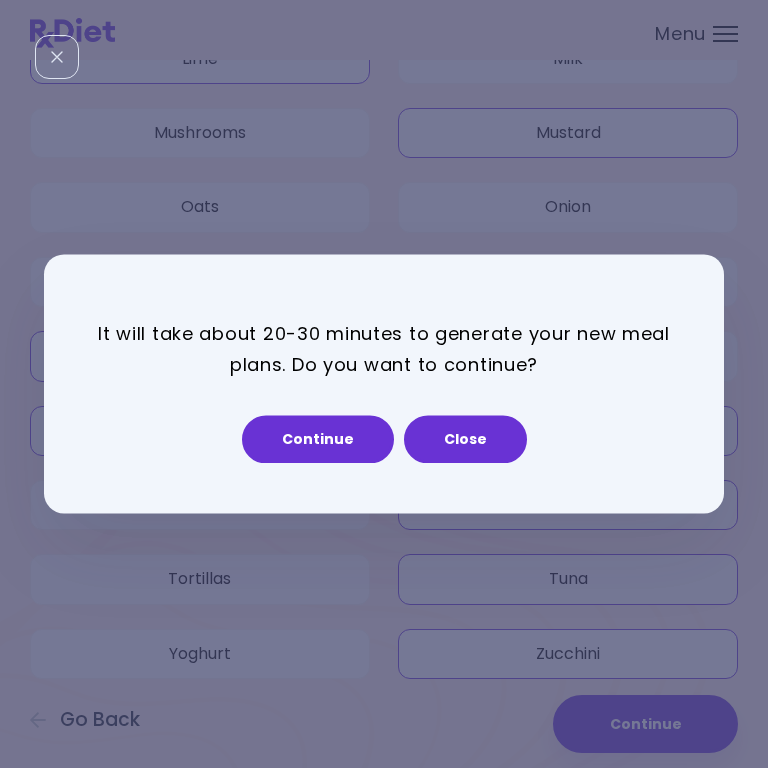 click on "Continue" at bounding box center [318, 440] 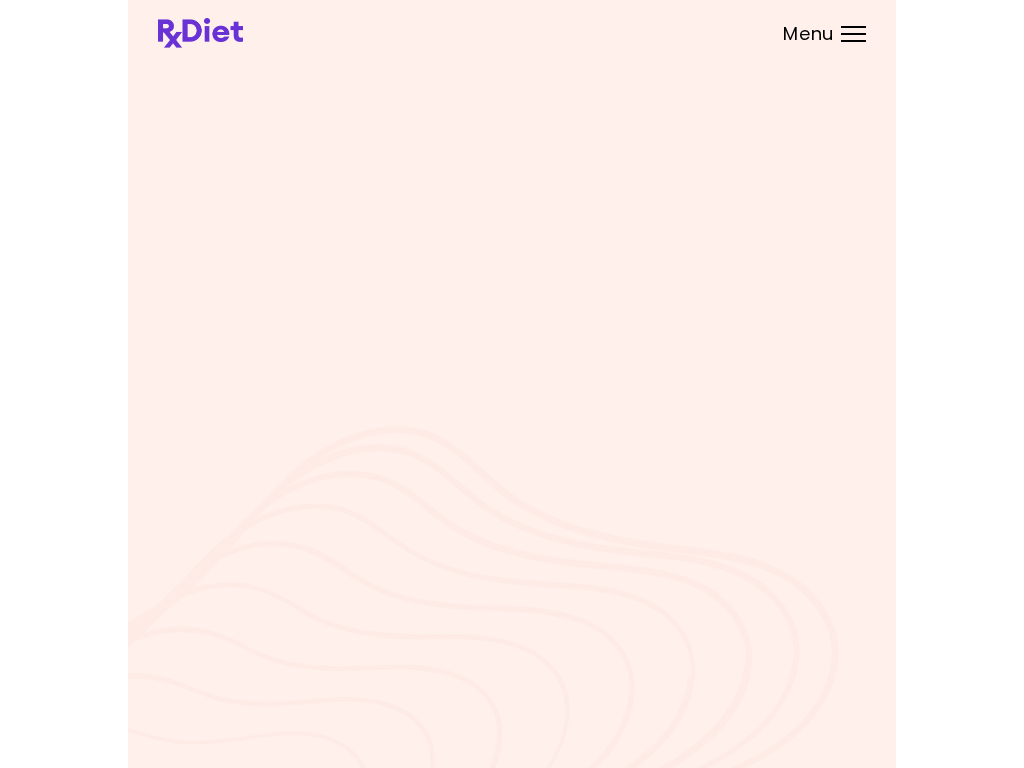 scroll, scrollTop: 0, scrollLeft: 0, axis: both 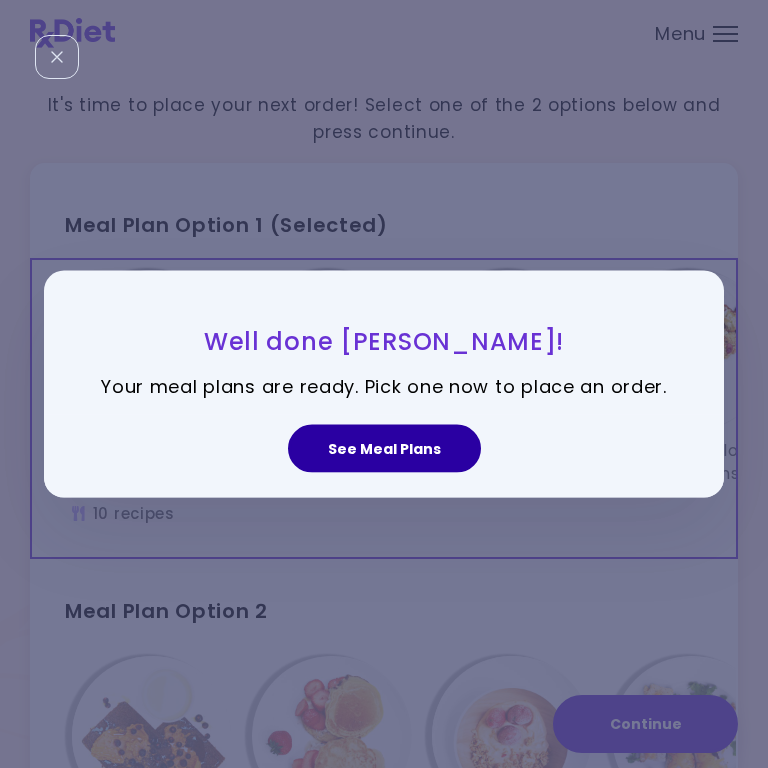 click on "See Meal Plans" at bounding box center (384, 448) 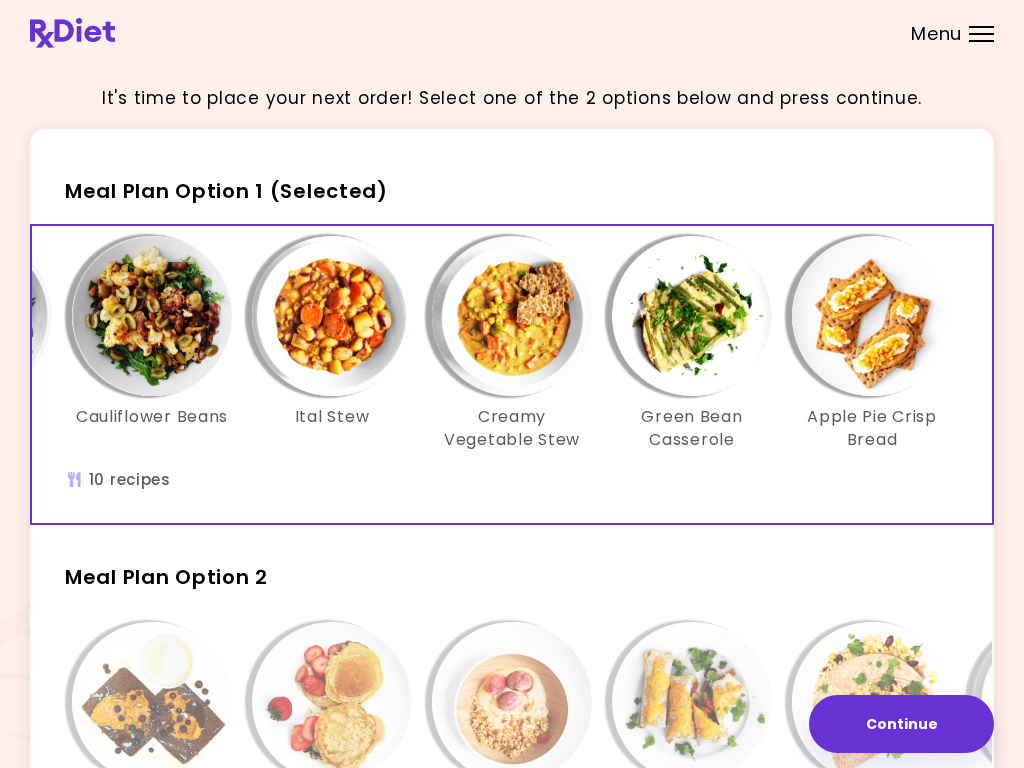 scroll, scrollTop: 0, scrollLeft: 900, axis: horizontal 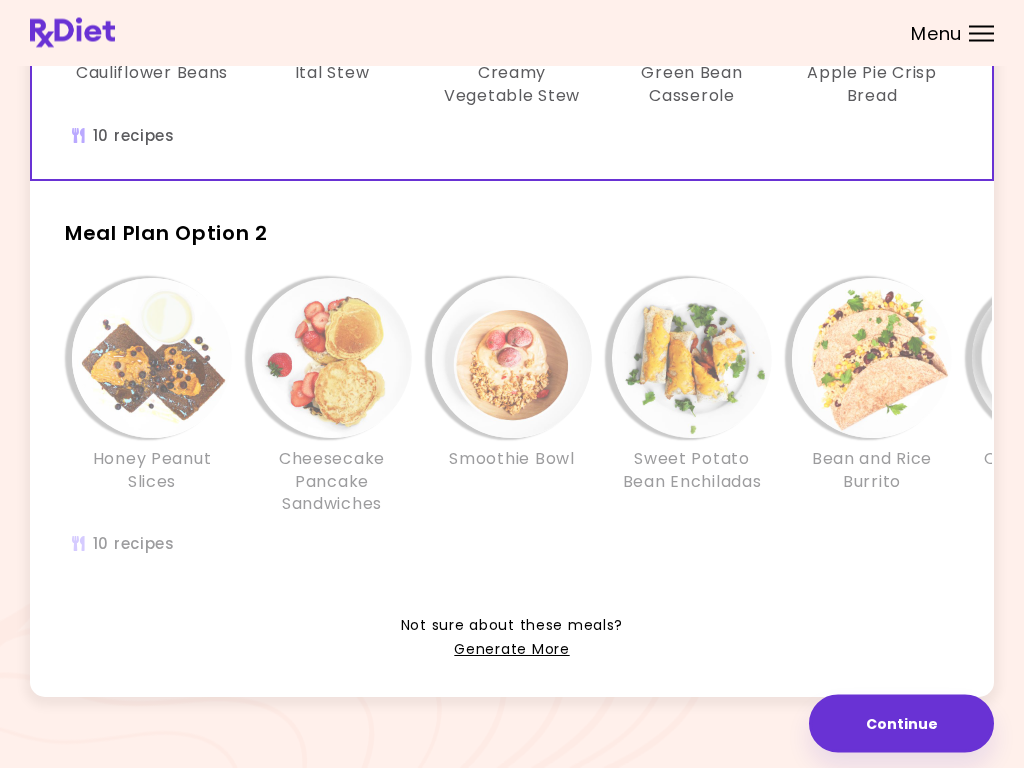 click at bounding box center (872, 359) 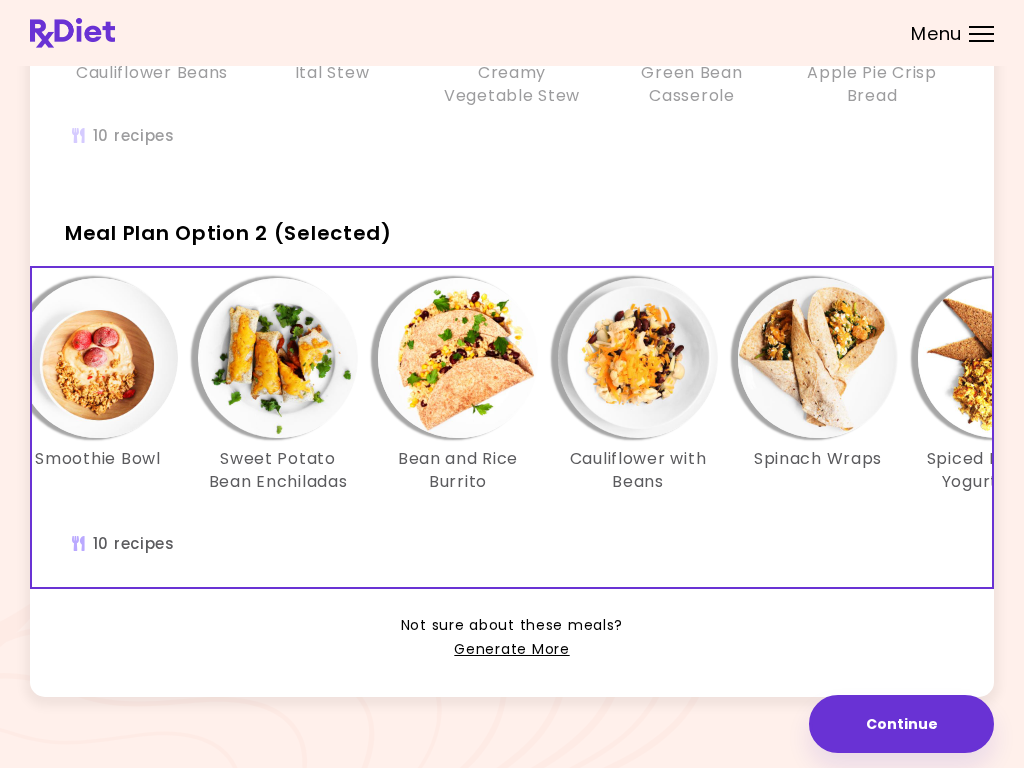 scroll, scrollTop: 0, scrollLeft: 438, axis: horizontal 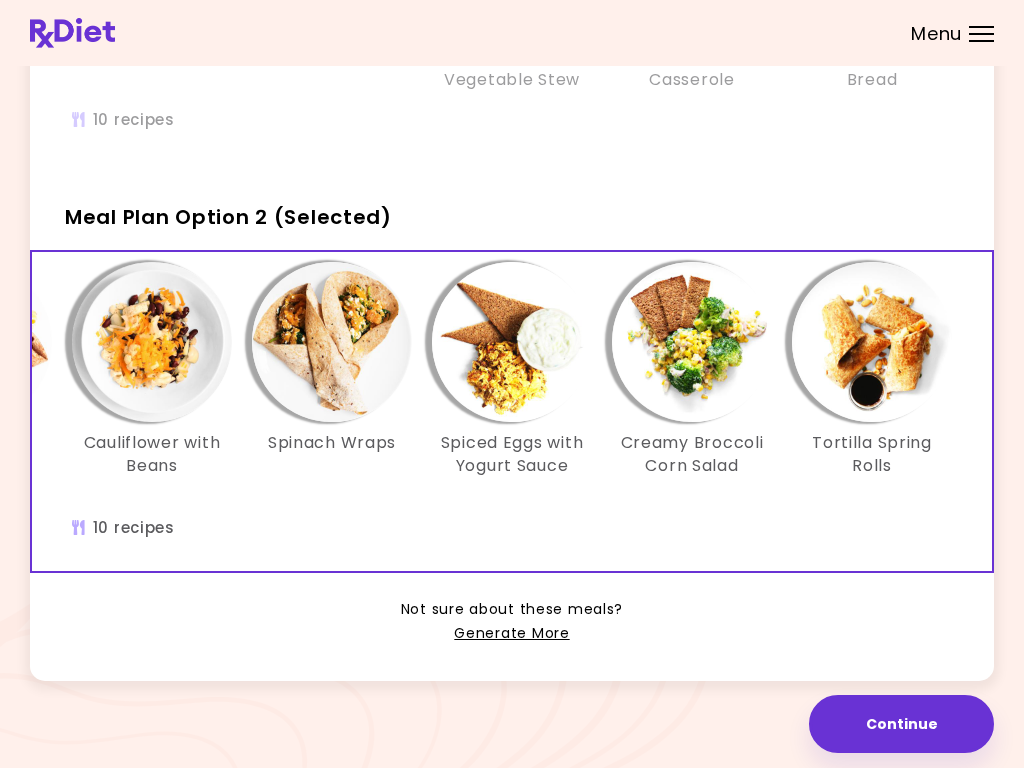 click on "Generate More" at bounding box center (511, 634) 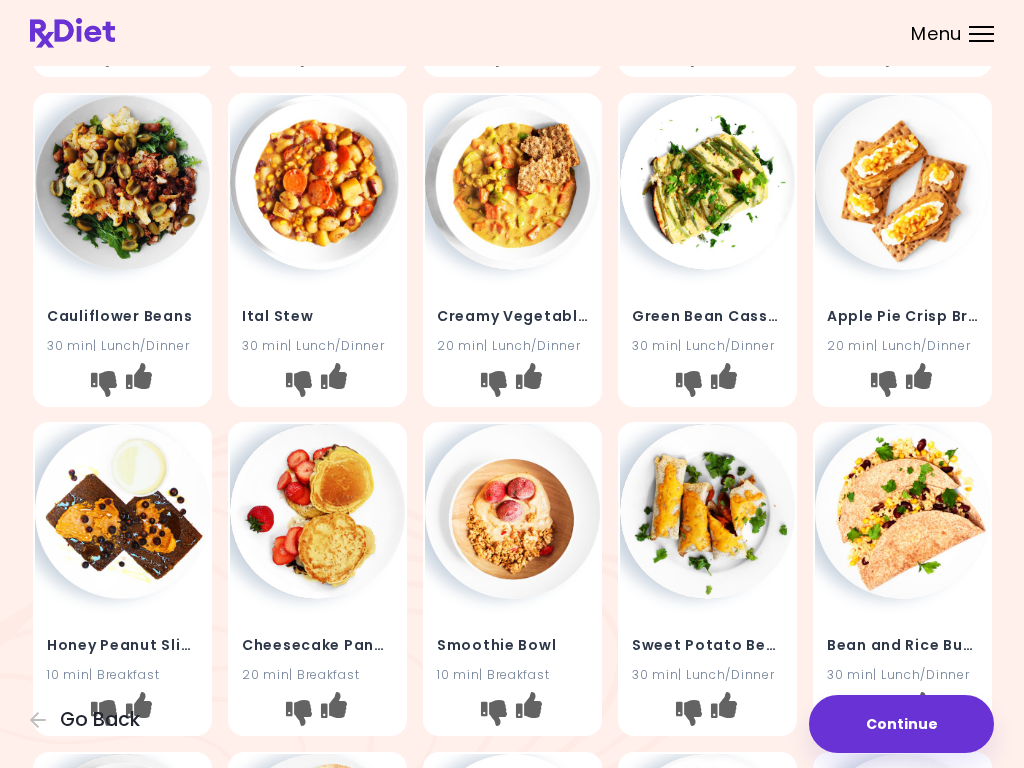 scroll, scrollTop: 0, scrollLeft: 0, axis: both 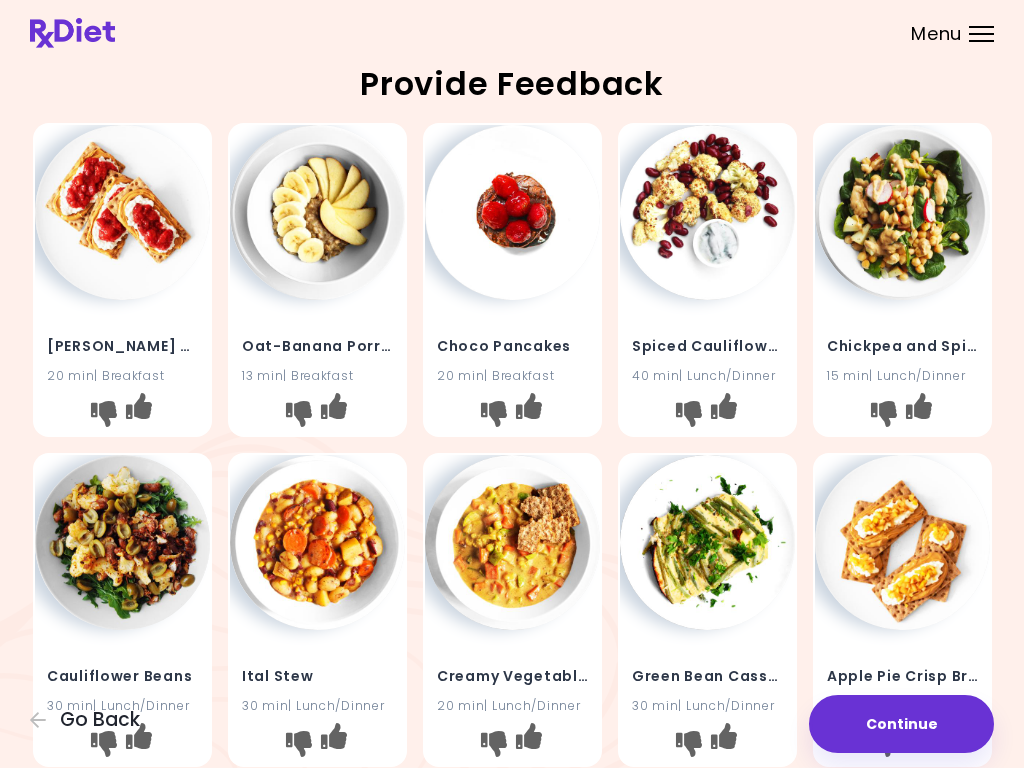 click at bounding box center (138, 414) 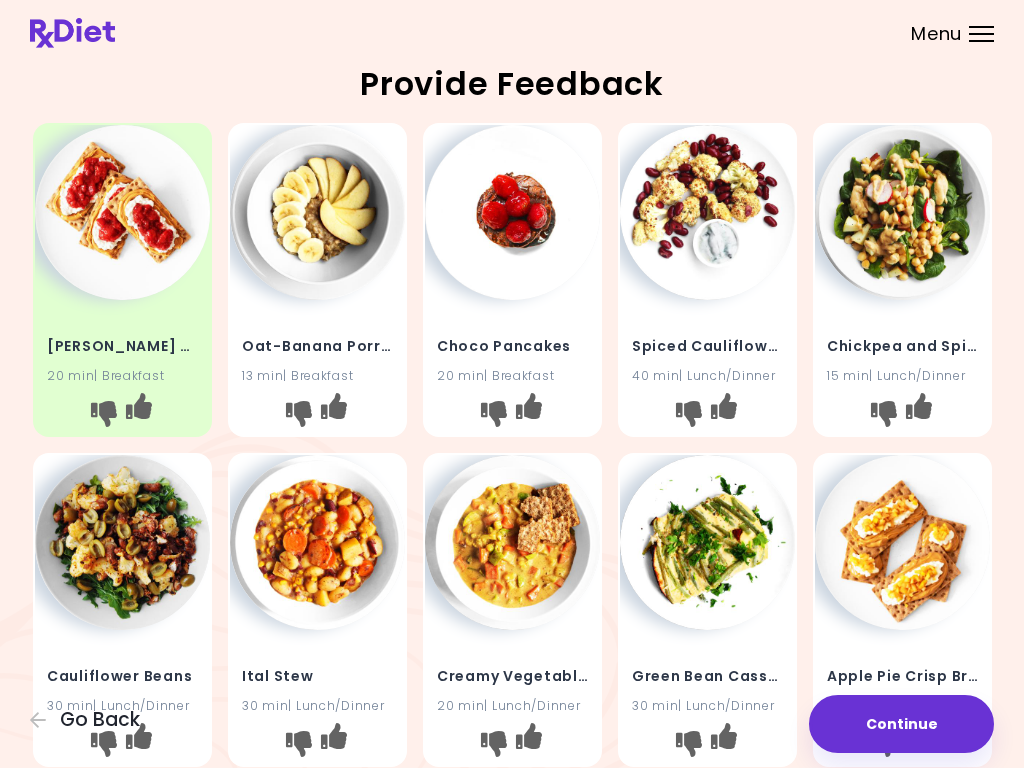 click at bounding box center [298, 414] 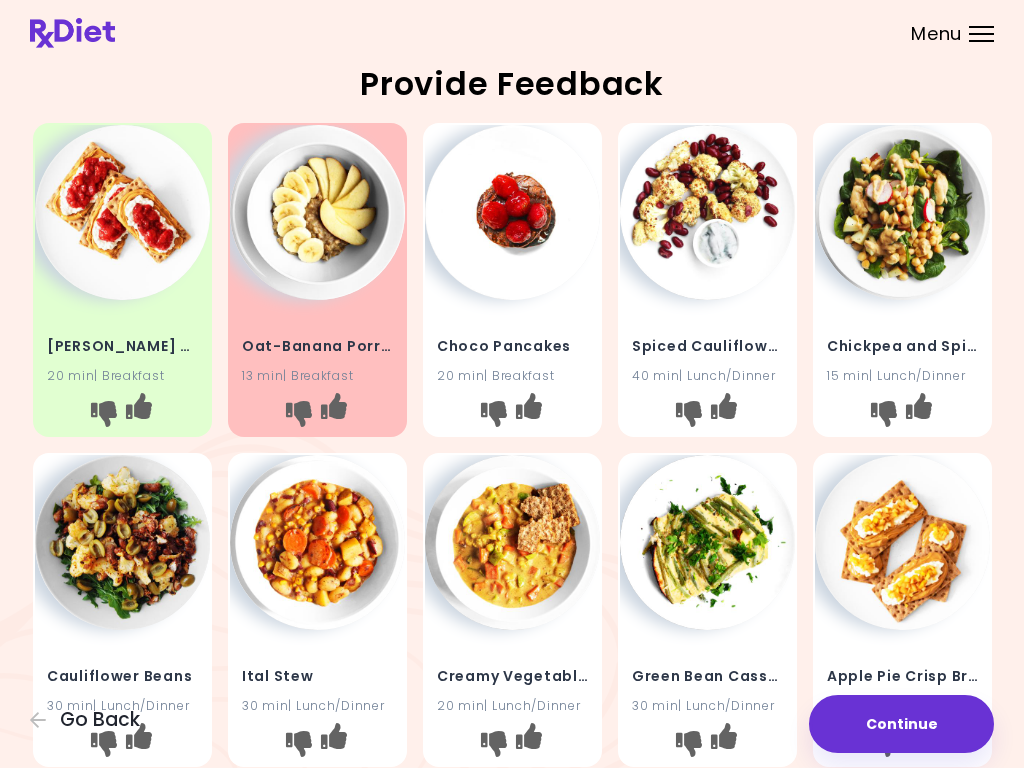 click at bounding box center (528, 406) 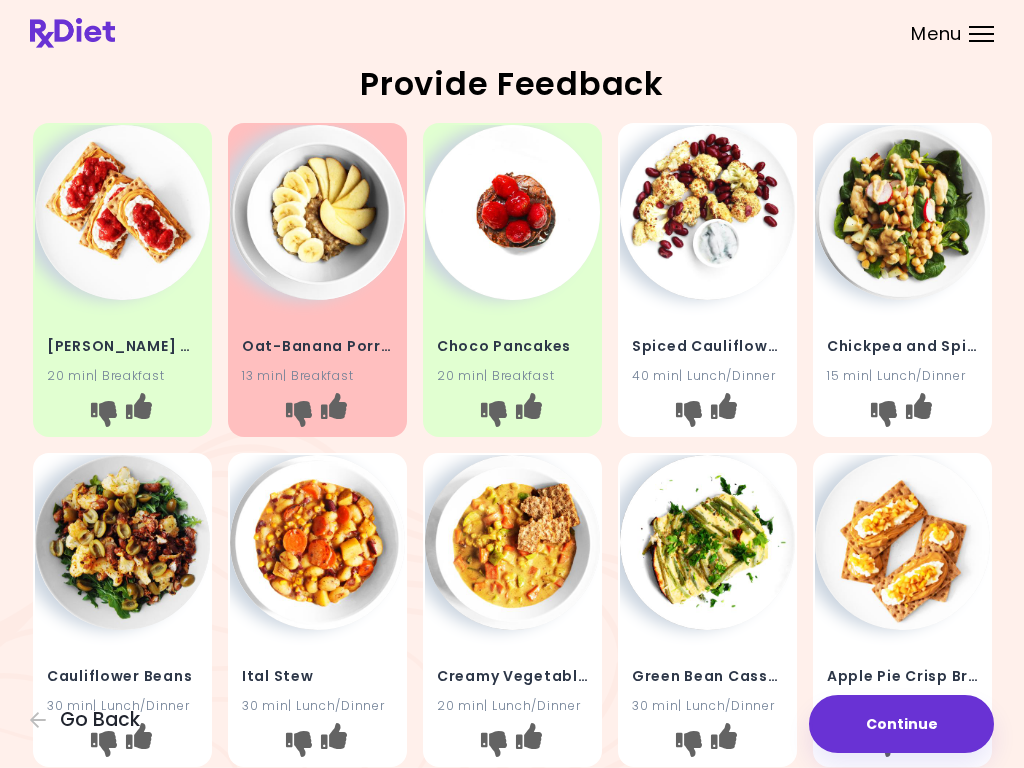 click at bounding box center [688, 414] 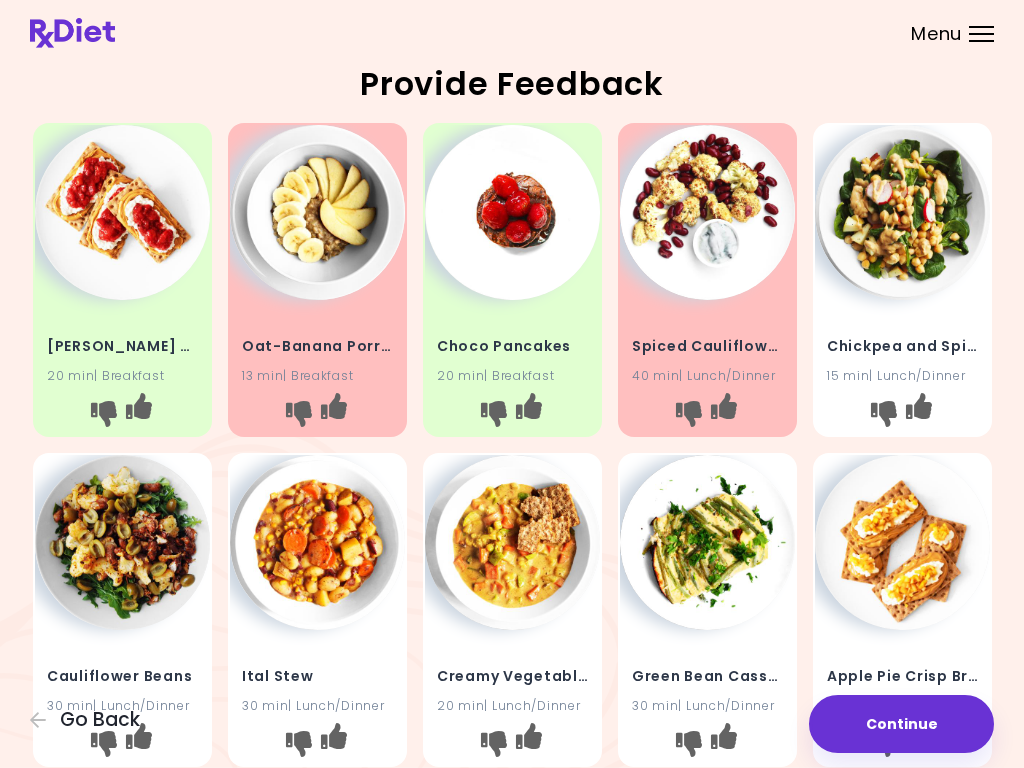 click at bounding box center (883, 414) 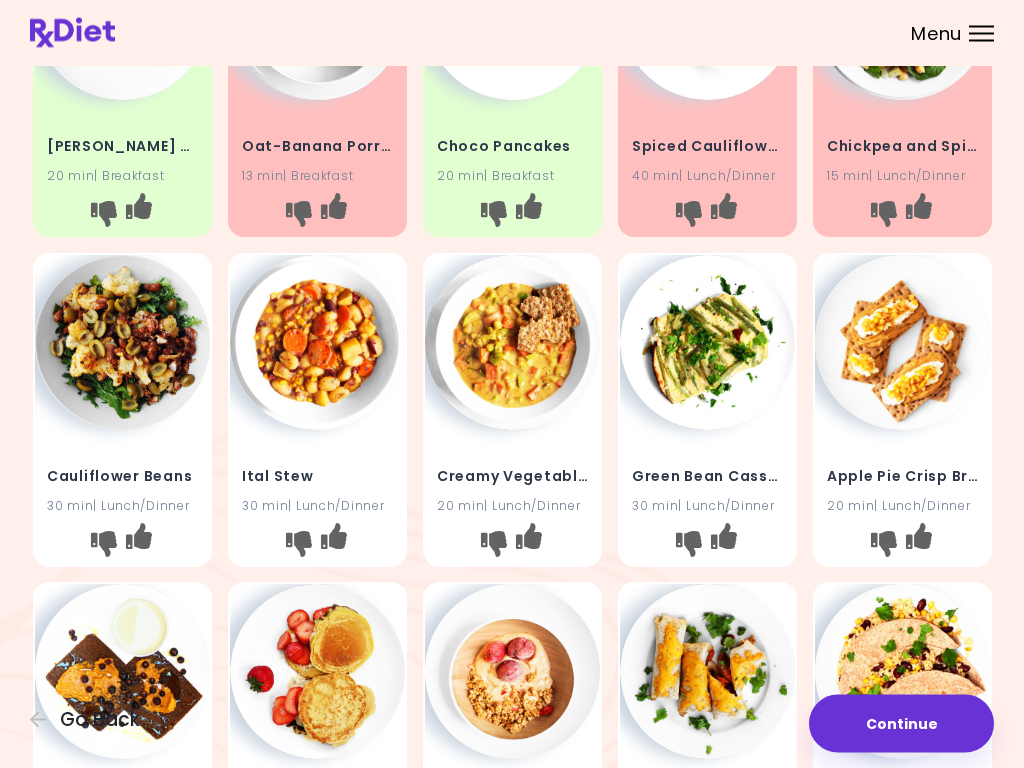 scroll, scrollTop: 202, scrollLeft: 0, axis: vertical 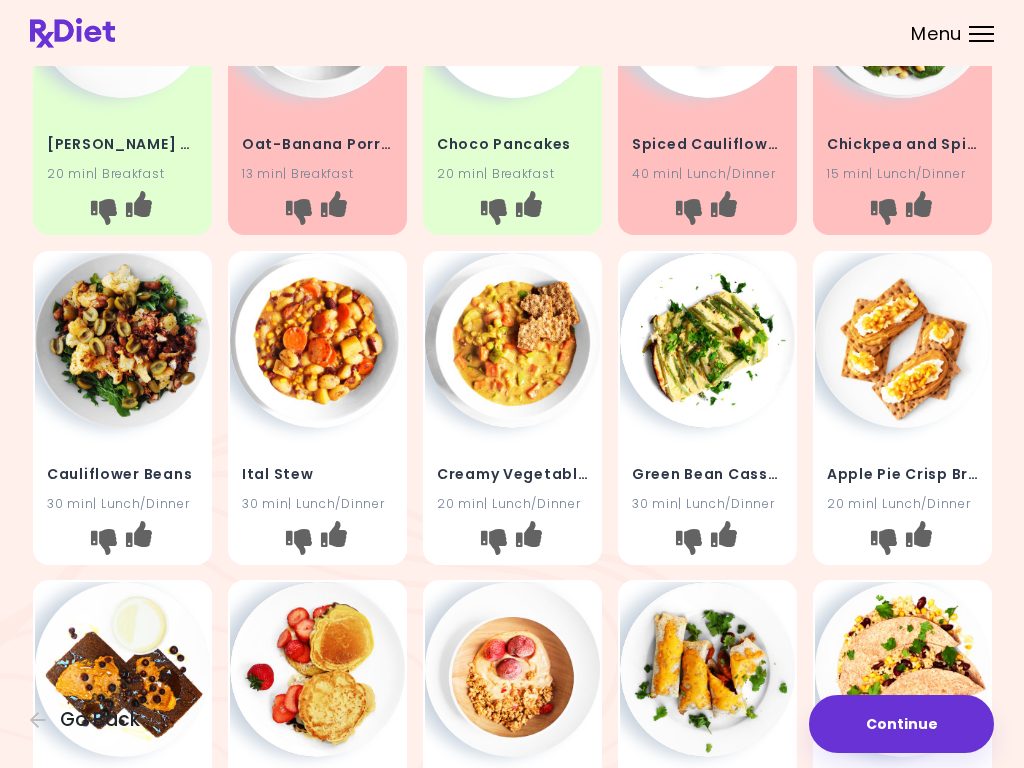 click at bounding box center [918, 533] 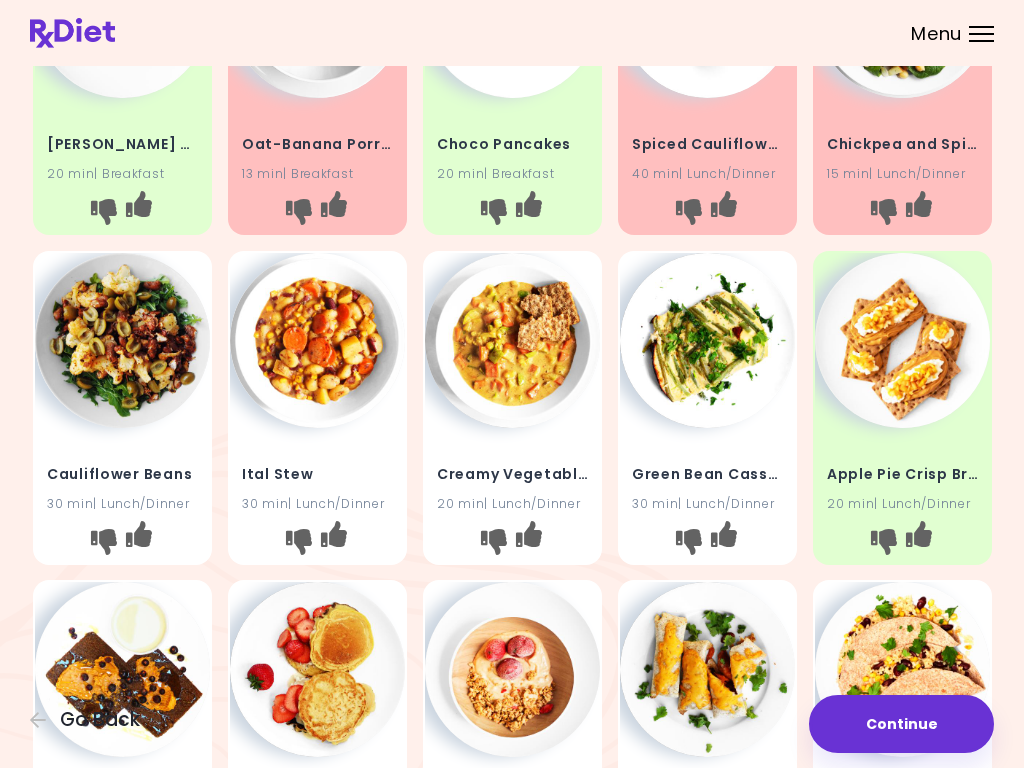 click at bounding box center [688, 541] 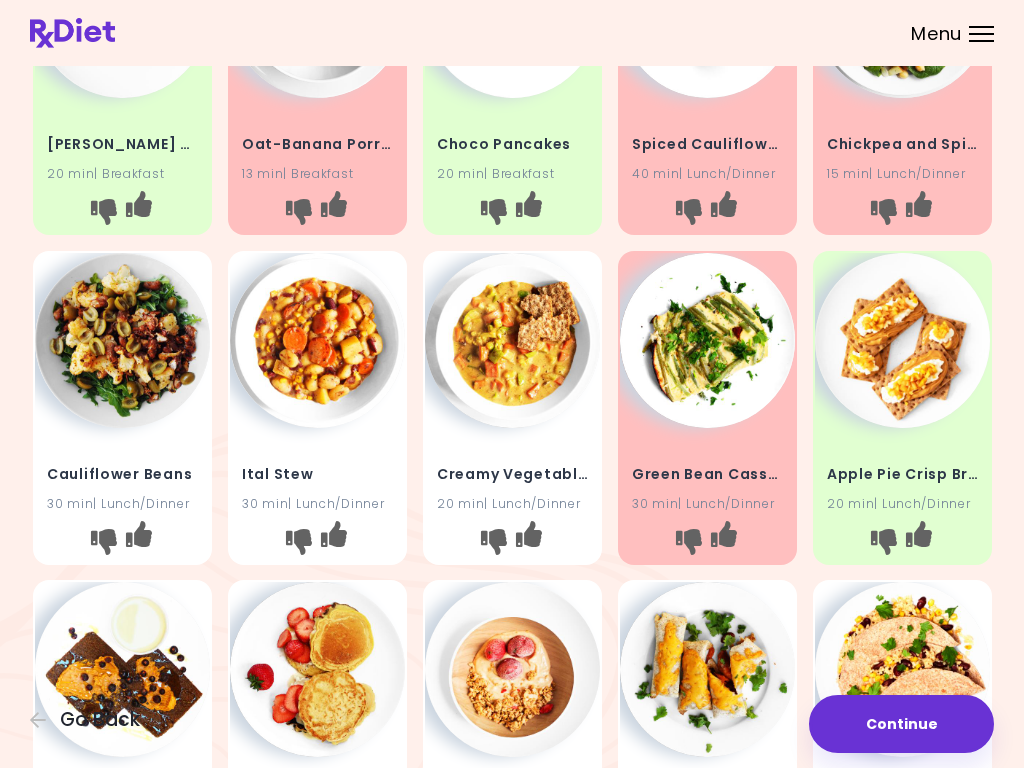 click at bounding box center [493, 541] 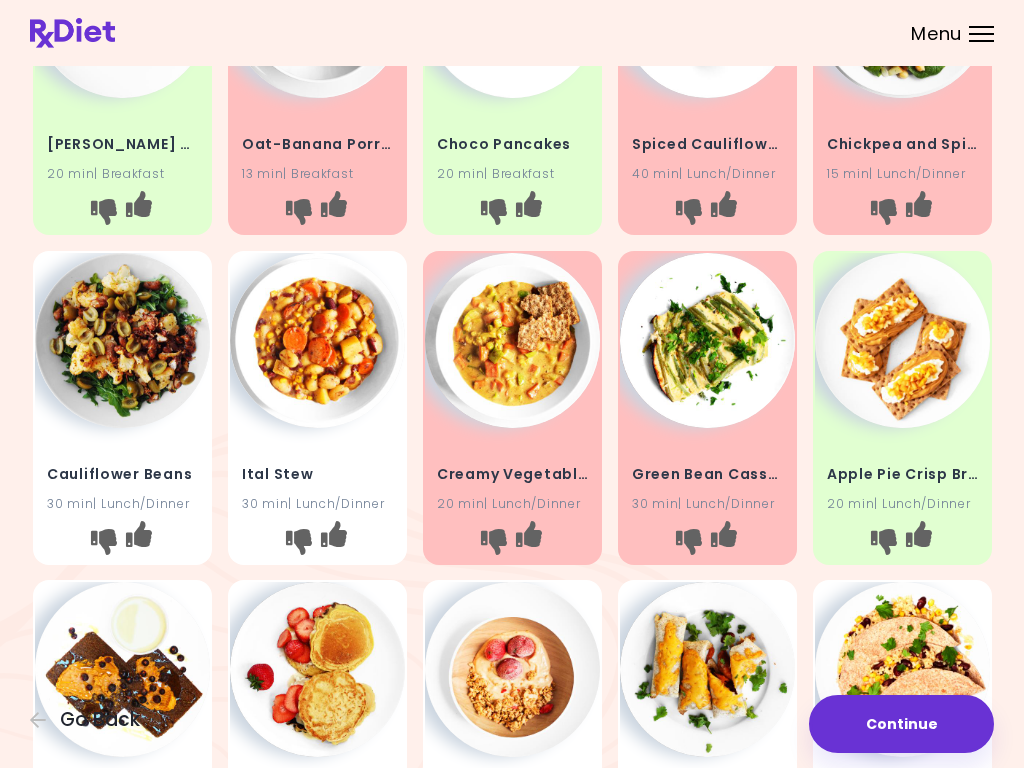 click at bounding box center [298, 541] 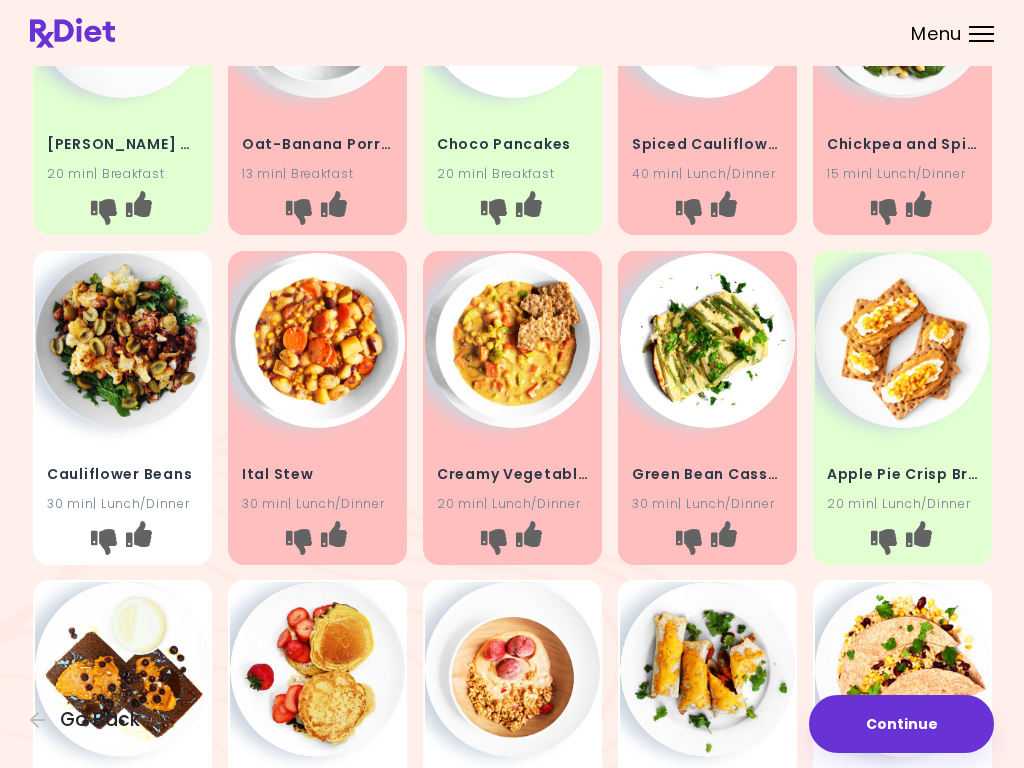 click at bounding box center (103, 541) 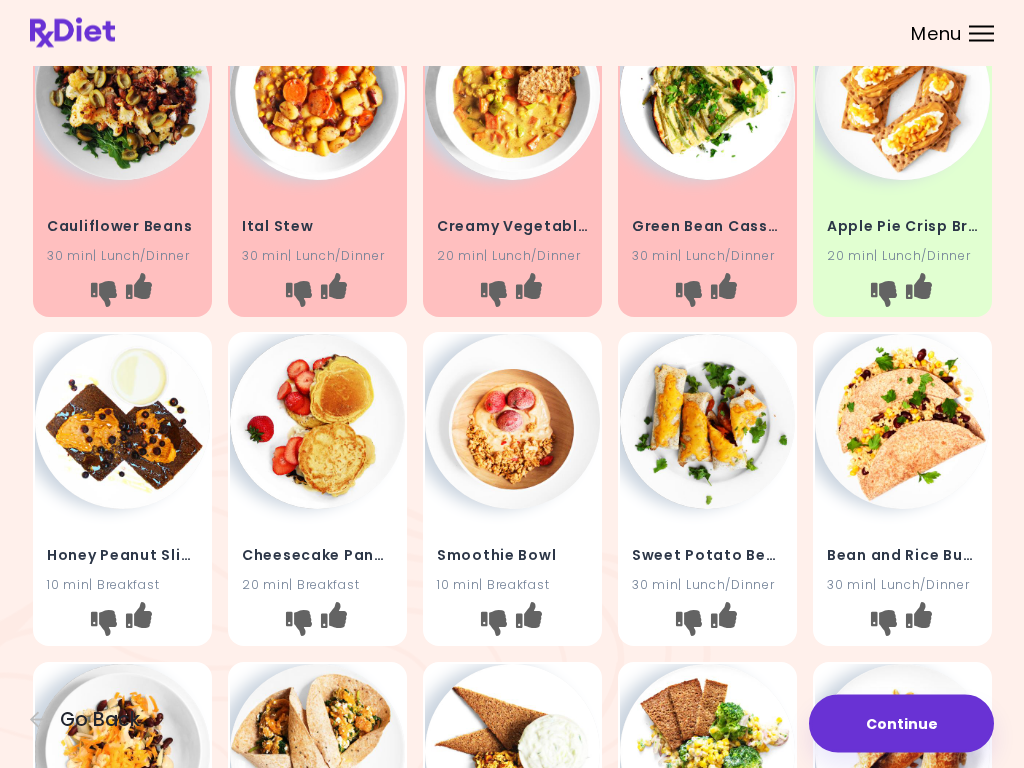 scroll, scrollTop: 461, scrollLeft: 0, axis: vertical 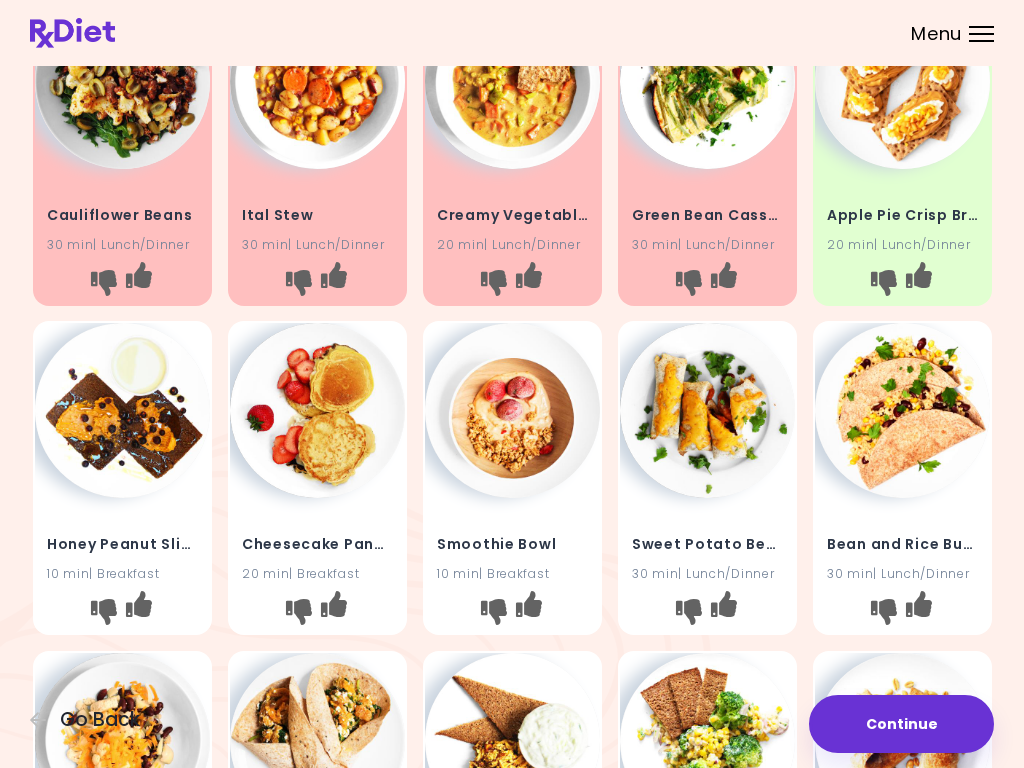 click at bounding box center (138, 604) 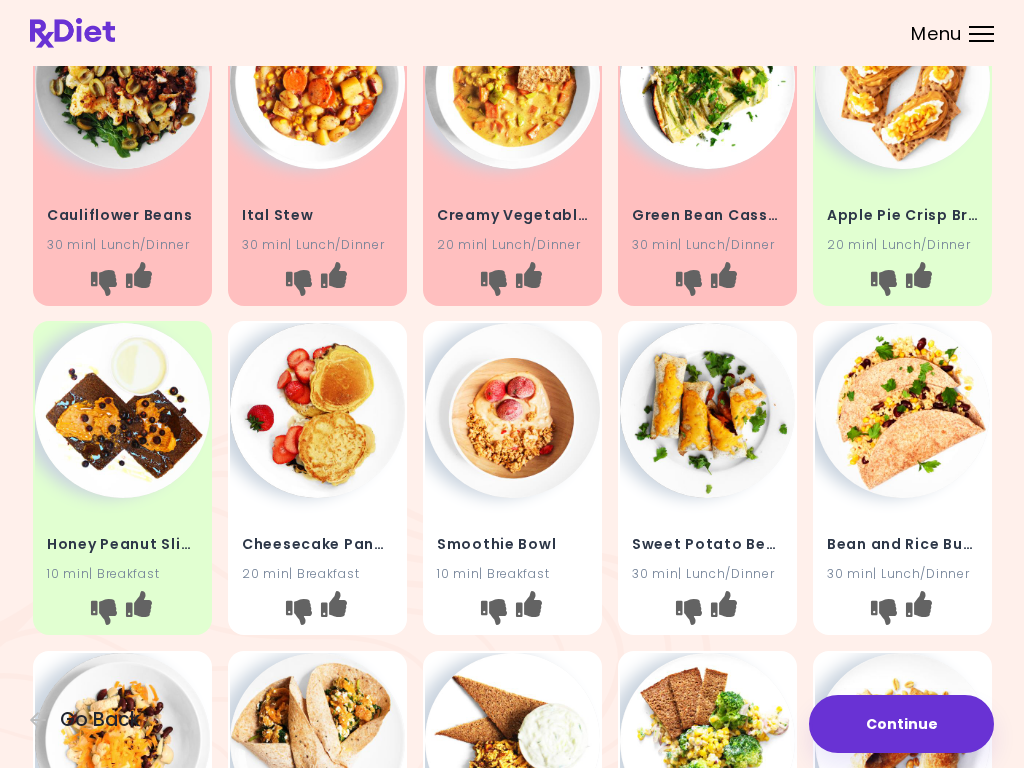 click at bounding box center (333, 604) 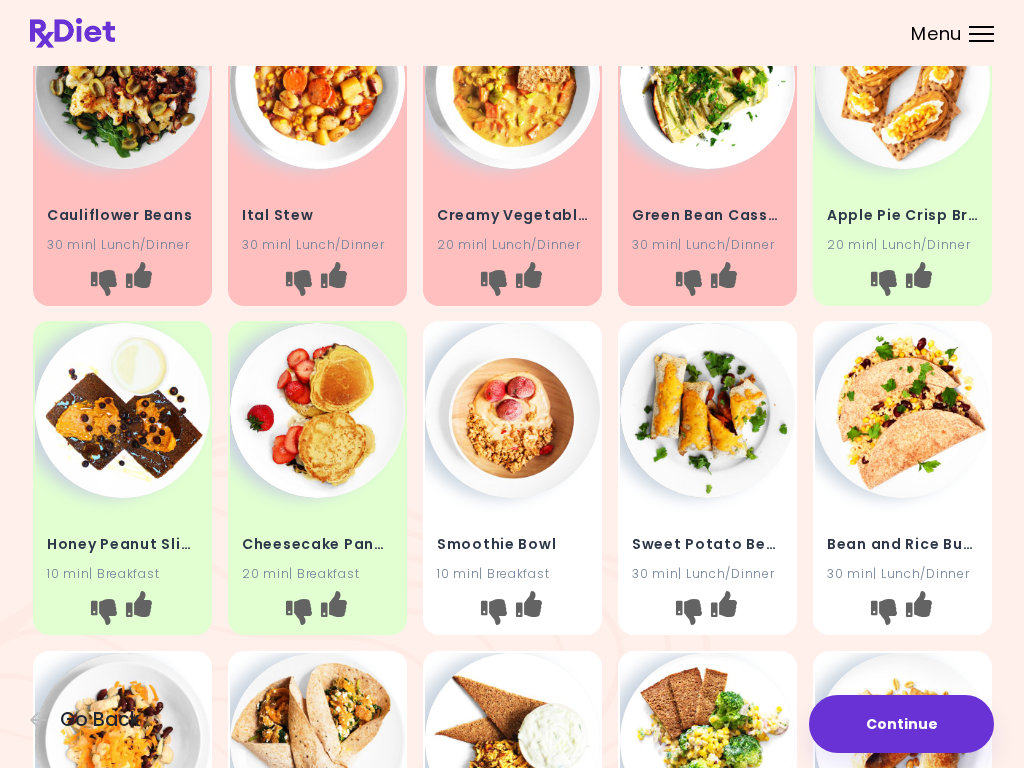 click at bounding box center (528, 612) 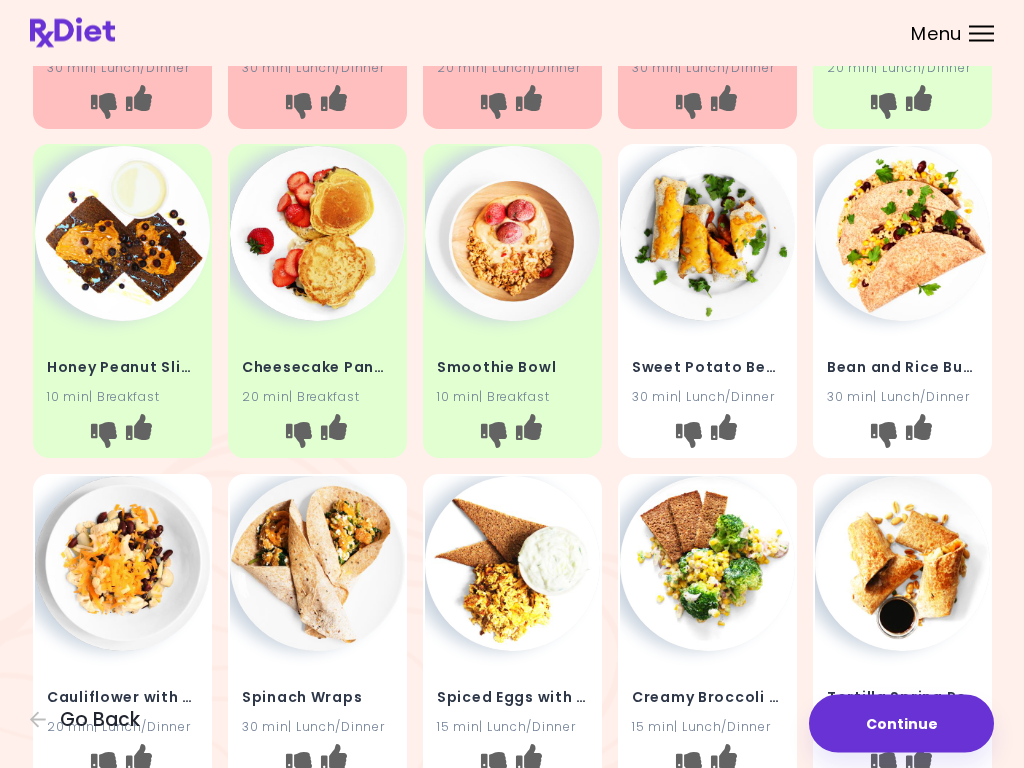 scroll, scrollTop: 638, scrollLeft: 0, axis: vertical 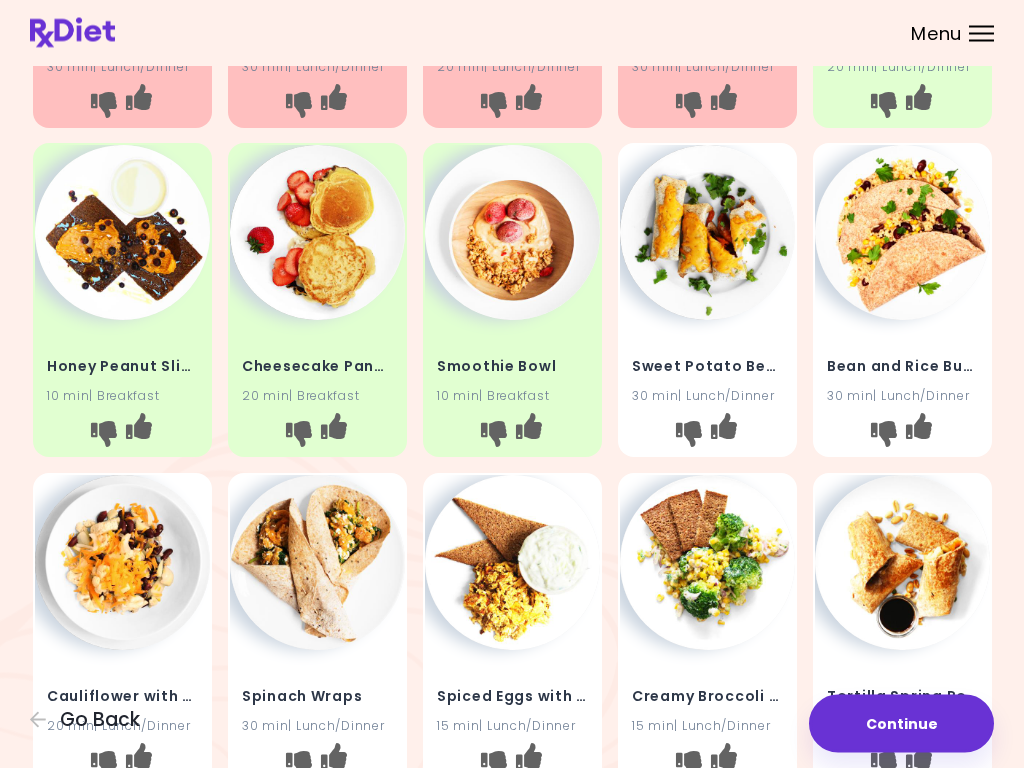 click at bounding box center (688, 435) 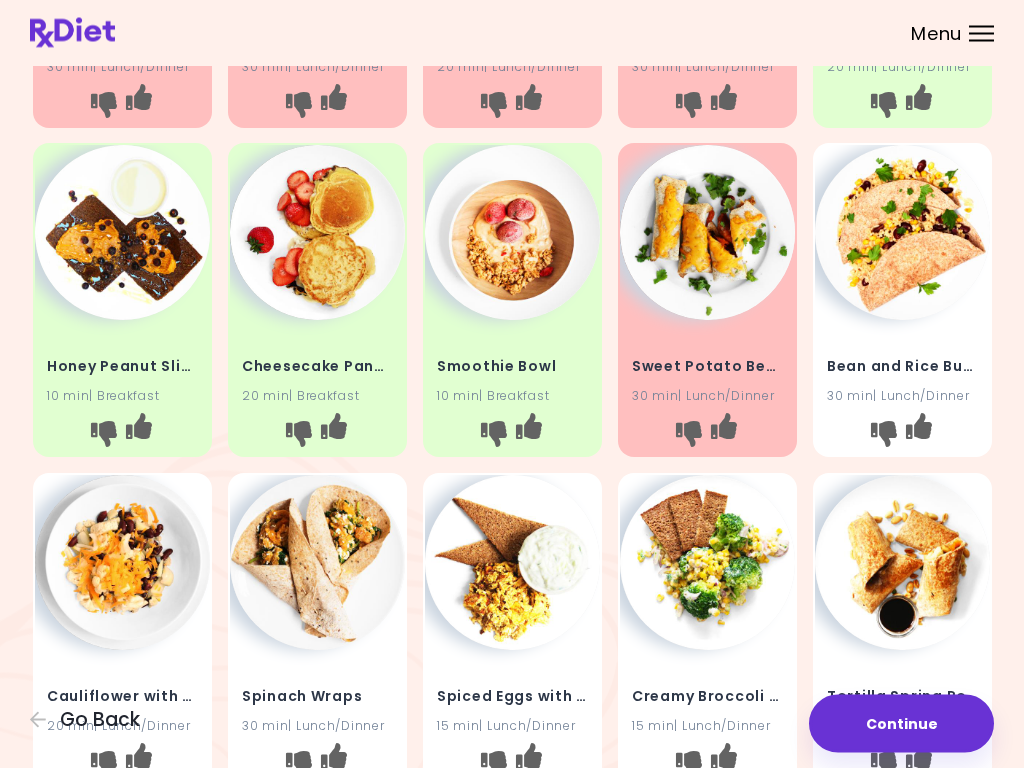 click at bounding box center (883, 435) 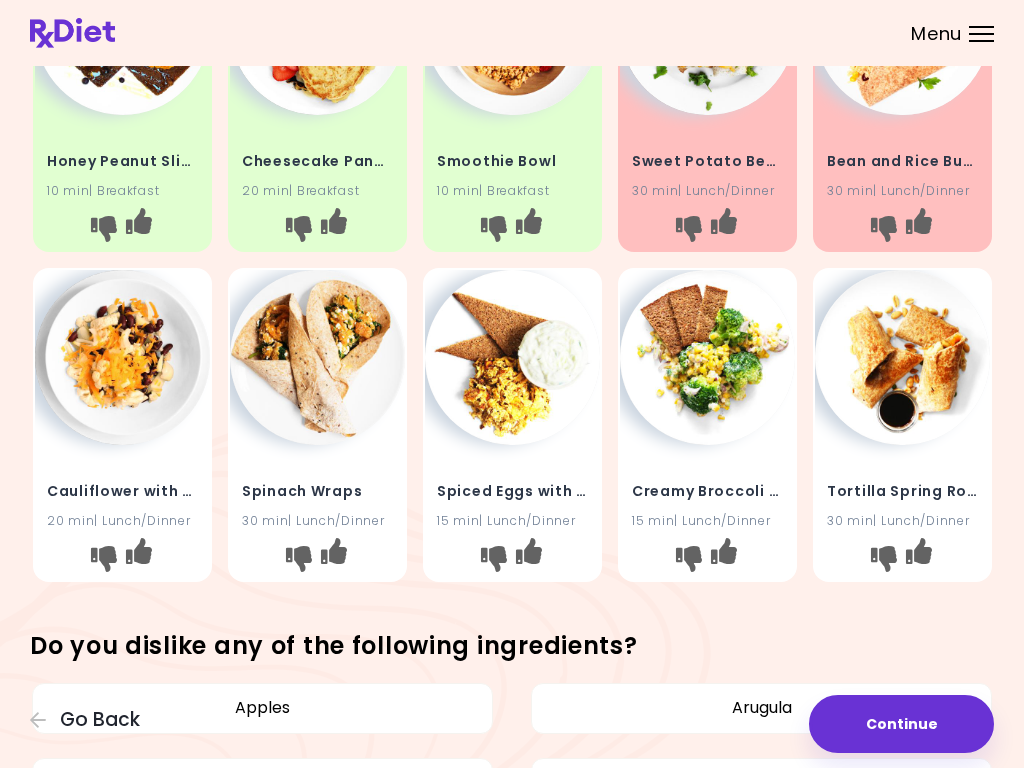 scroll, scrollTop: 853, scrollLeft: 0, axis: vertical 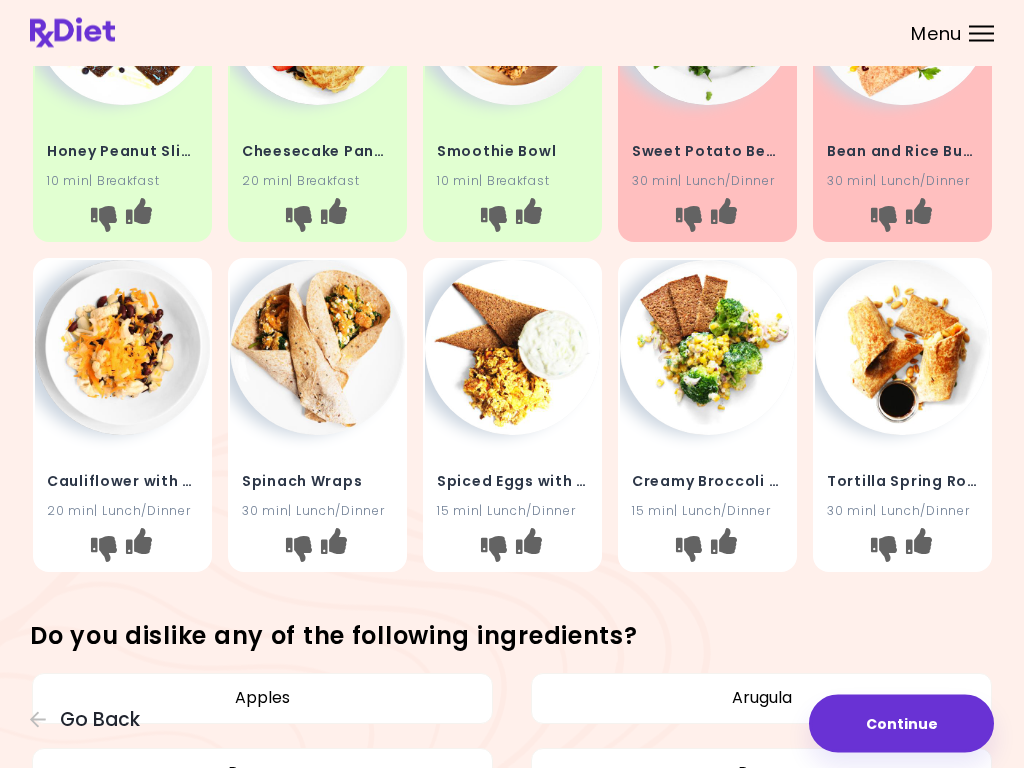 click at bounding box center [883, 550] 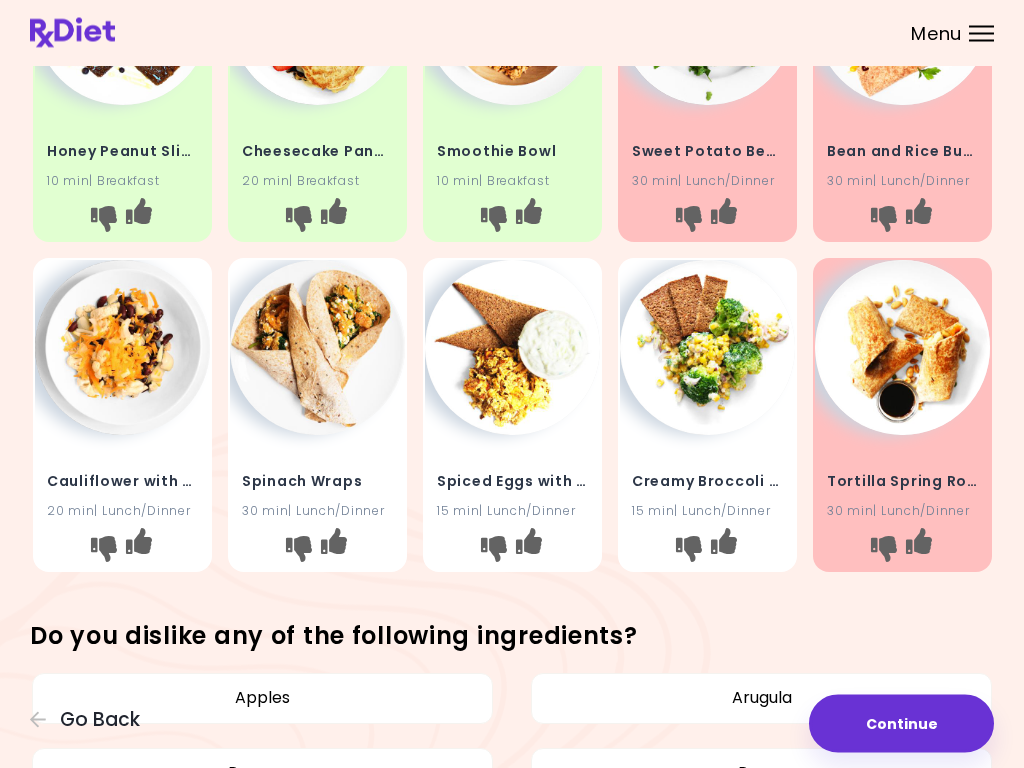 click at bounding box center [688, 550] 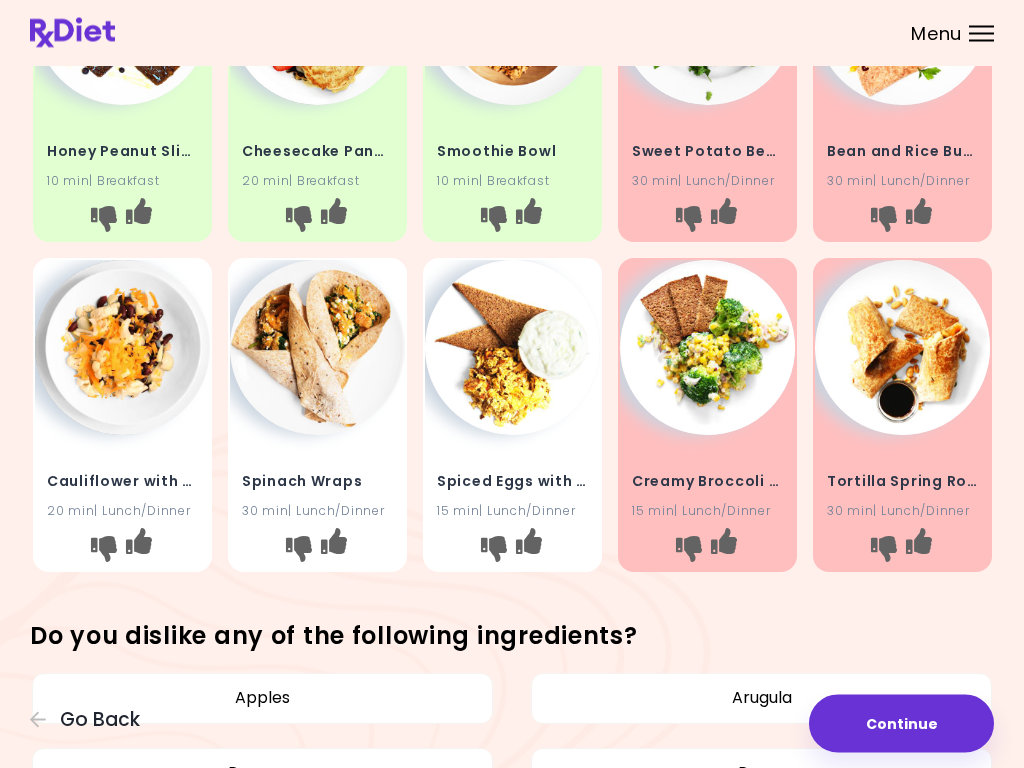 click at bounding box center [493, 550] 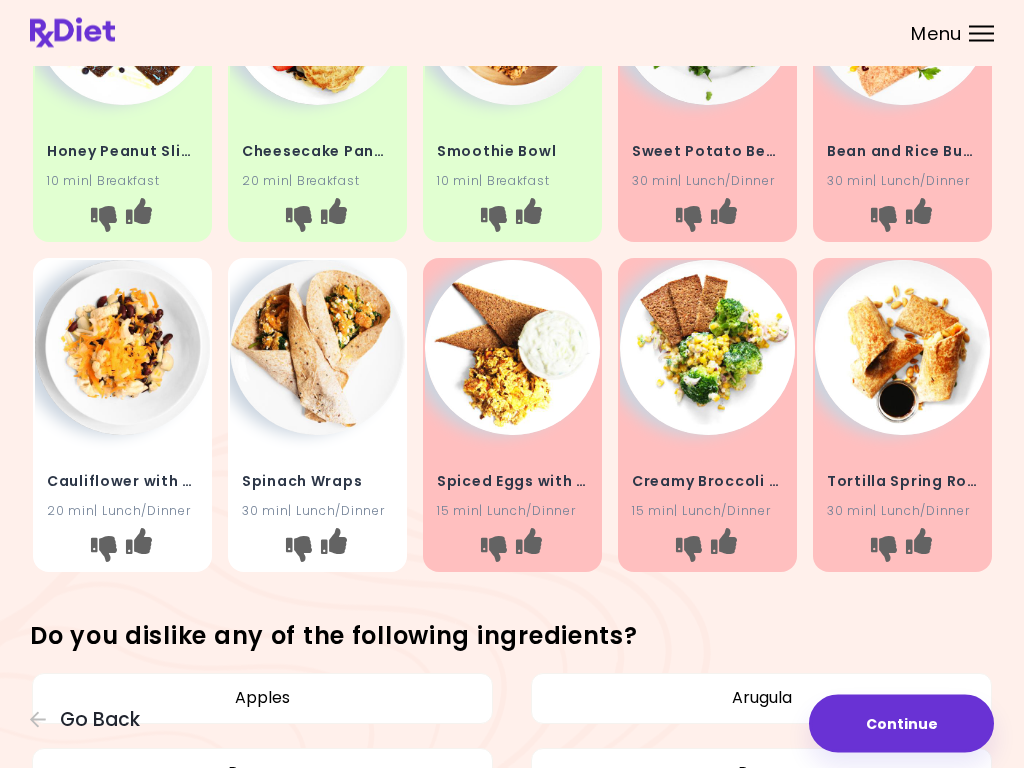 click at bounding box center [298, 550] 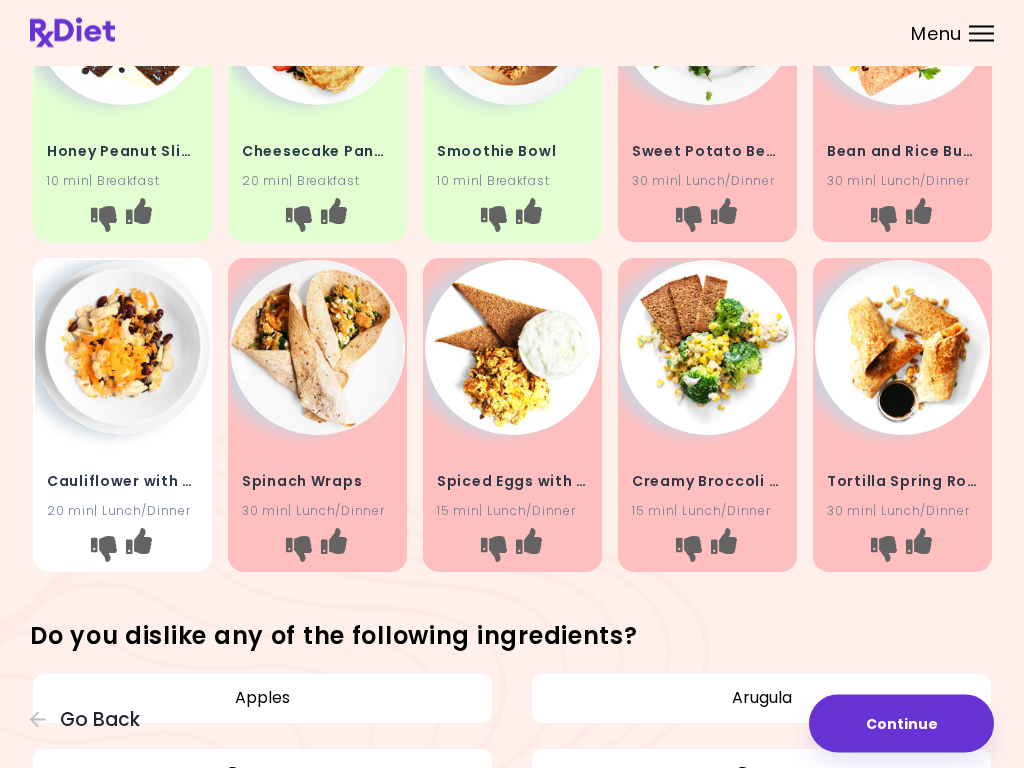 click at bounding box center (103, 550) 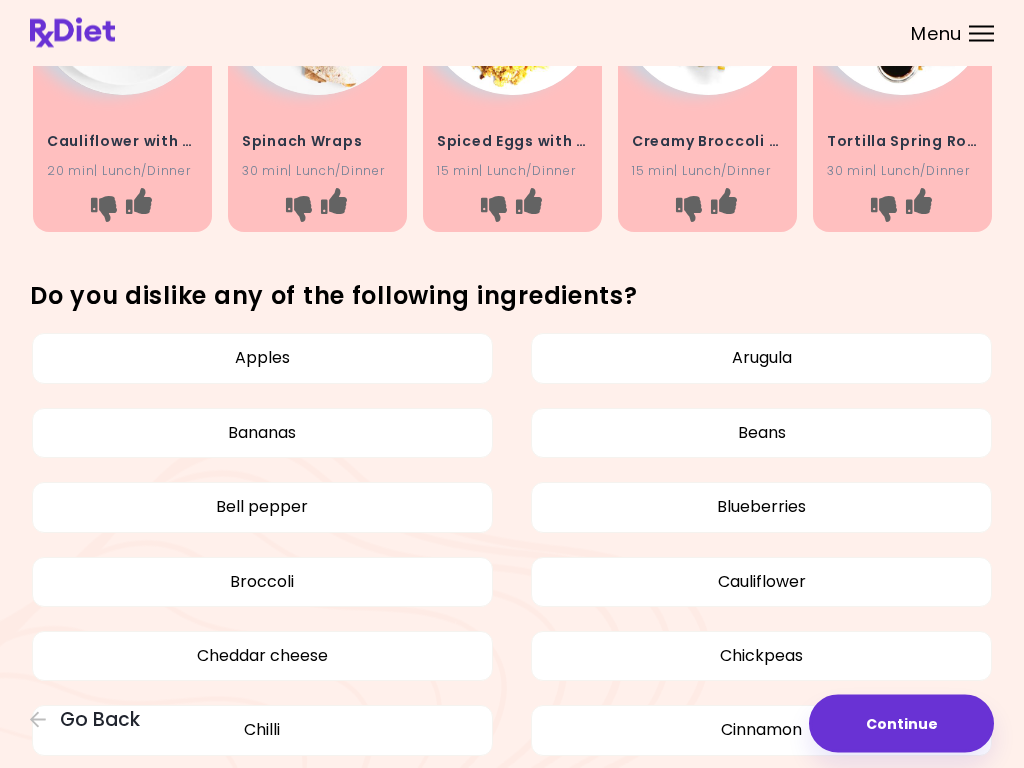 scroll, scrollTop: 1194, scrollLeft: 0, axis: vertical 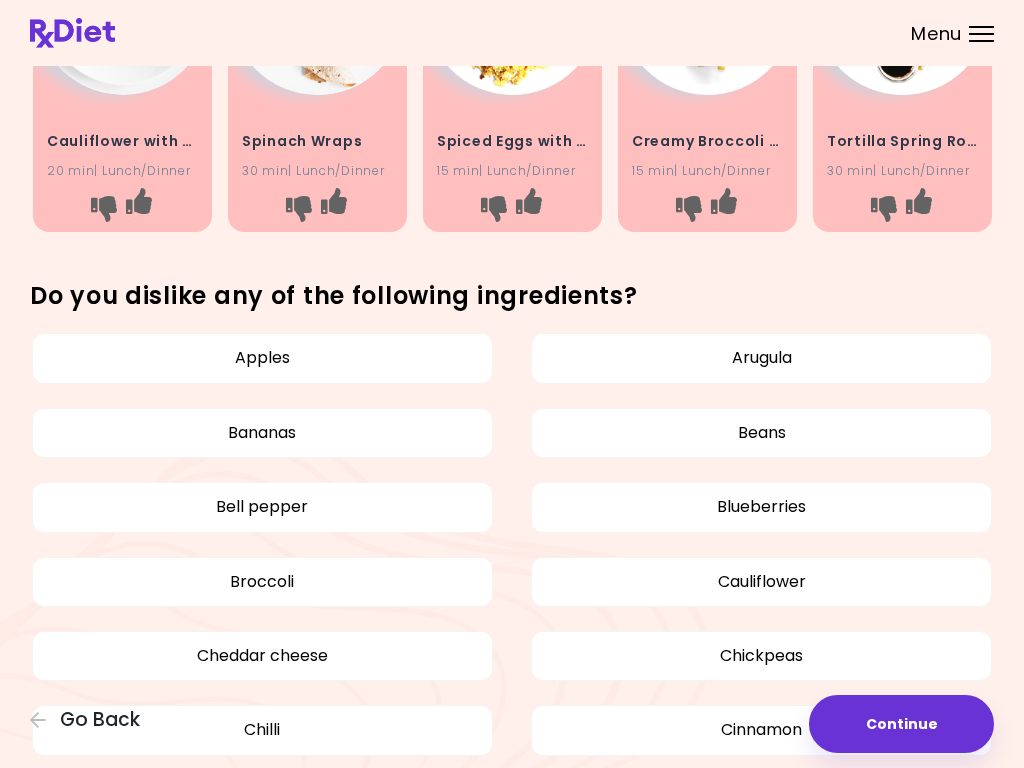 click on "Arugula" at bounding box center [761, 358] 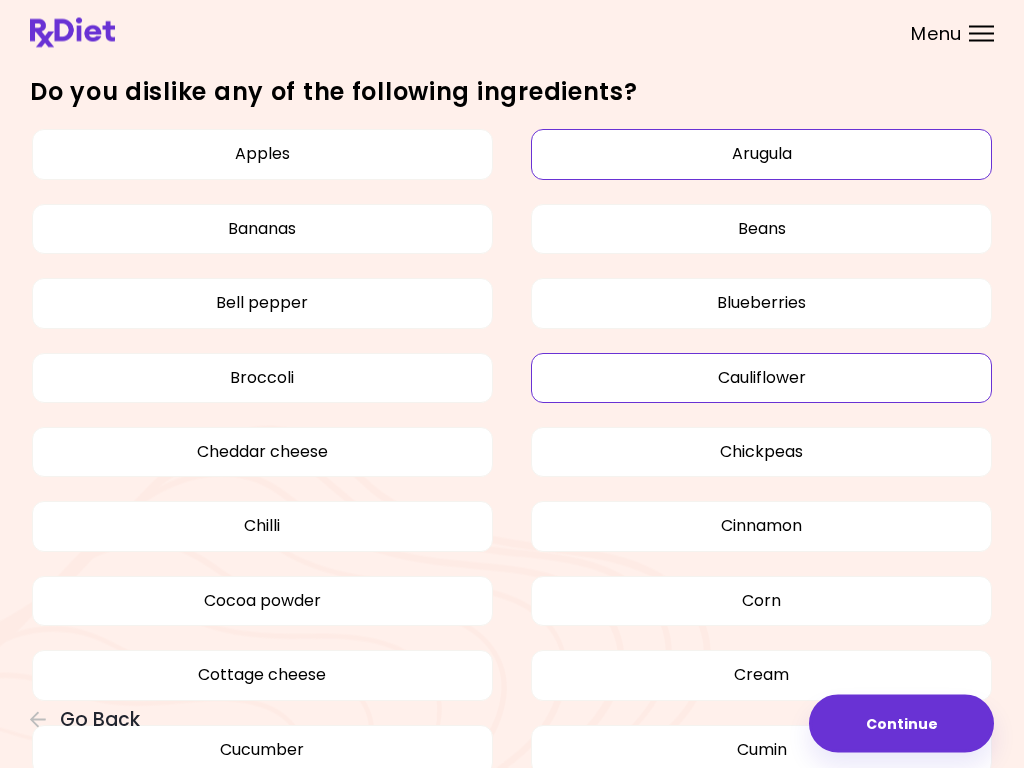 click on "Cauliflower" at bounding box center [761, 379] 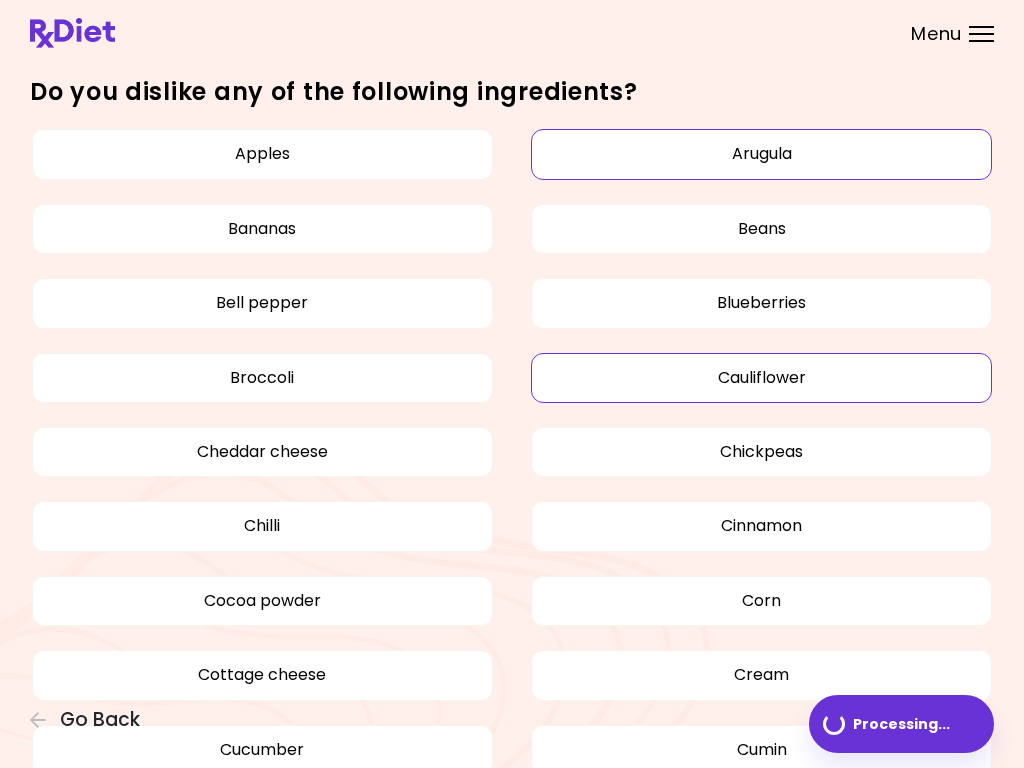 click on "Chickpeas" at bounding box center (761, 452) 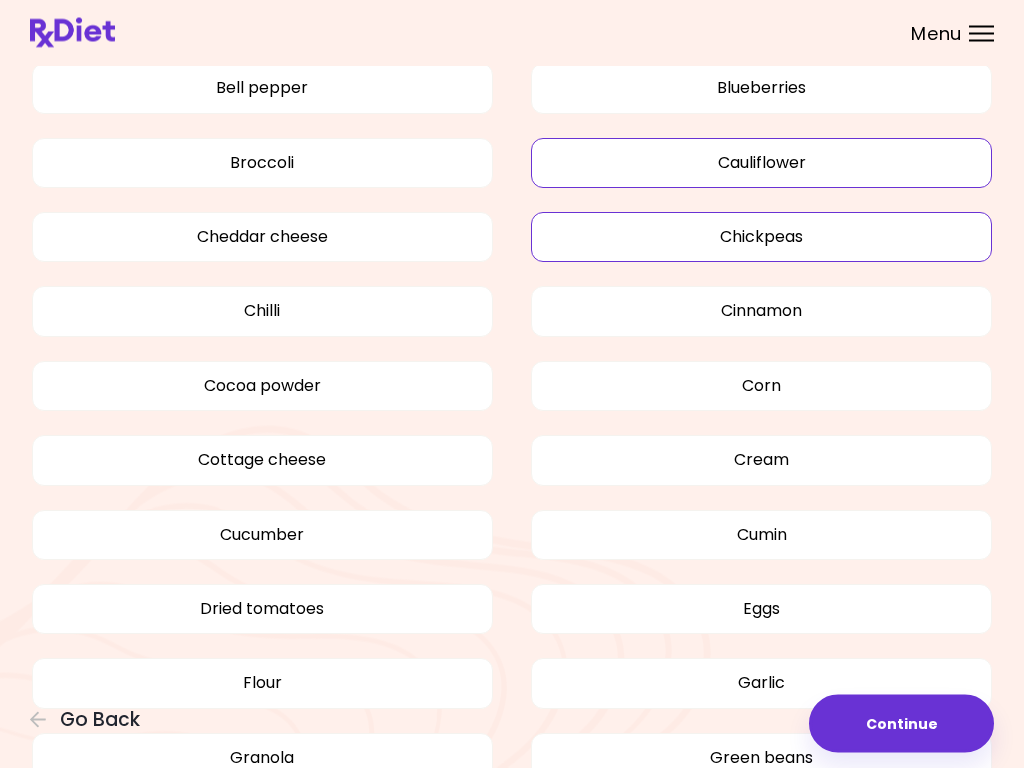scroll, scrollTop: 1613, scrollLeft: 0, axis: vertical 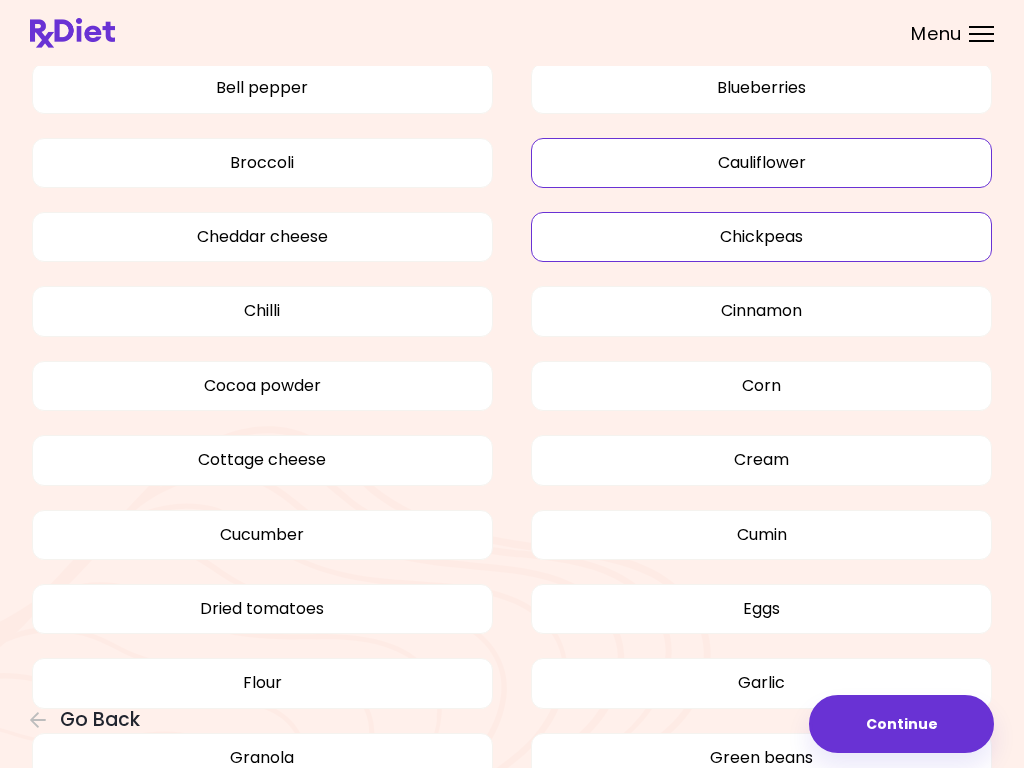 click on "Cumin" at bounding box center [761, 535] 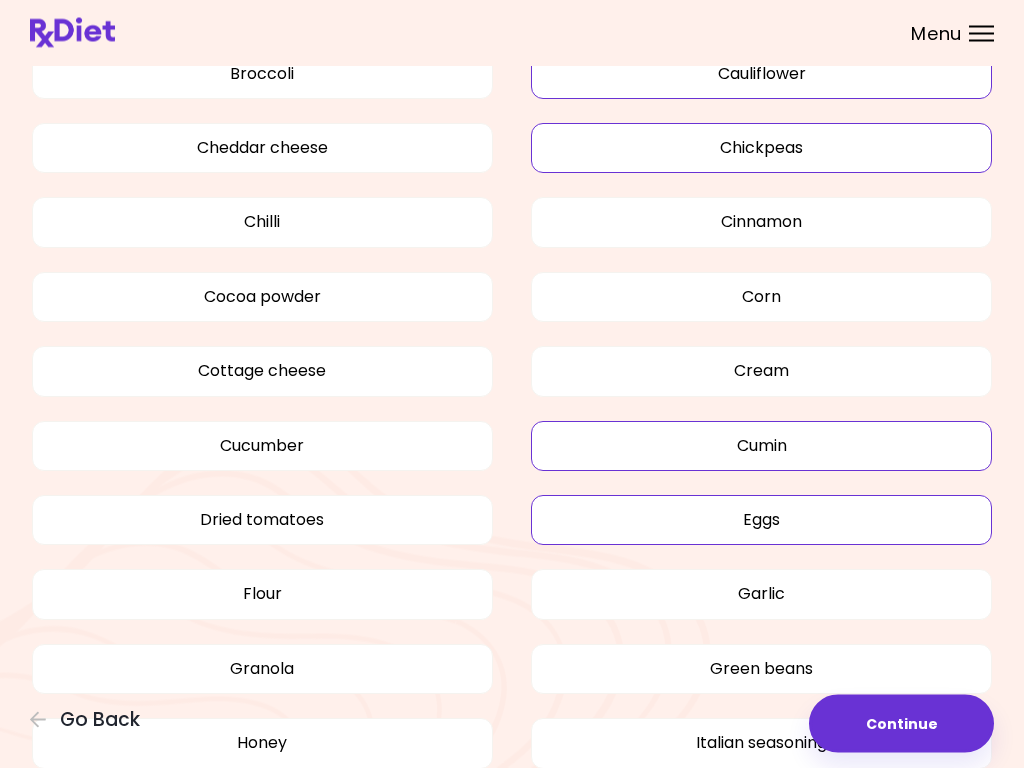 scroll, scrollTop: 1754, scrollLeft: 0, axis: vertical 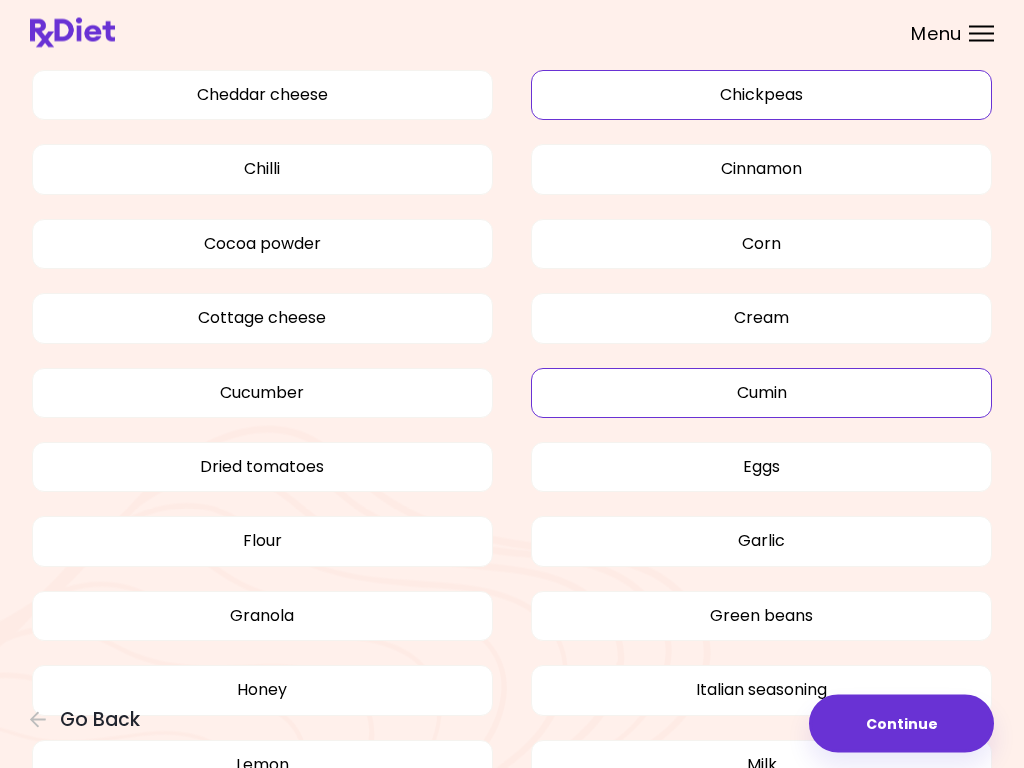 click on "Cumin" at bounding box center (761, 394) 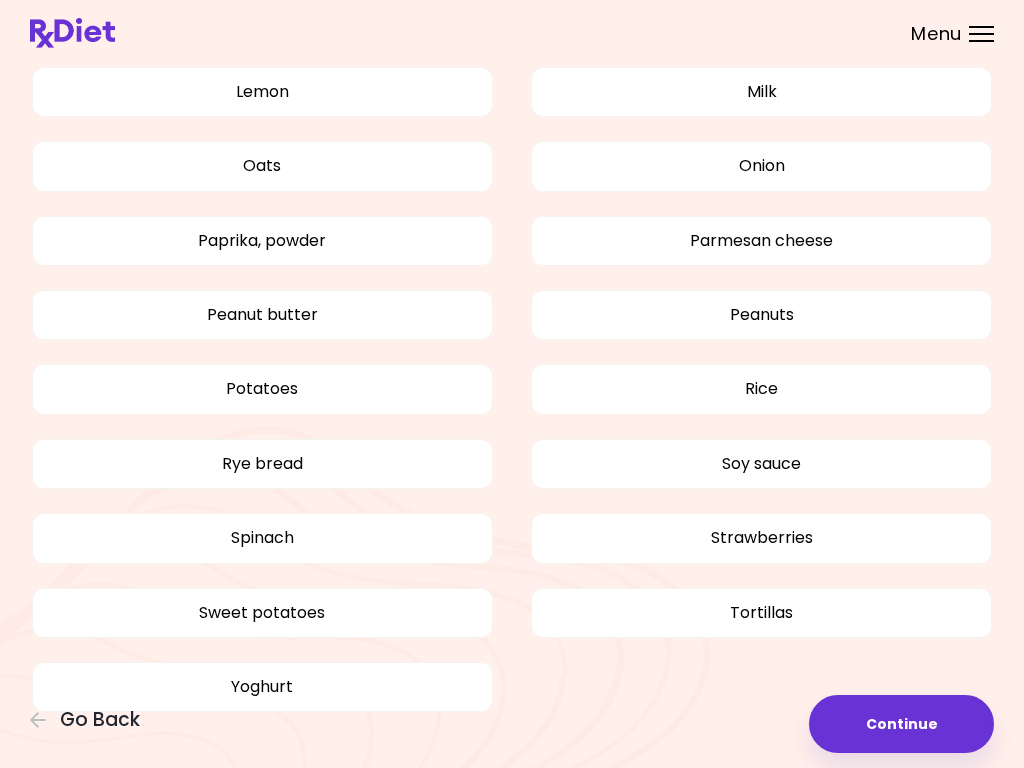 scroll, scrollTop: 2462, scrollLeft: 0, axis: vertical 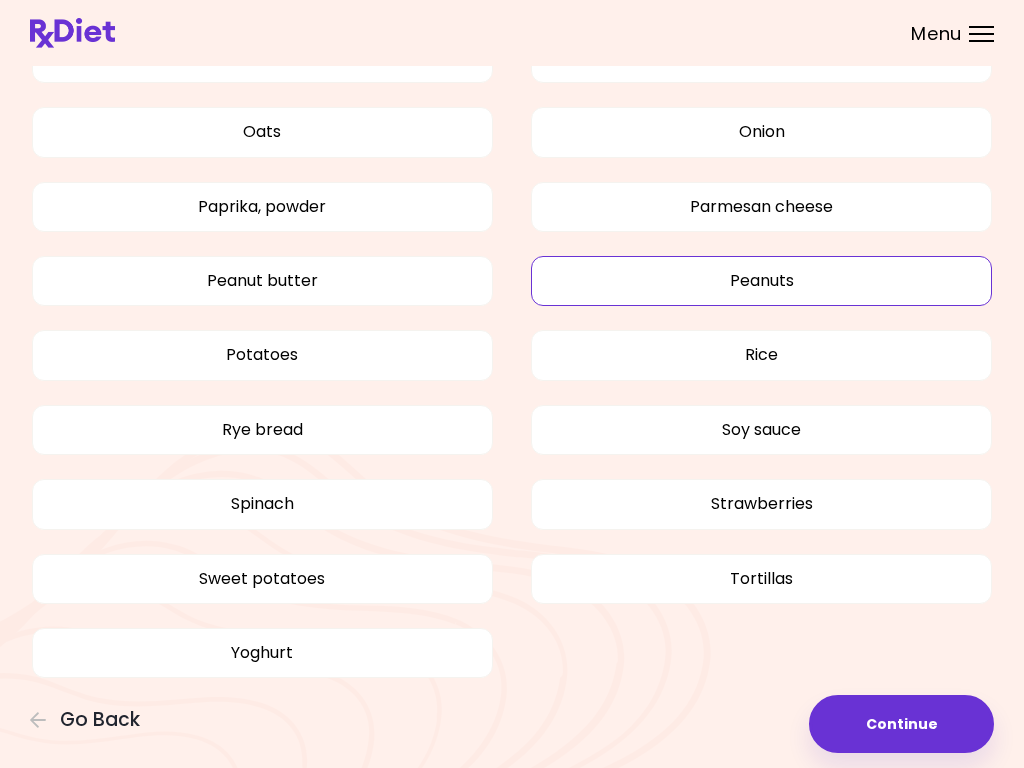 click on "Peanuts" at bounding box center [761, 281] 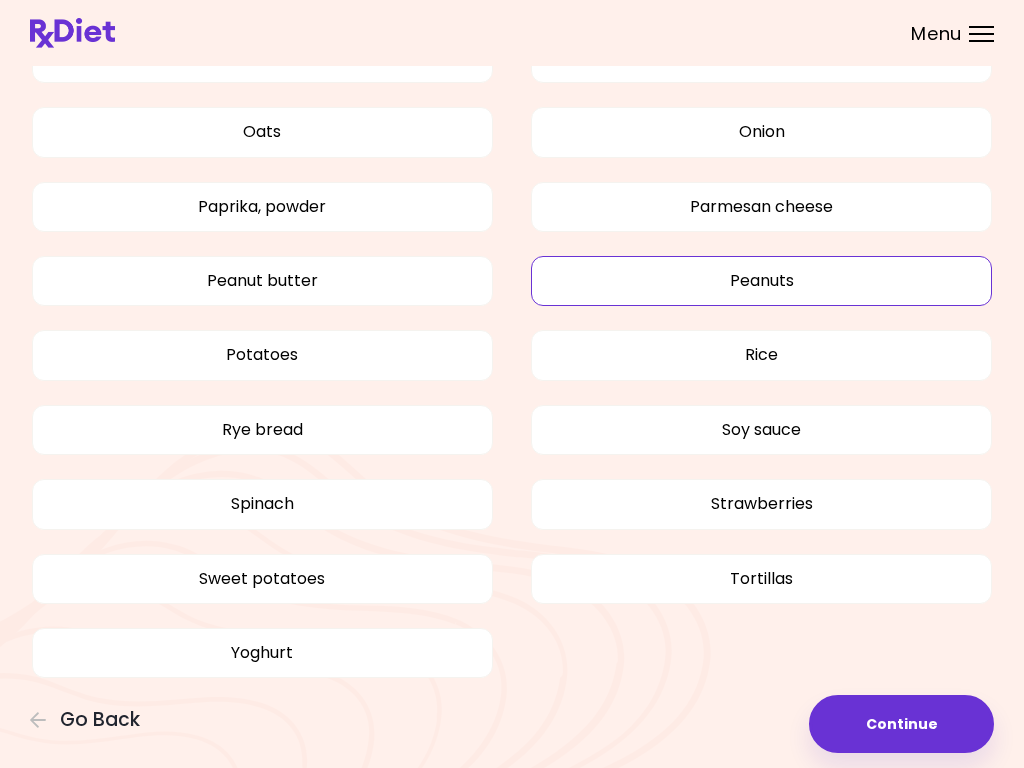click on "Soy sauce" at bounding box center (761, 430) 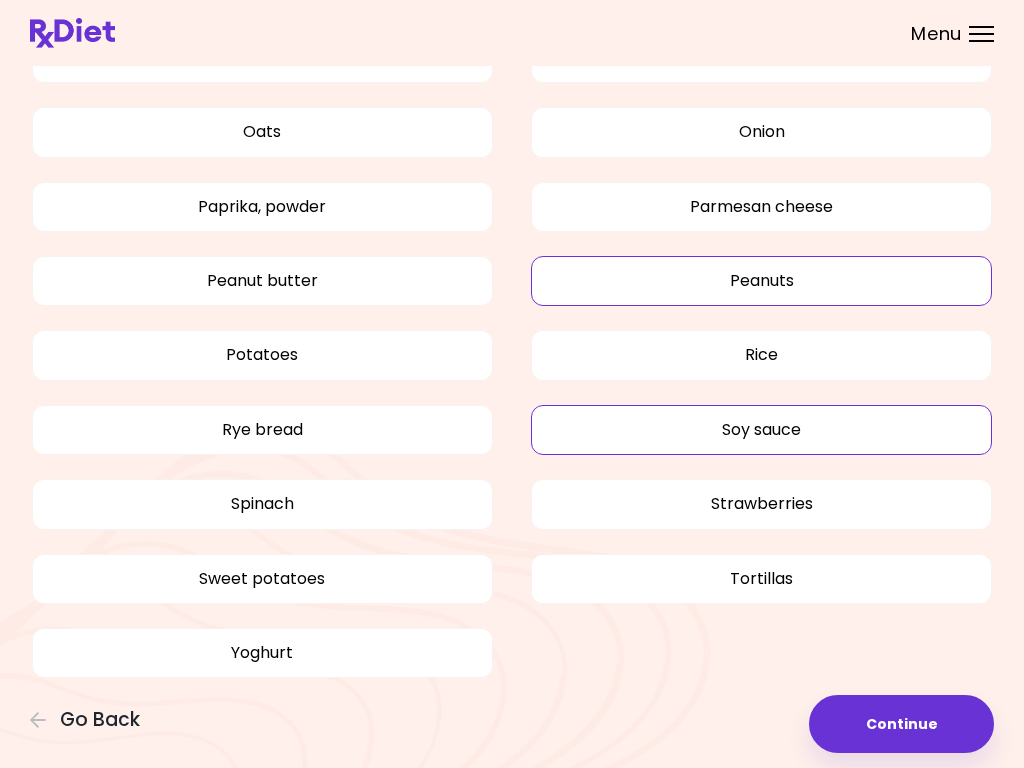 click on "Sweet potatoes" at bounding box center [262, 579] 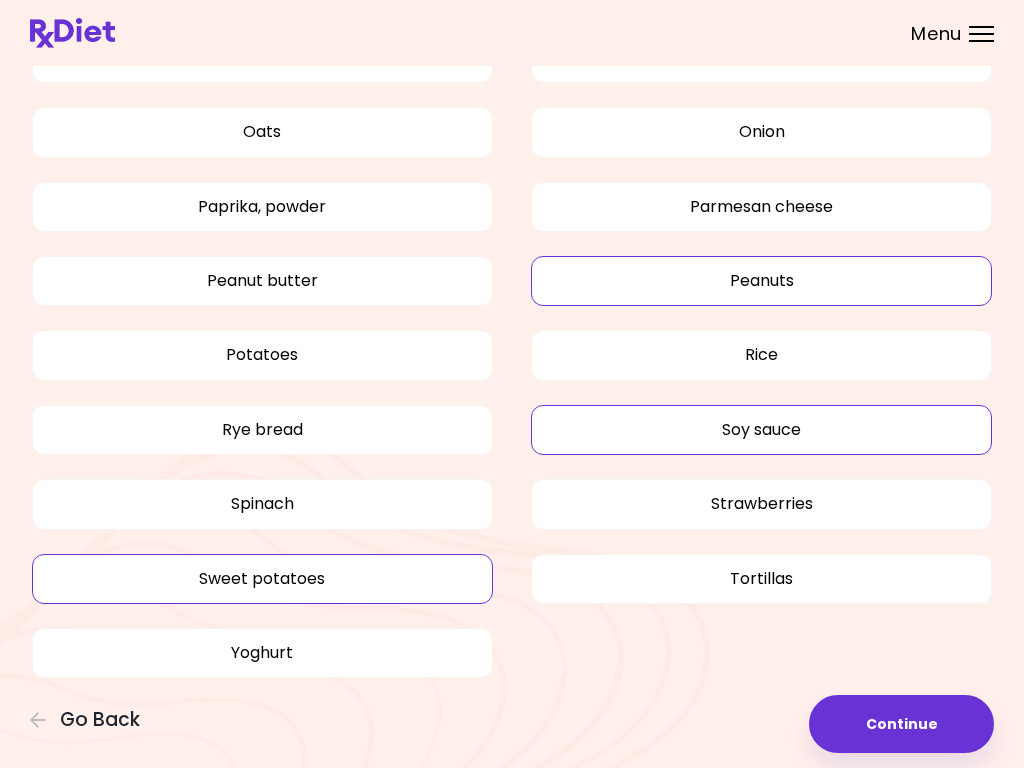 click on "Spinach" at bounding box center (262, 504) 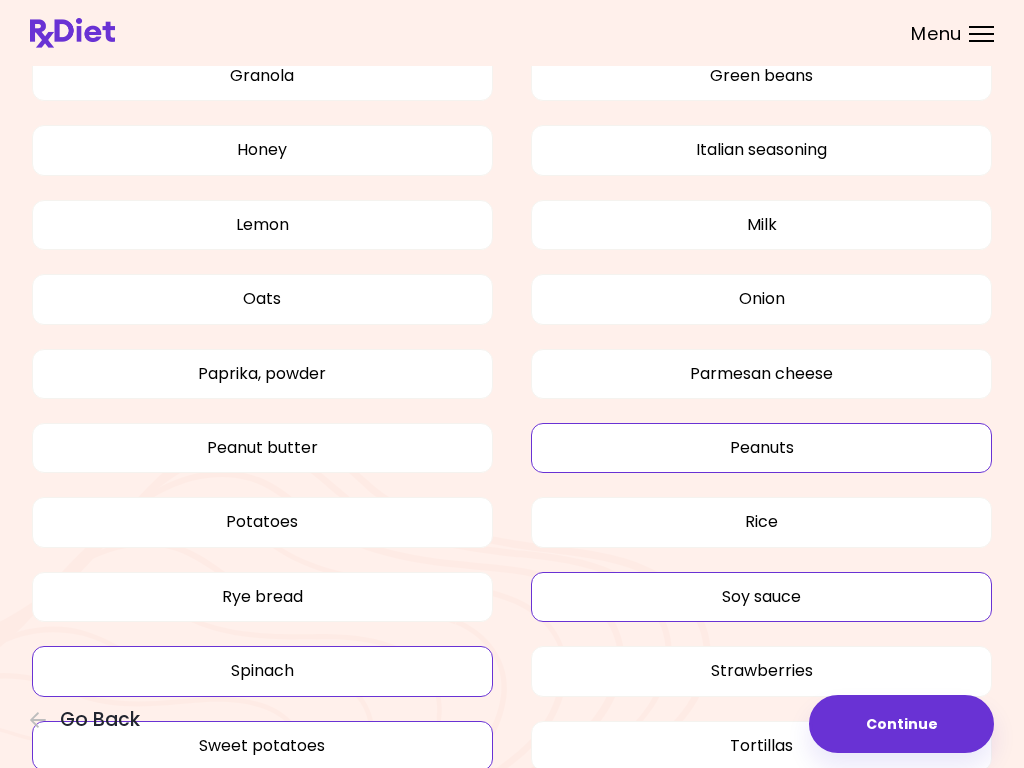 scroll, scrollTop: 2294, scrollLeft: 0, axis: vertical 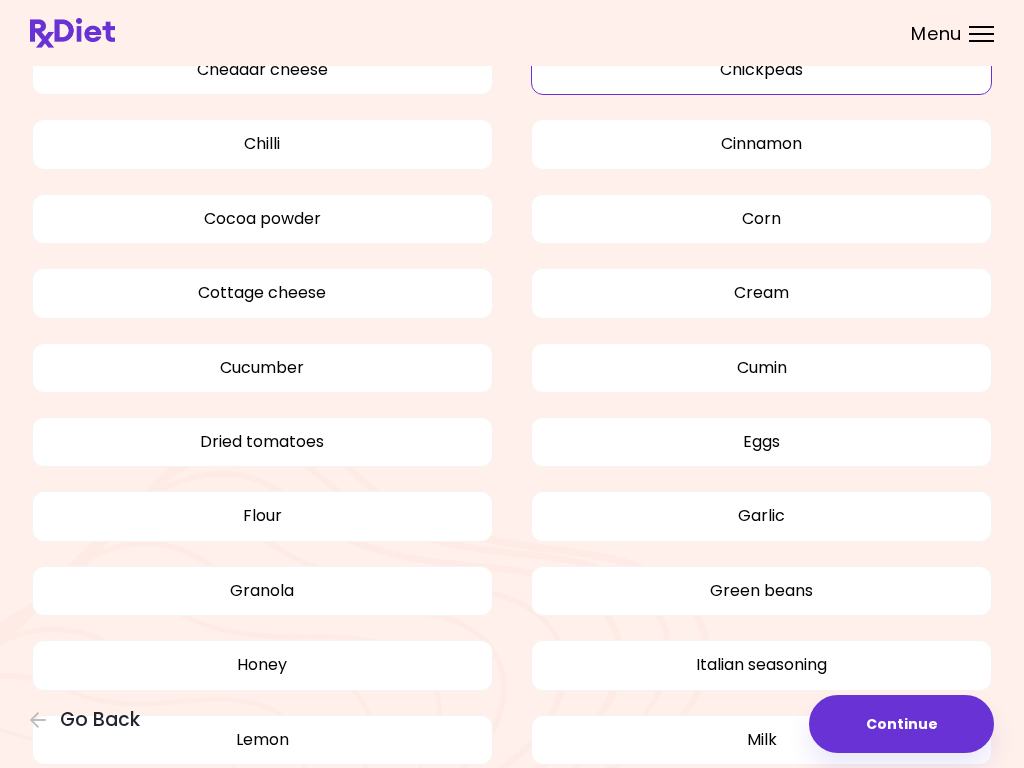 click on "Dried tomatoes" at bounding box center [262, 442] 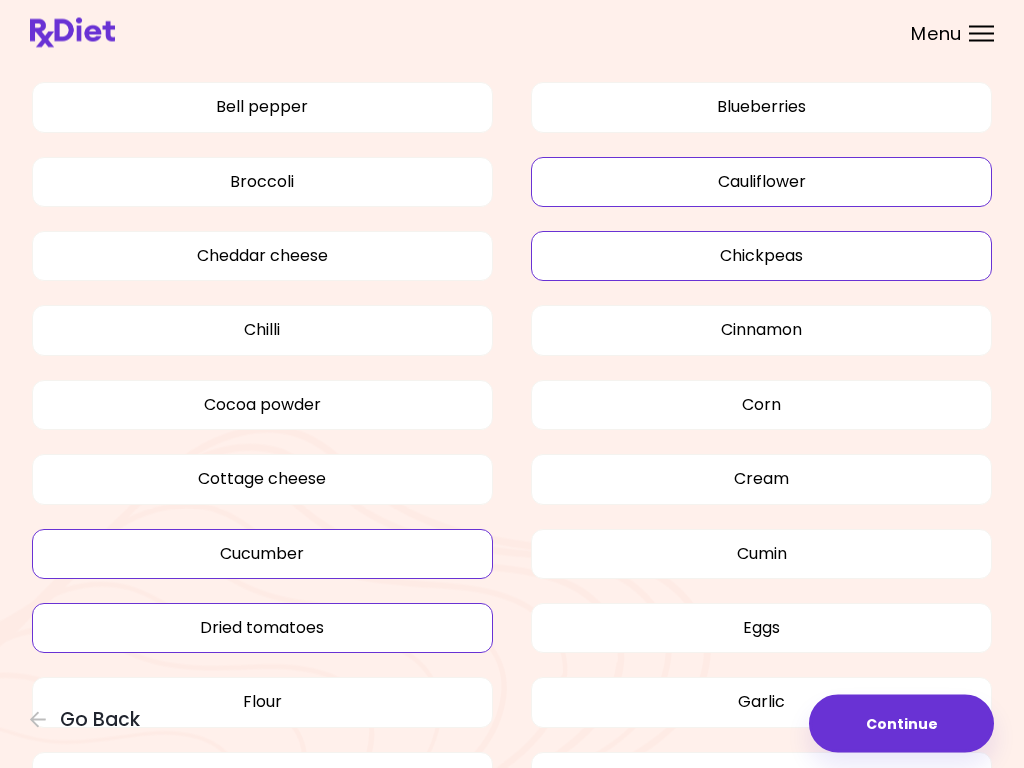 scroll, scrollTop: 1589, scrollLeft: 0, axis: vertical 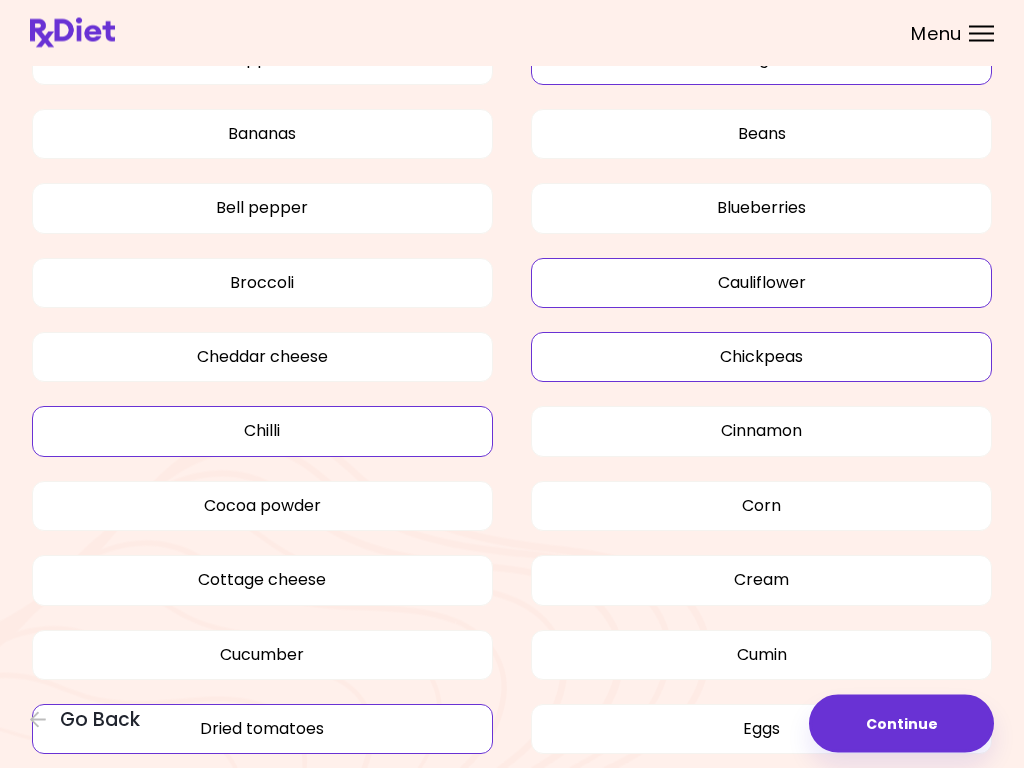 click on "Chilli" at bounding box center (262, 432) 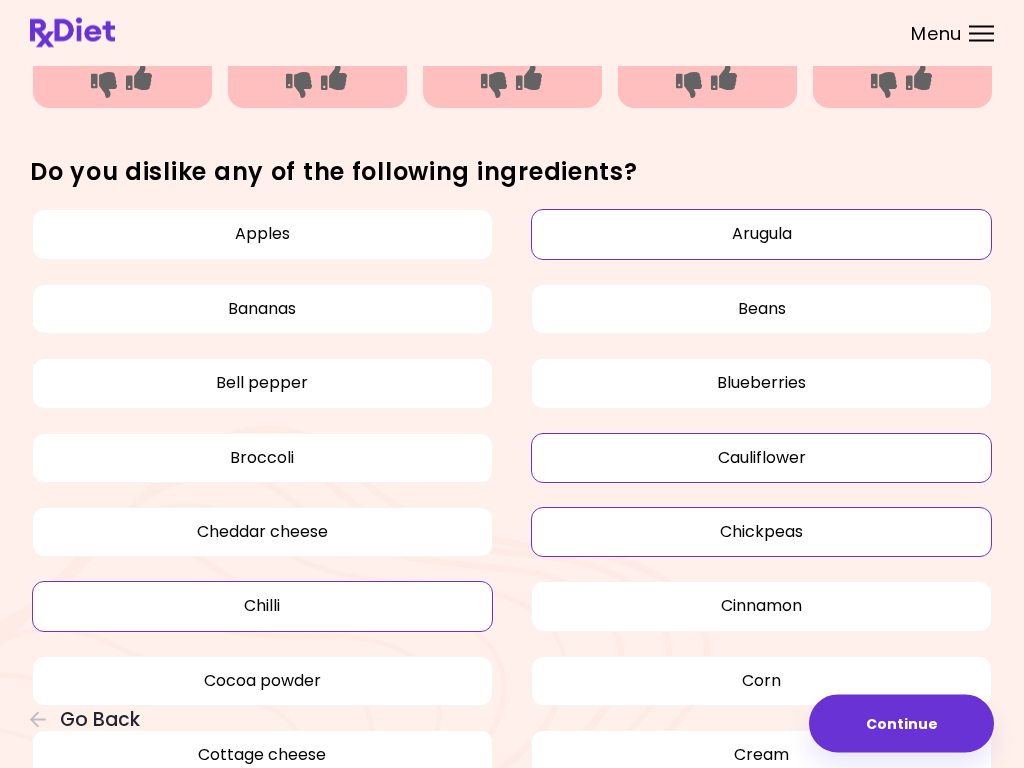 scroll, scrollTop: 1315, scrollLeft: 0, axis: vertical 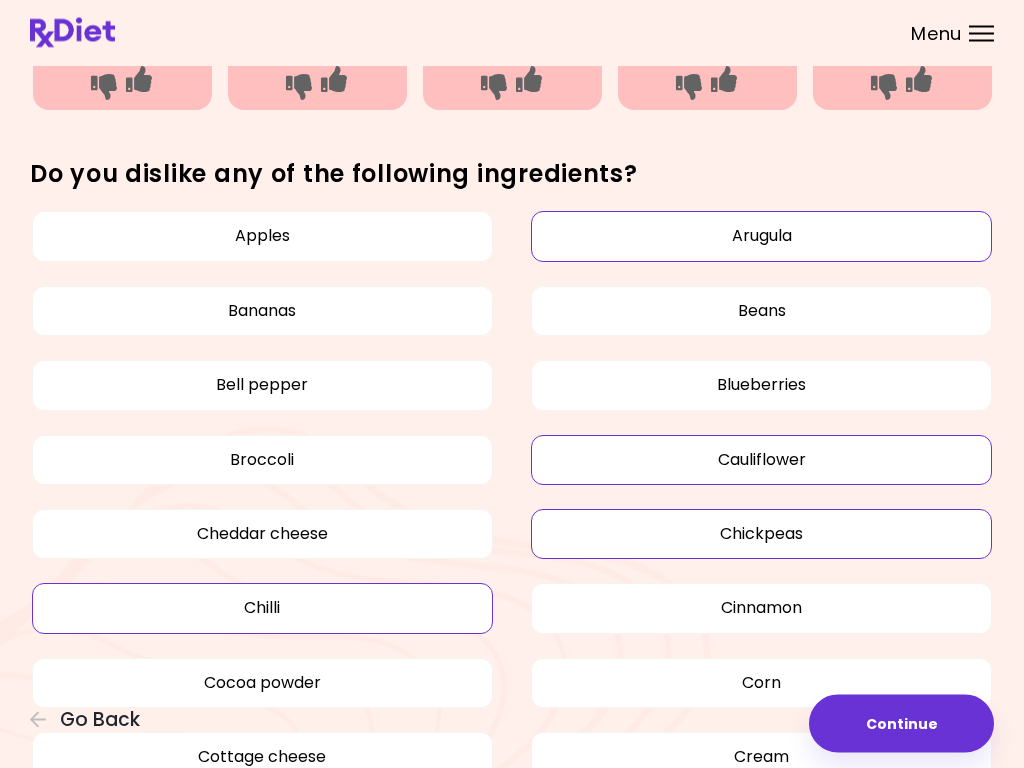 click on "Chilli" at bounding box center [262, 609] 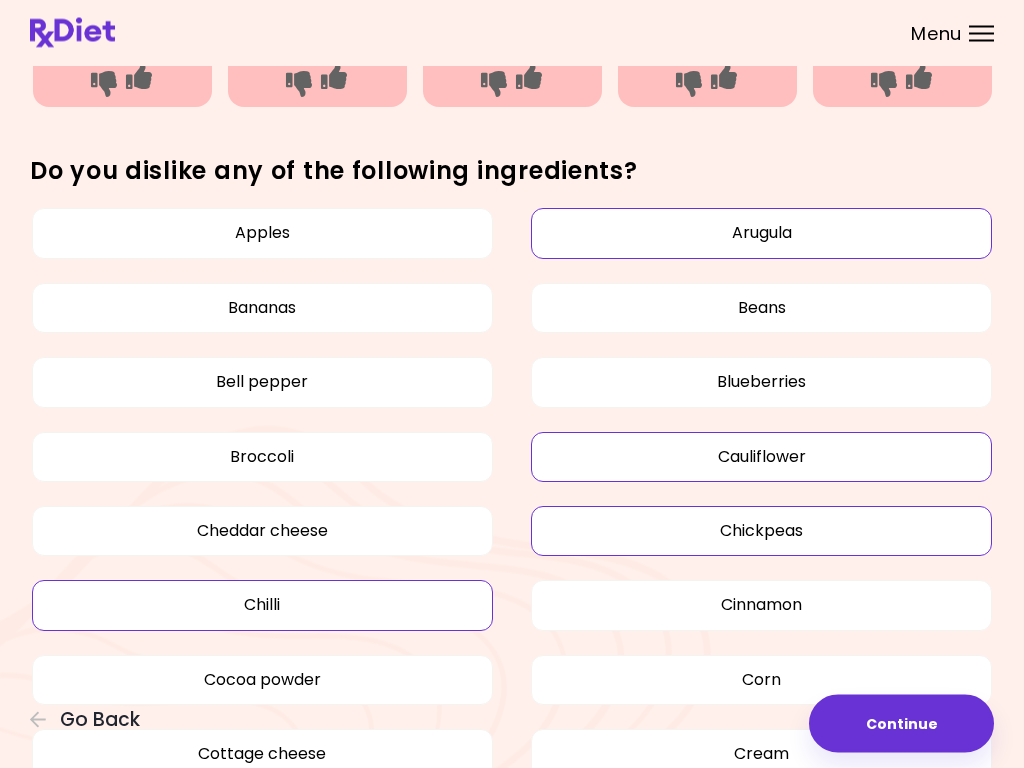 click on "Chilli" at bounding box center (262, 606) 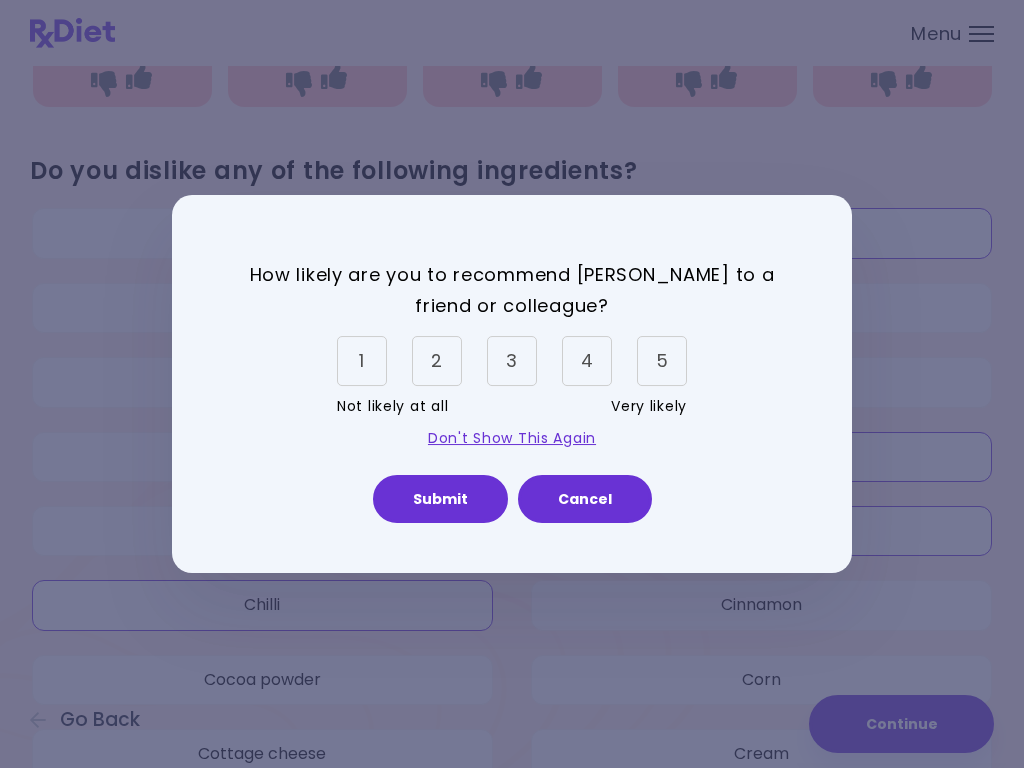 click on "Cancel" at bounding box center [585, 499] 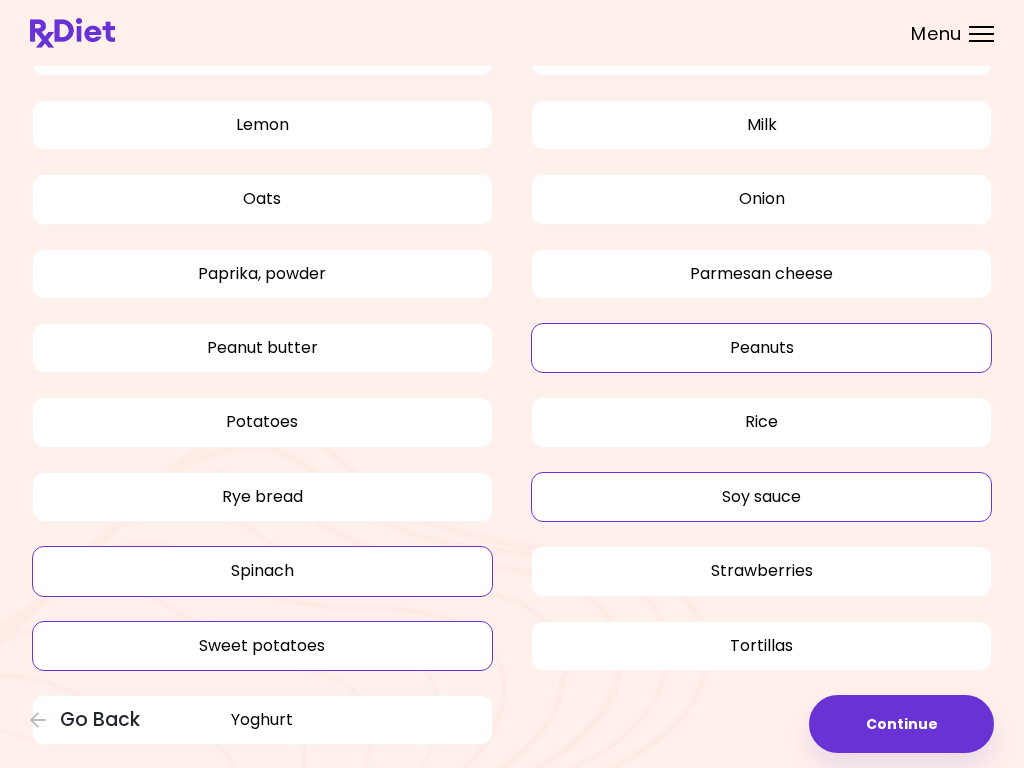 scroll, scrollTop: 2462, scrollLeft: 0, axis: vertical 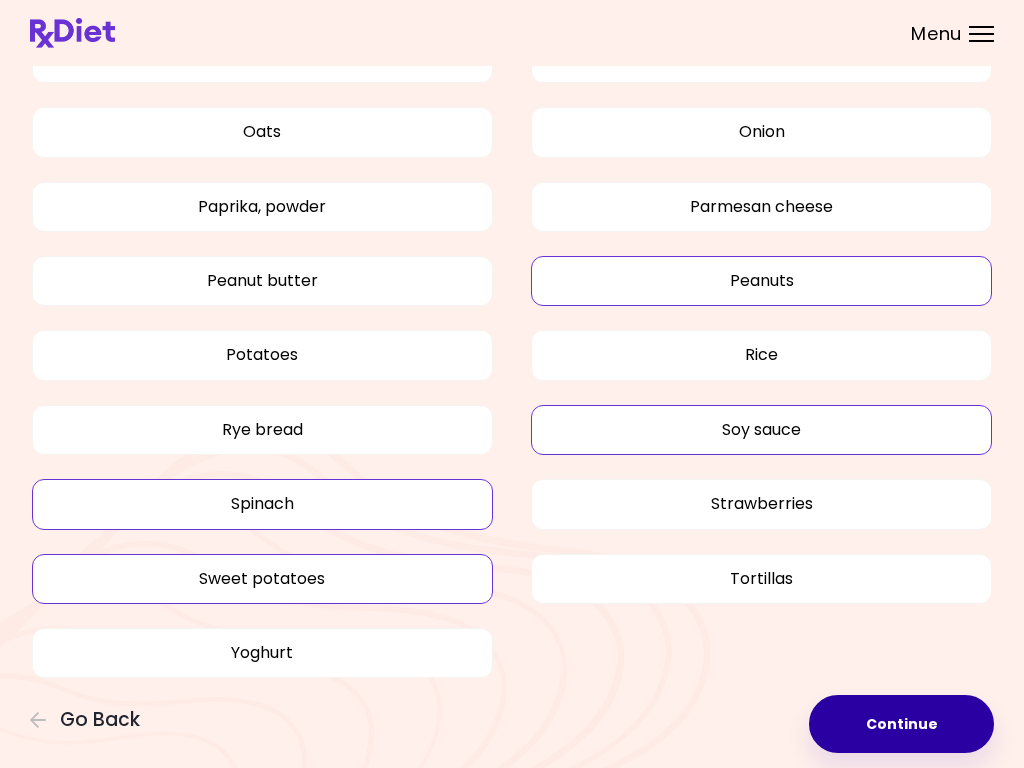 click on "Continue" at bounding box center (901, 724) 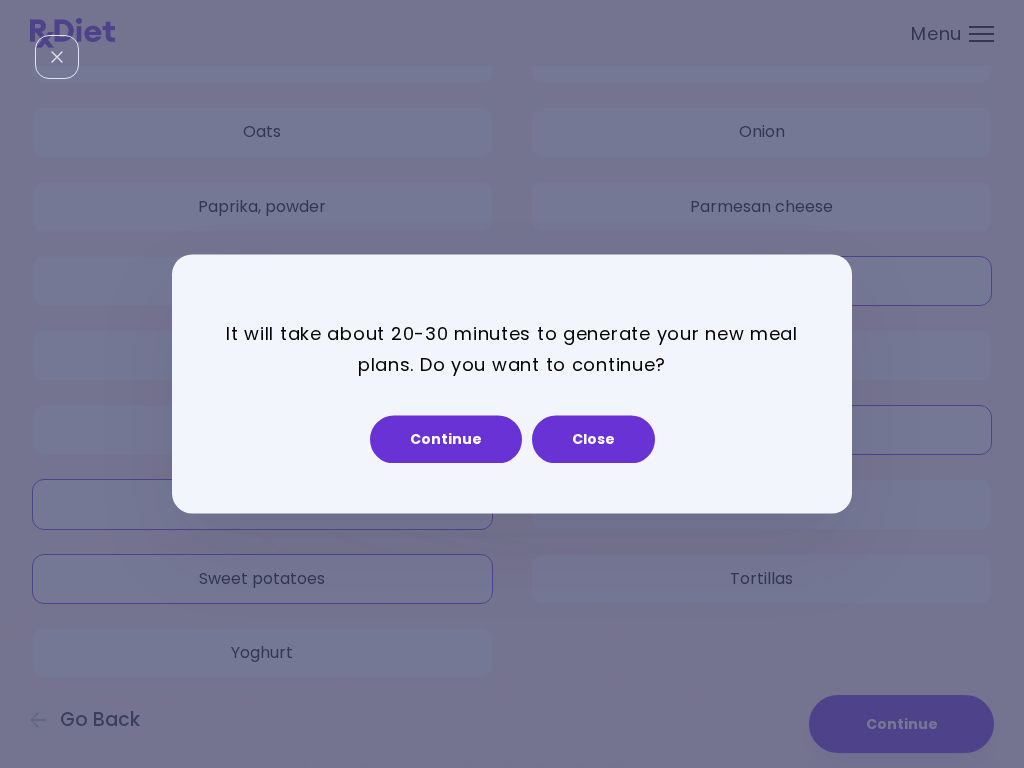 click on "Continue" at bounding box center (446, 440) 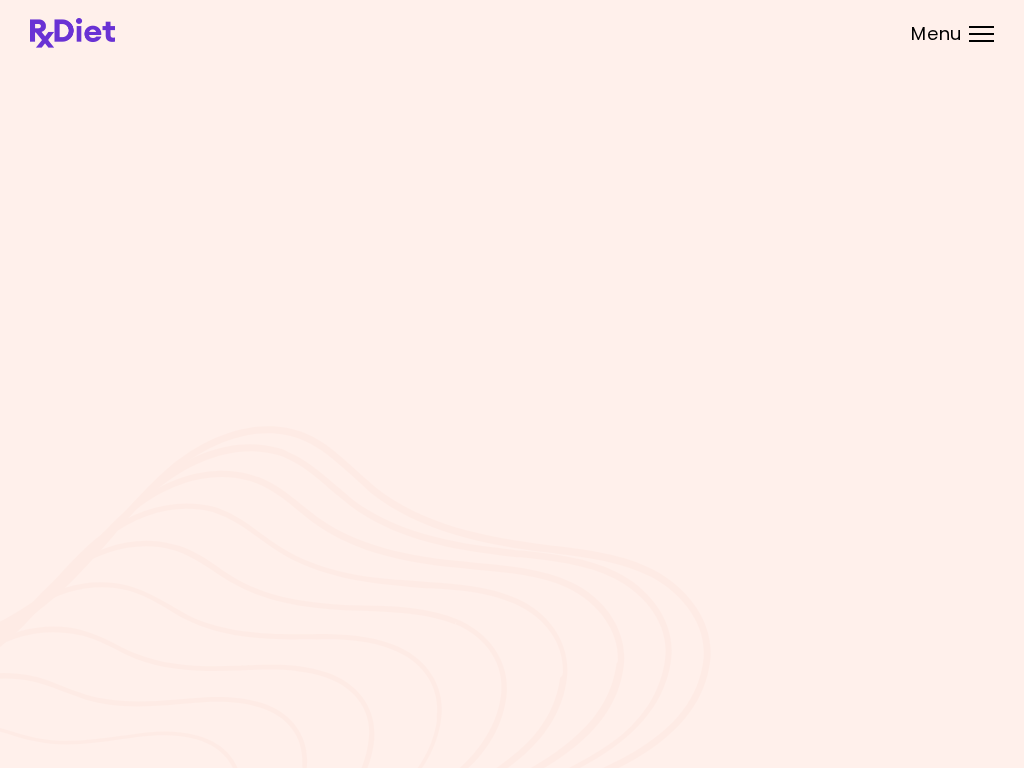 scroll, scrollTop: 0, scrollLeft: 0, axis: both 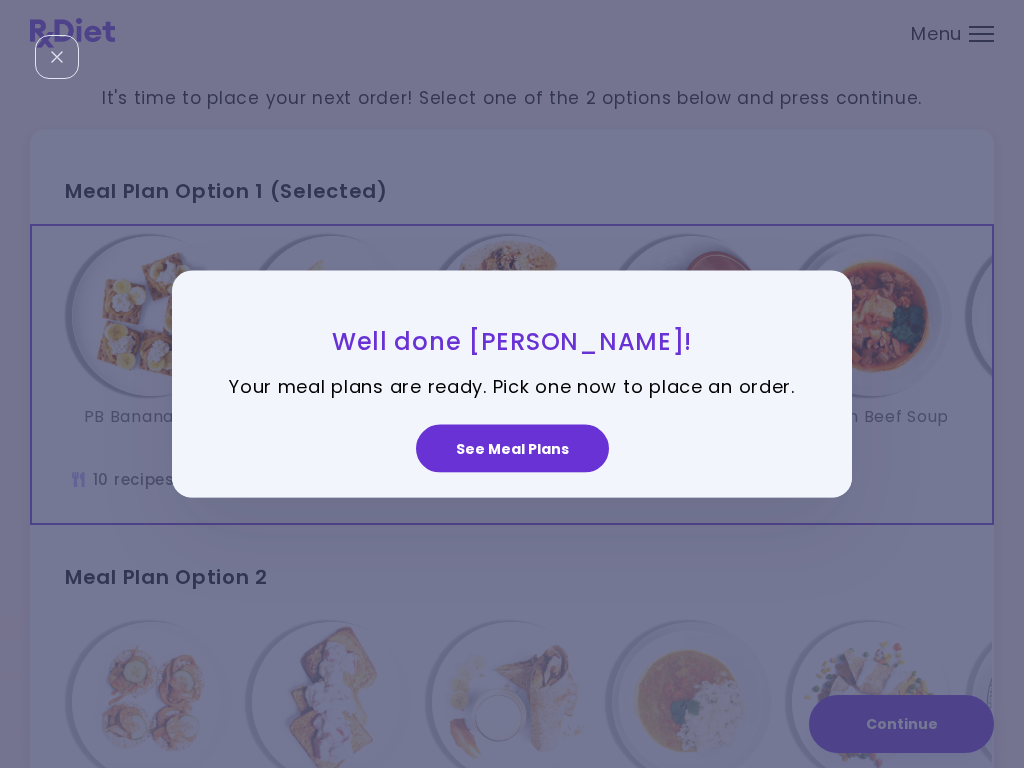 click on "See Meal Plans" at bounding box center (512, 448) 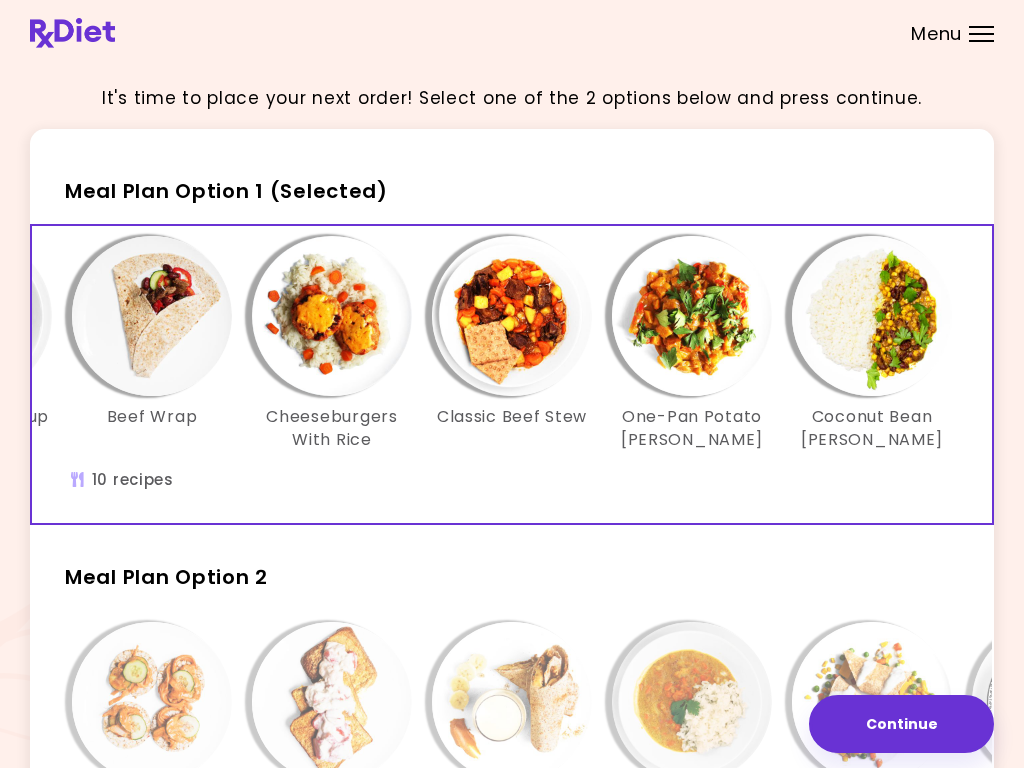 scroll, scrollTop: 0, scrollLeft: 900, axis: horizontal 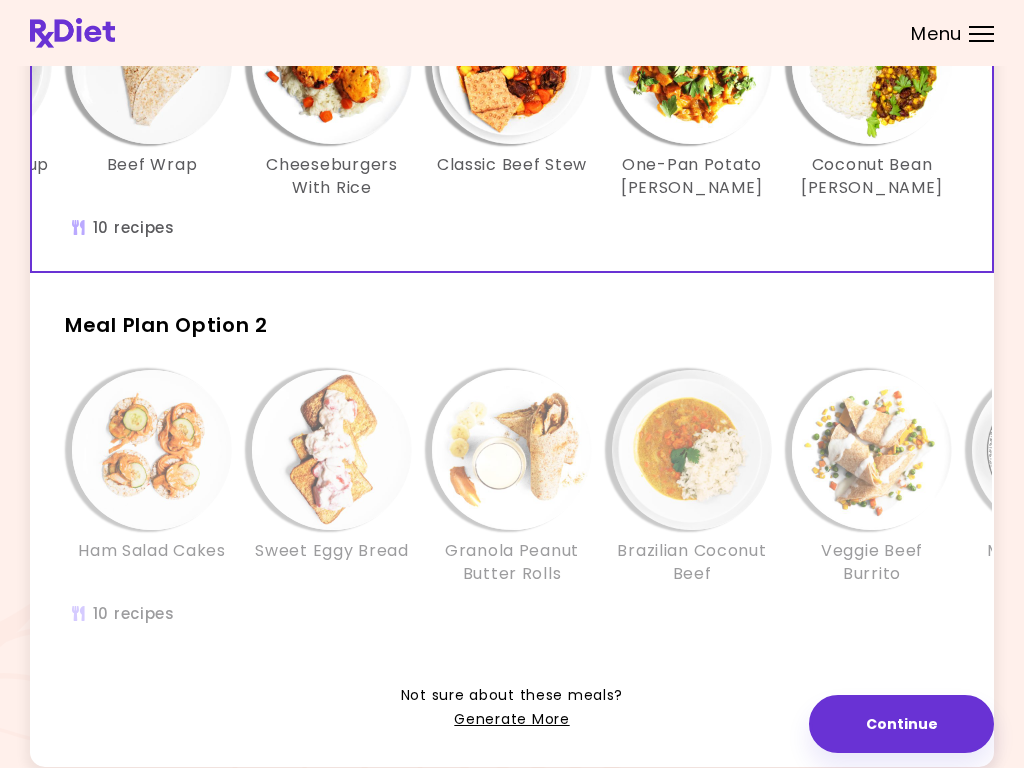 click at bounding box center (152, 450) 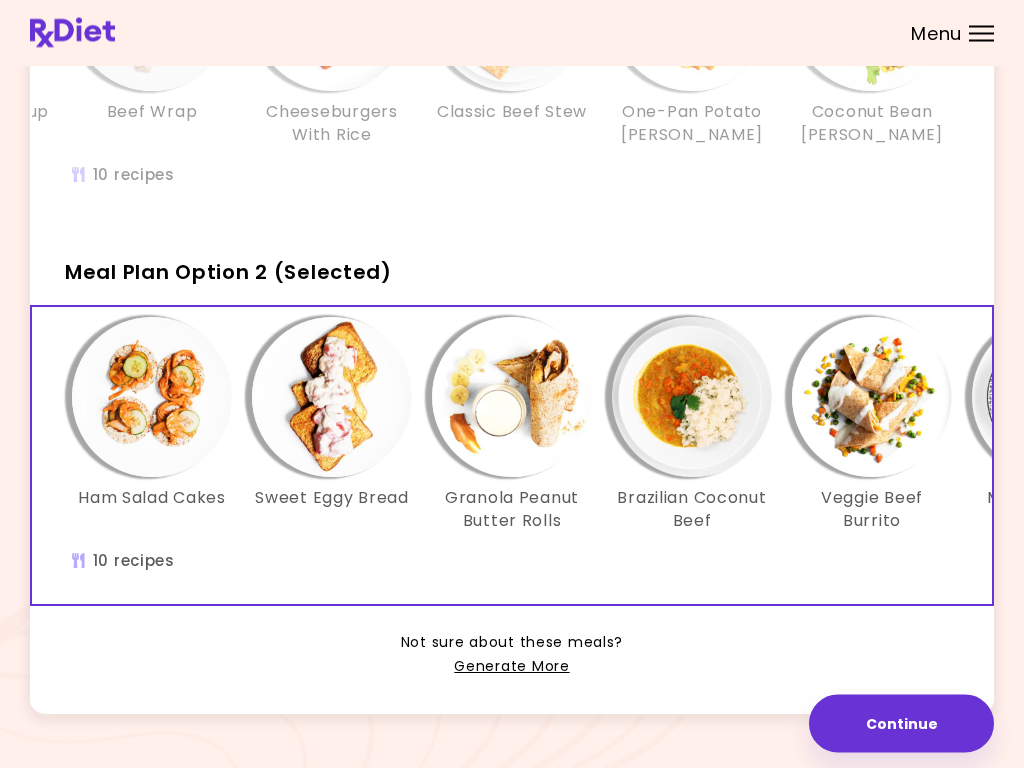 scroll, scrollTop: 338, scrollLeft: 0, axis: vertical 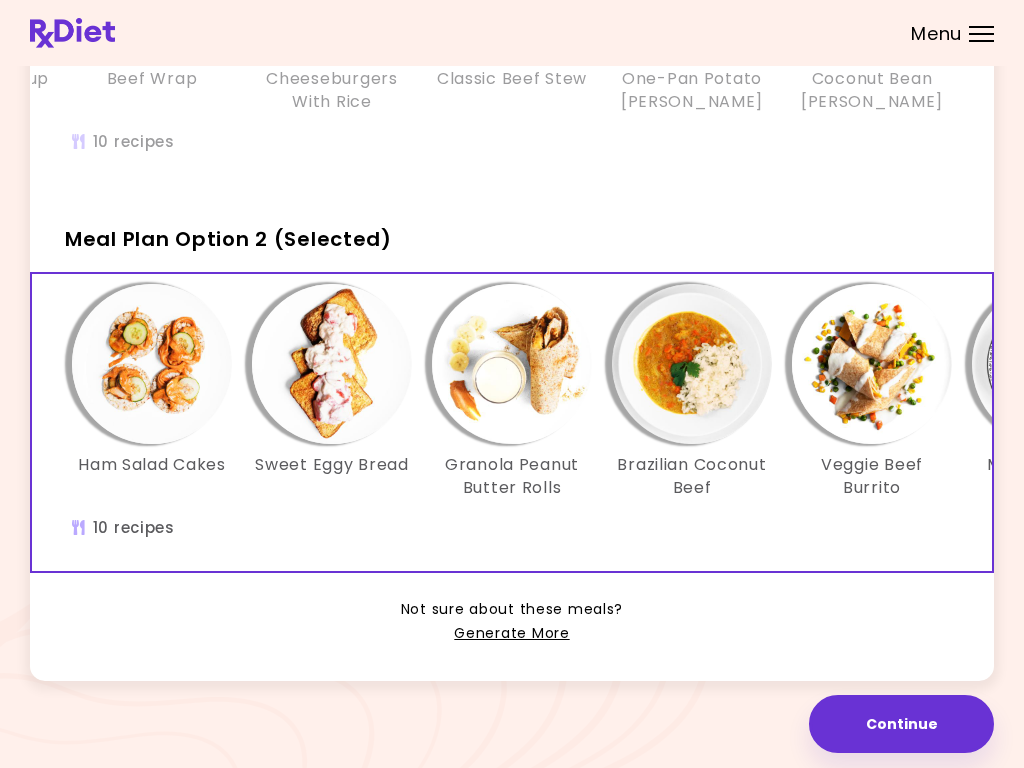 click at bounding box center [332, 364] 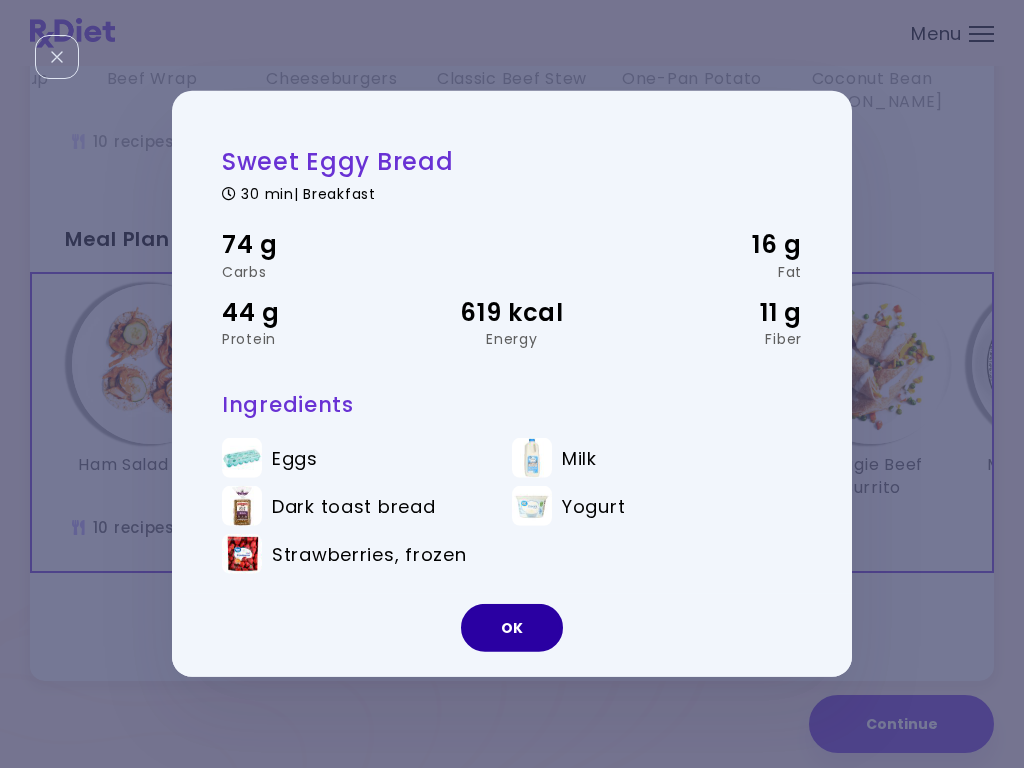 click on "OK" at bounding box center [512, 628] 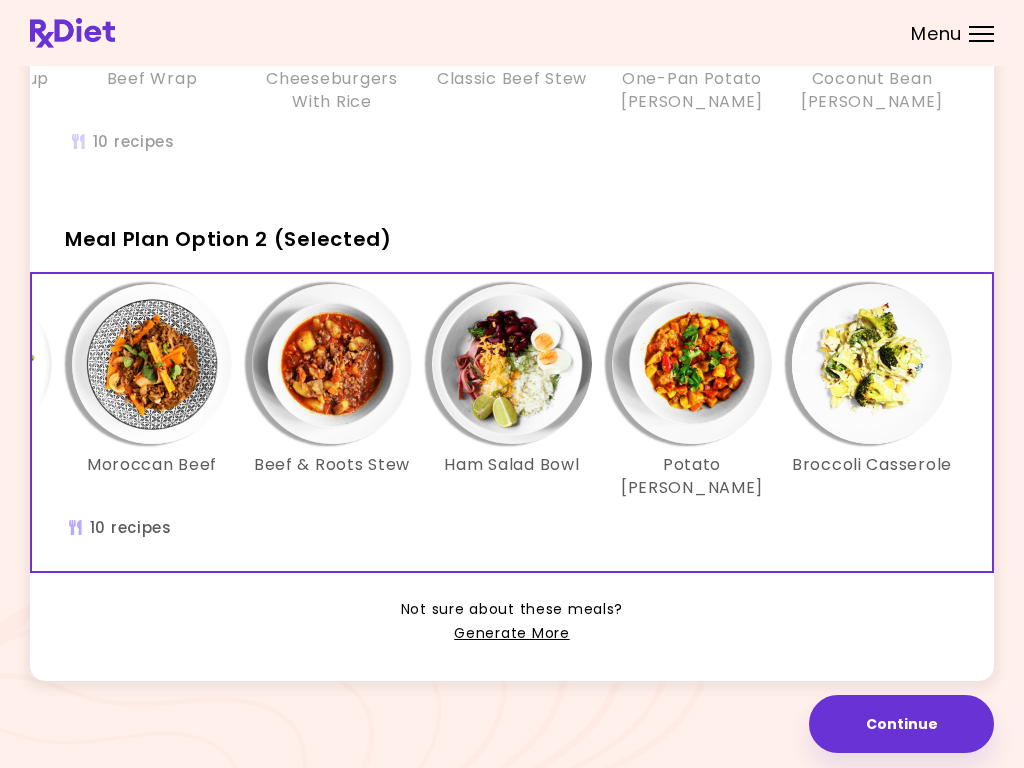 scroll, scrollTop: 0, scrollLeft: 900, axis: horizontal 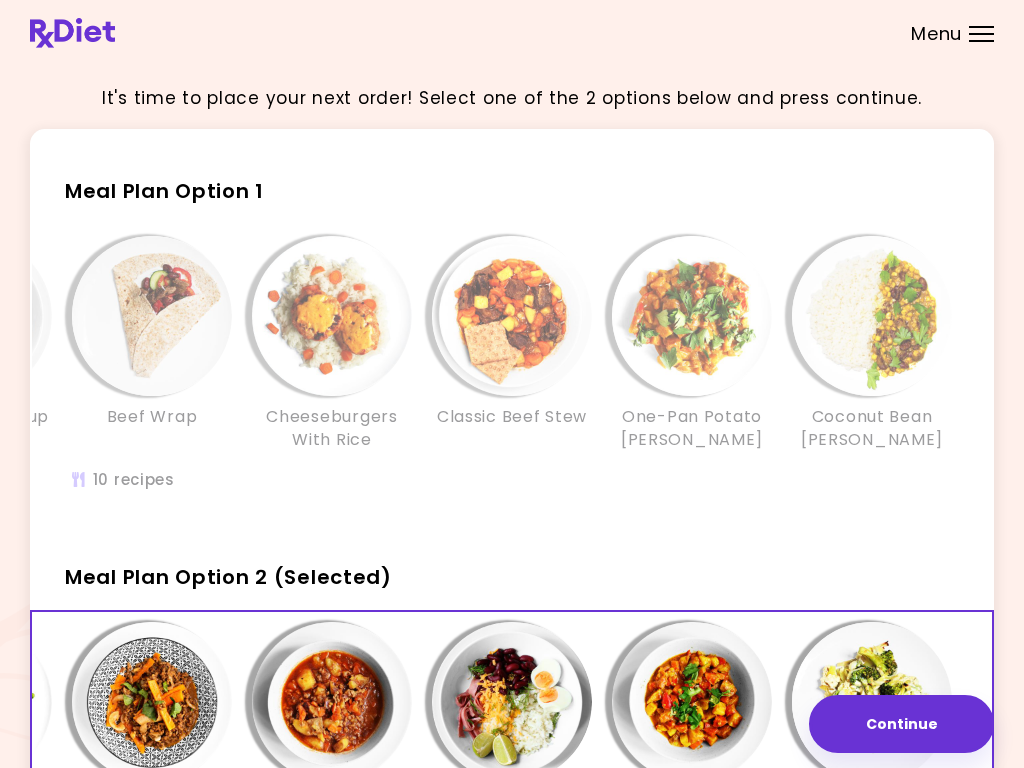 click at bounding box center [152, 316] 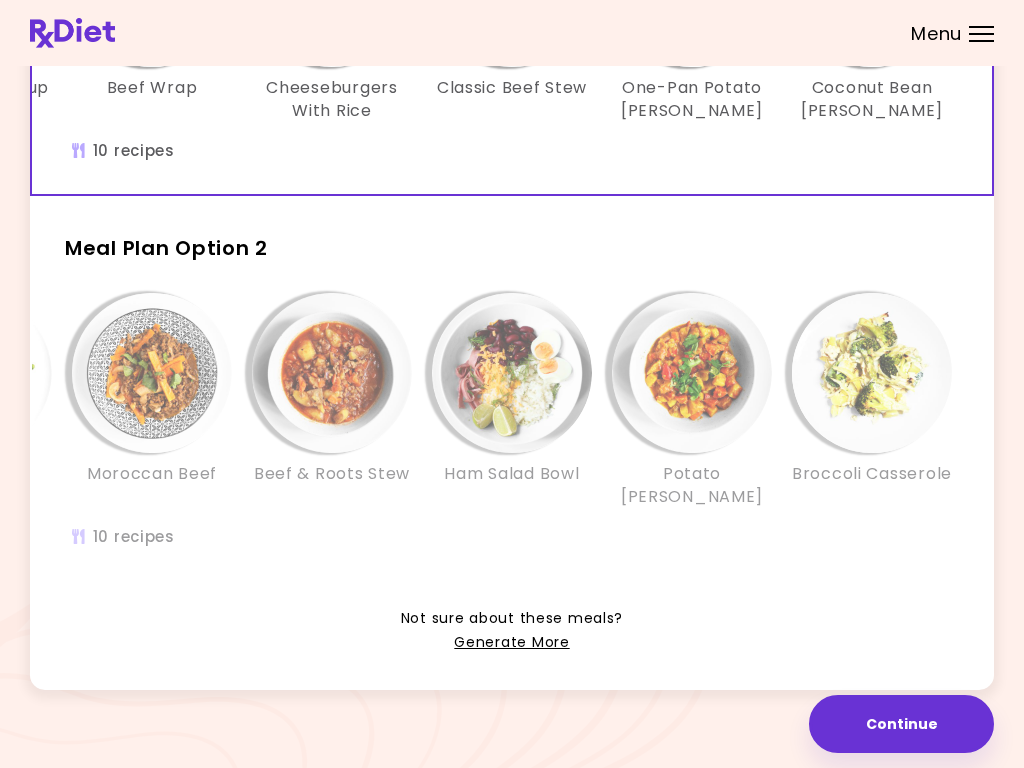 scroll, scrollTop: 338, scrollLeft: 0, axis: vertical 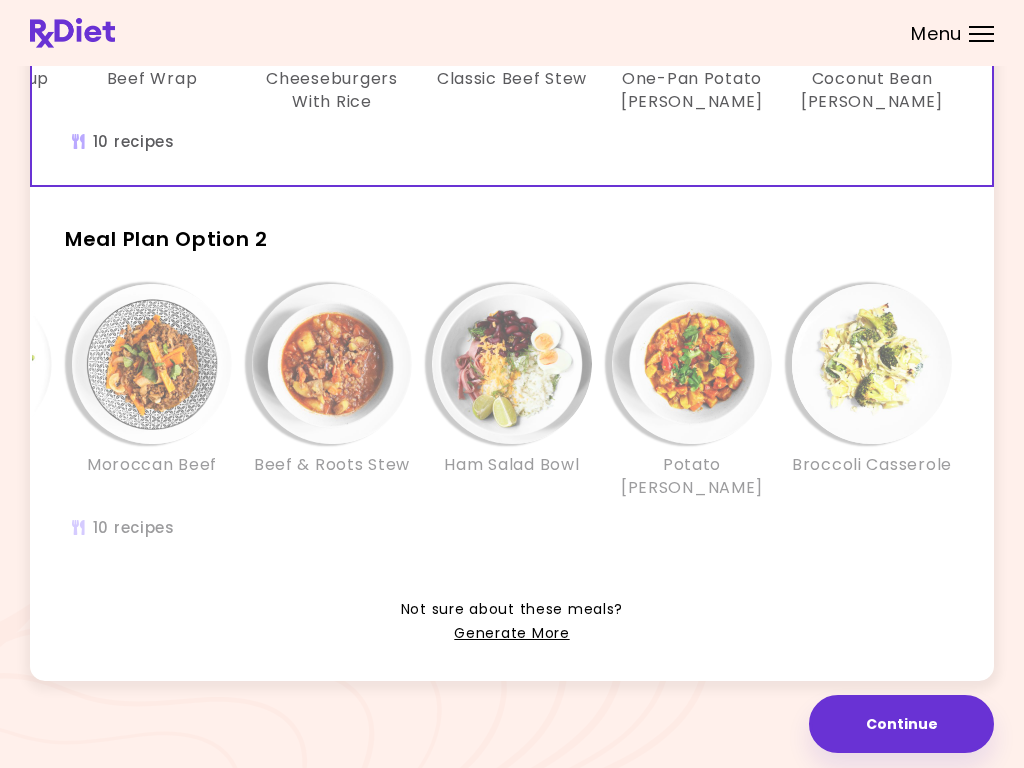 click on "Generate More" at bounding box center (511, 634) 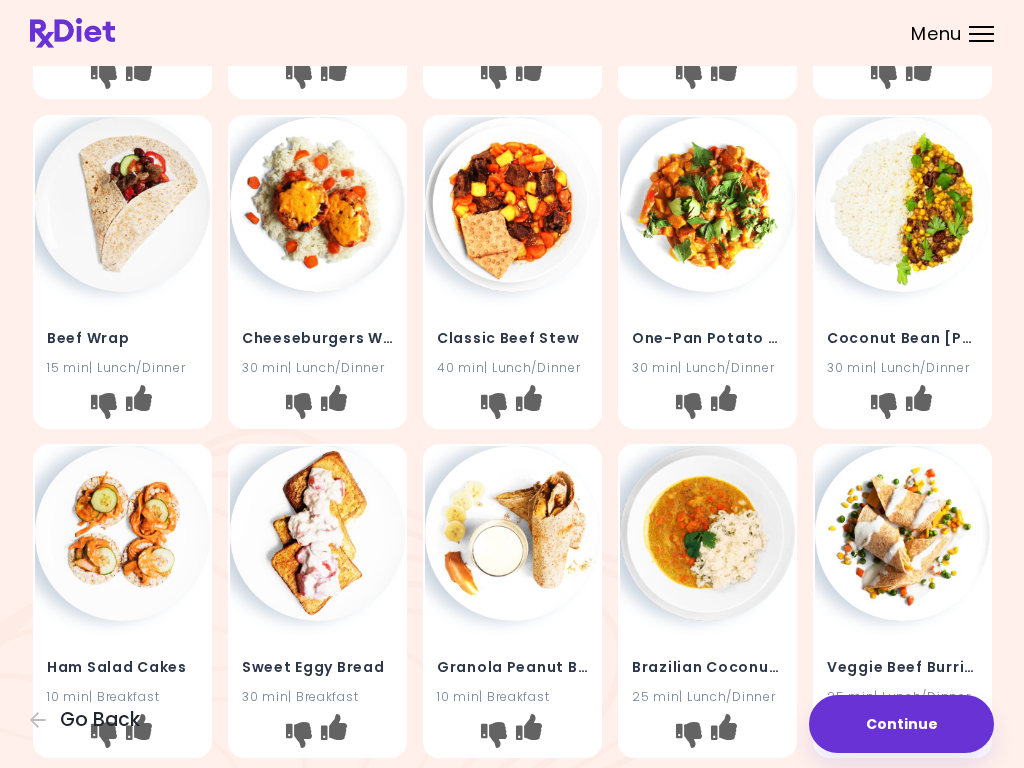 scroll, scrollTop: 0, scrollLeft: 0, axis: both 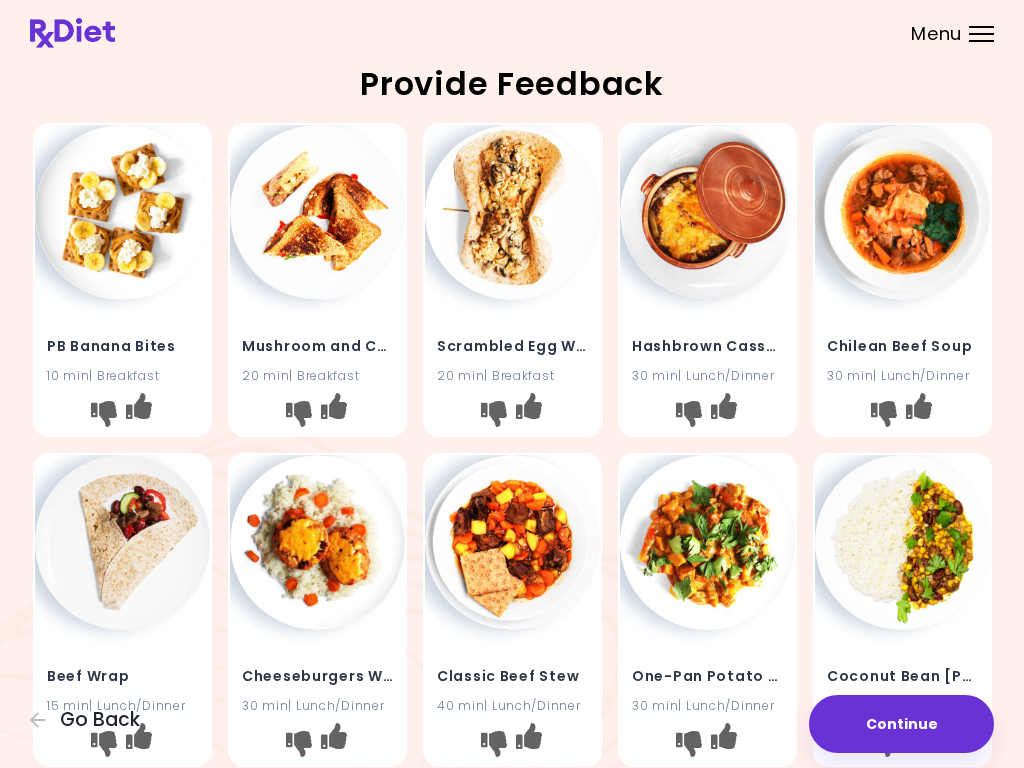 click on "PB Banana Bites 10   min  | Breakfast Mushroom and Cheese Panini 20   min  | Breakfast Scrambled Egg Wrap 20   min  | Breakfast Hashbrown Casserole 30   min  | Lunch/Dinner Chilean Beef Soup 30   min  | Lunch/Dinner Beef Wrap 15   min  | Lunch/Dinner Cheeseburgers With Rice 30   min  | Lunch/Dinner Classic Beef Stew 40   min  | Lunch/Dinner One-Pan Potato [PERSON_NAME] 30   min  | Lunch/Dinner Coconut Bean [PERSON_NAME] 30   min  | Lunch/Dinner Ham Salad Cakes 10   min  | Breakfast Sweet Eggy Bread 30   min  | Breakfast Granola Peanut Butter Rolls 10   min  | Breakfast Brazilian Coconut Beef 25   min  | Lunch/Dinner Veggie Beef Burrito 25   min  | Lunch/Dinner Moroccan Beef 30   min  | Lunch/Dinner Beef & Roots Stew 30   min  | Lunch/Dinner Ham Salad Bowl 30   min  | Lunch/Dinner Potato [PERSON_NAME] 30   min  | Lunch/Dinner Broccoli Casserole 35   min  | Lunch/Dinner" at bounding box center (512, 774) 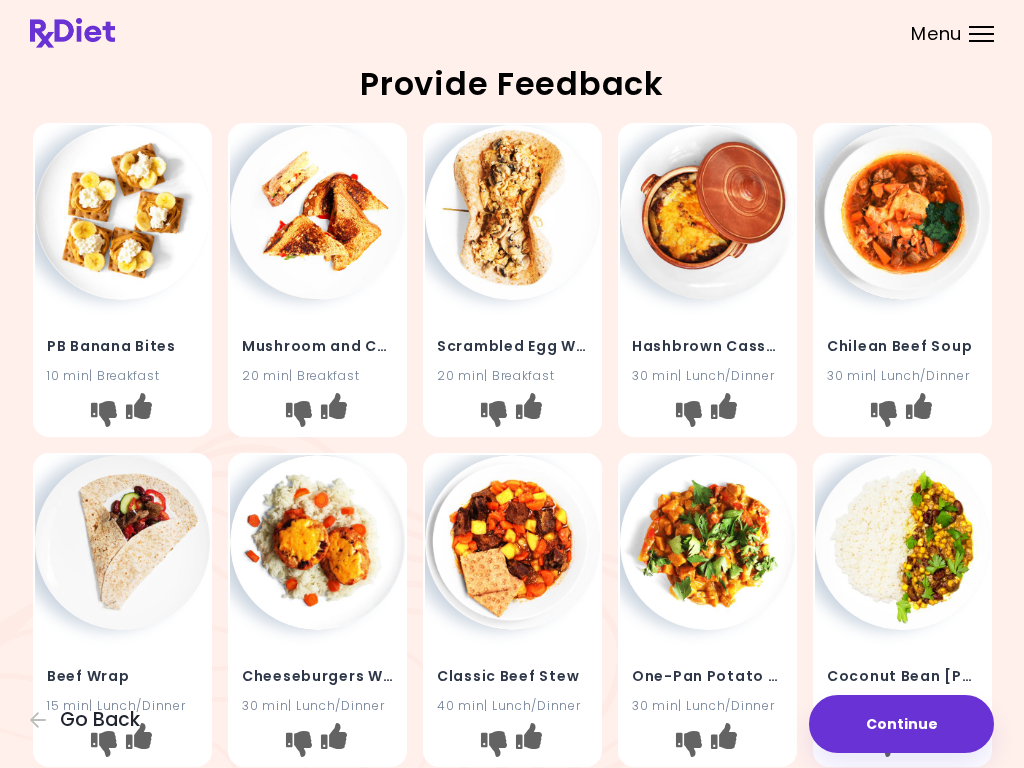 click at bounding box center (138, 406) 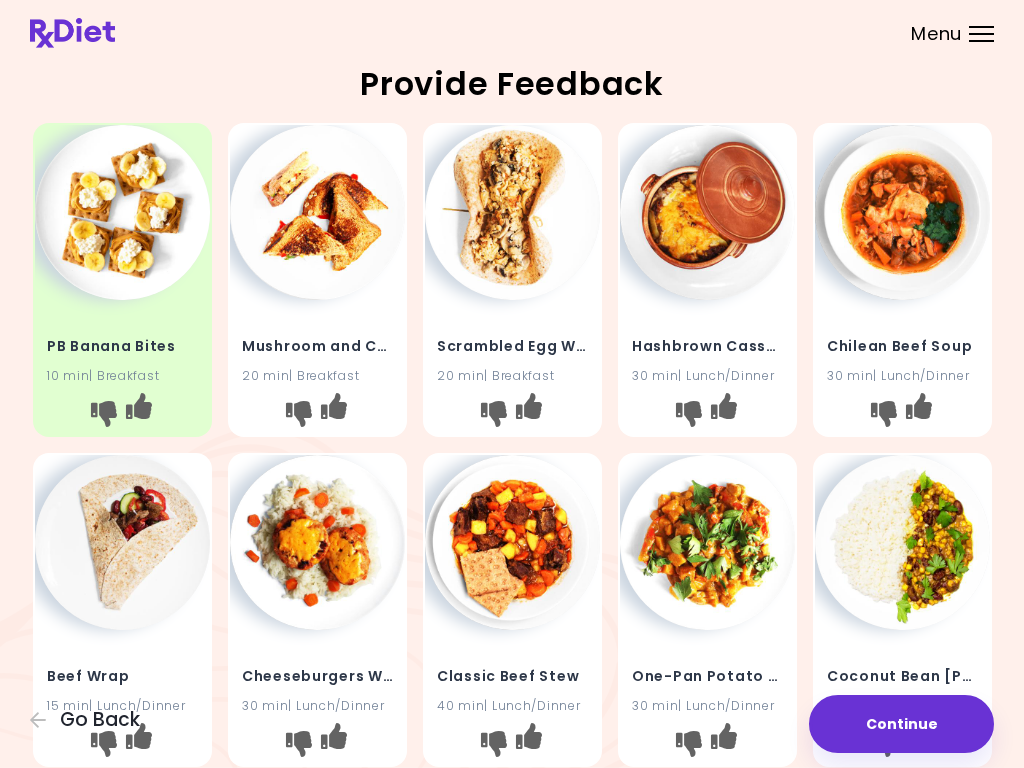 click at bounding box center (298, 414) 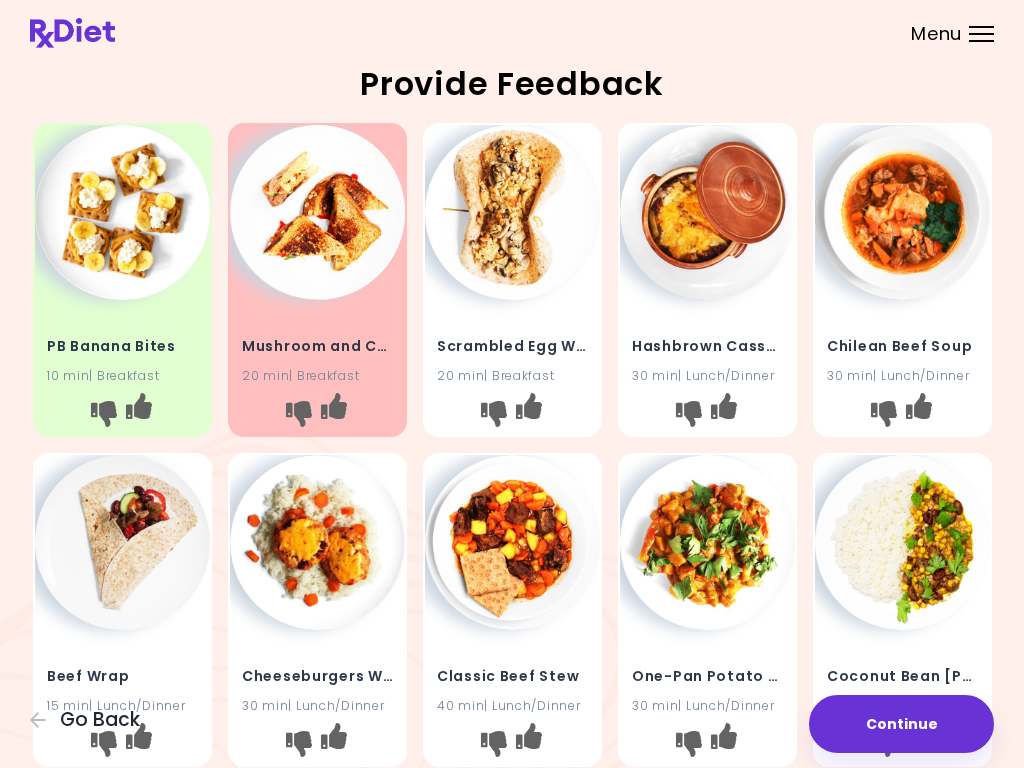 click at bounding box center (493, 414) 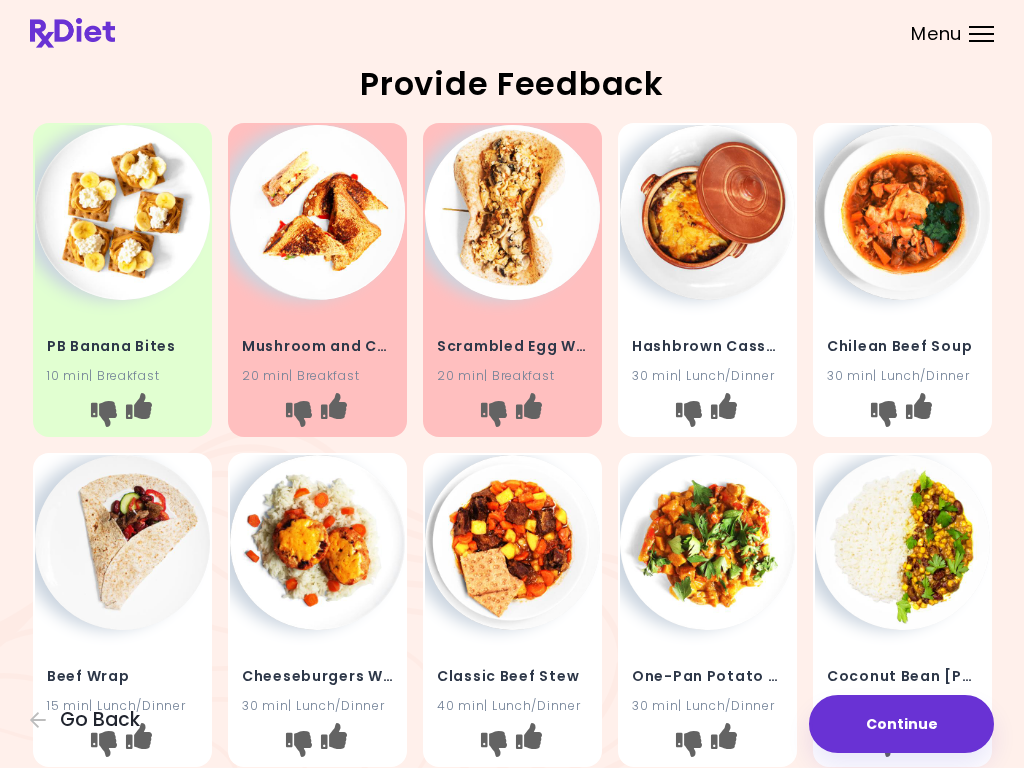 click at bounding box center [723, 414] 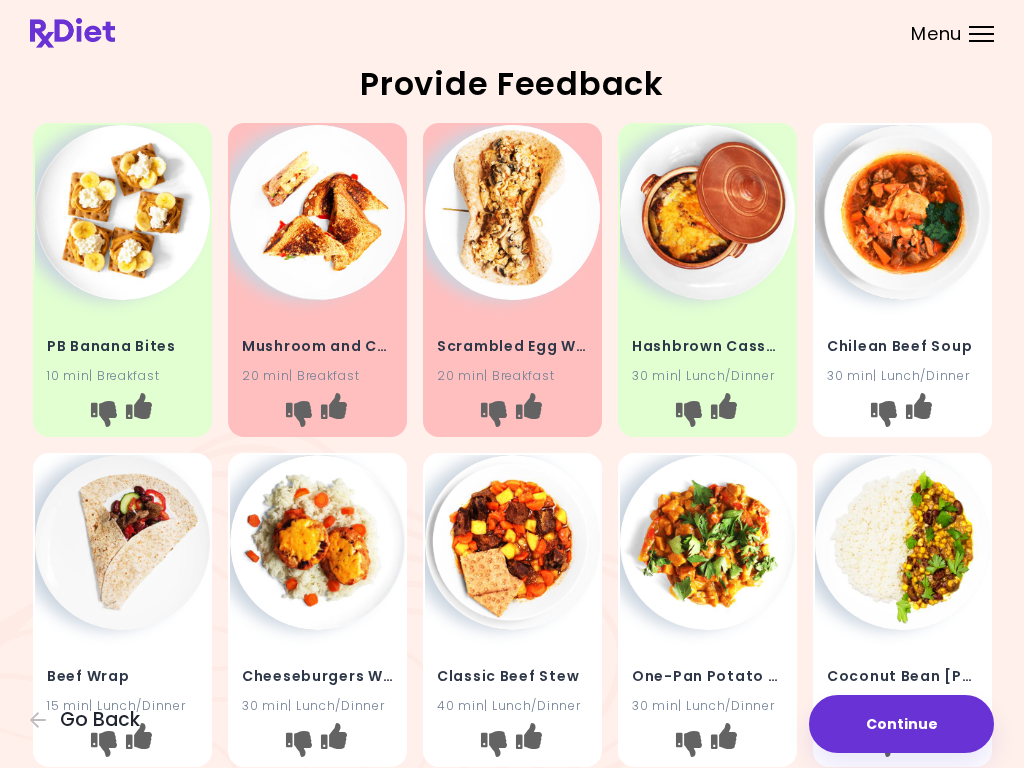 click at bounding box center (883, 414) 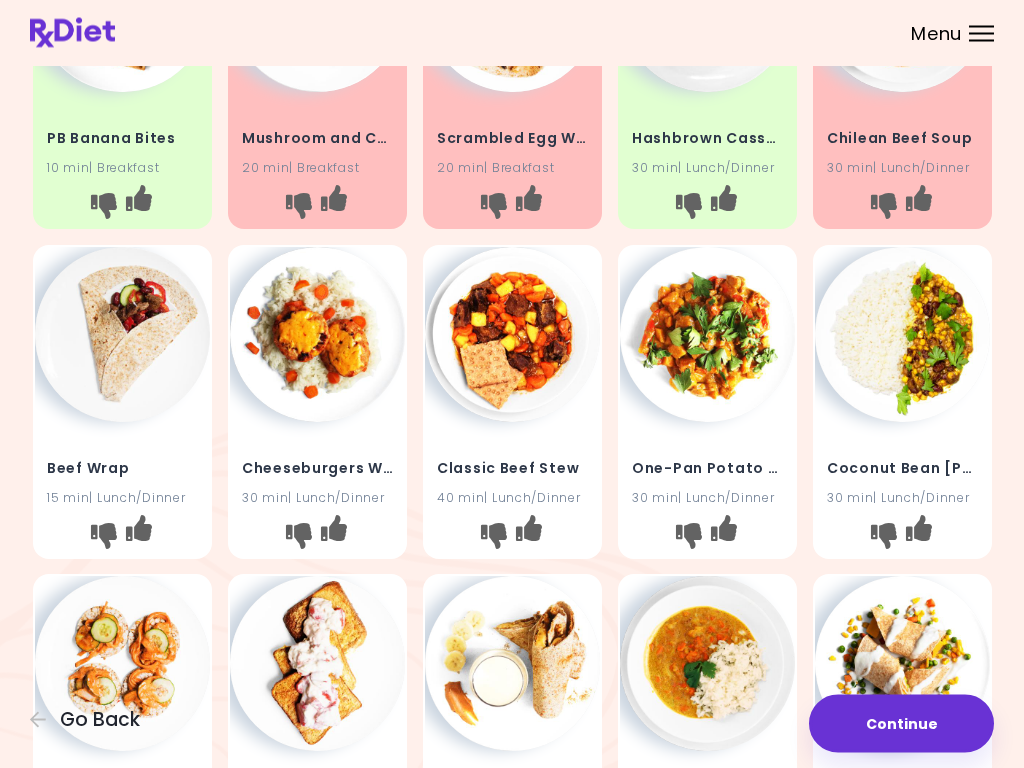 scroll, scrollTop: 218, scrollLeft: 0, axis: vertical 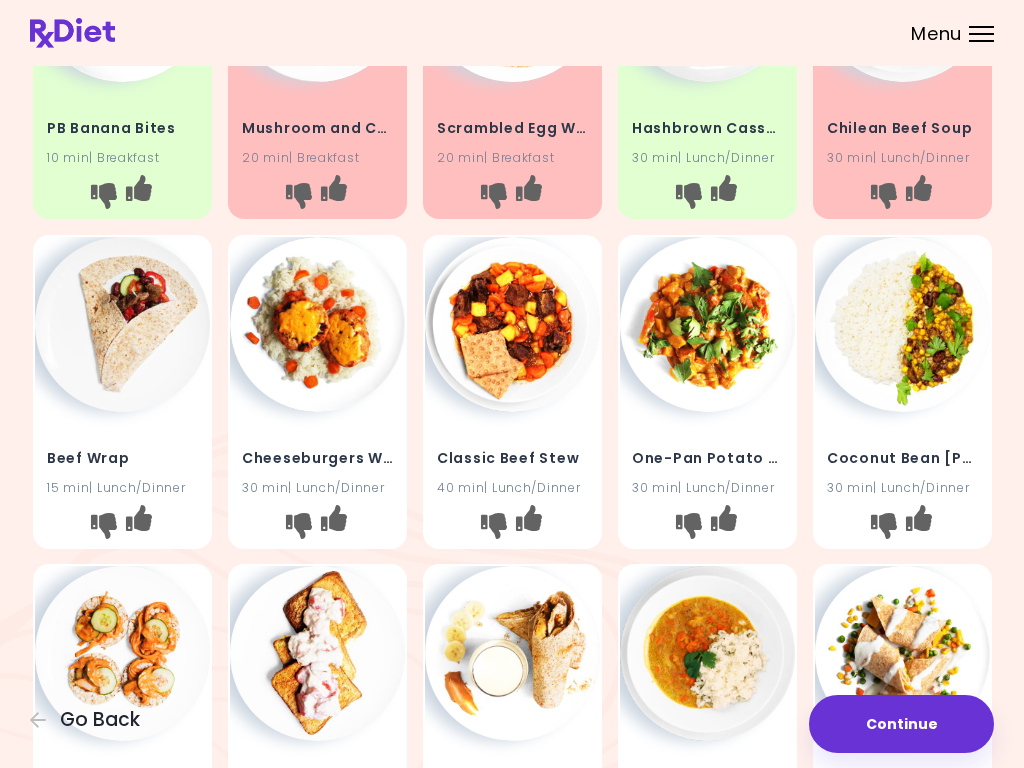 click at bounding box center [883, 525] 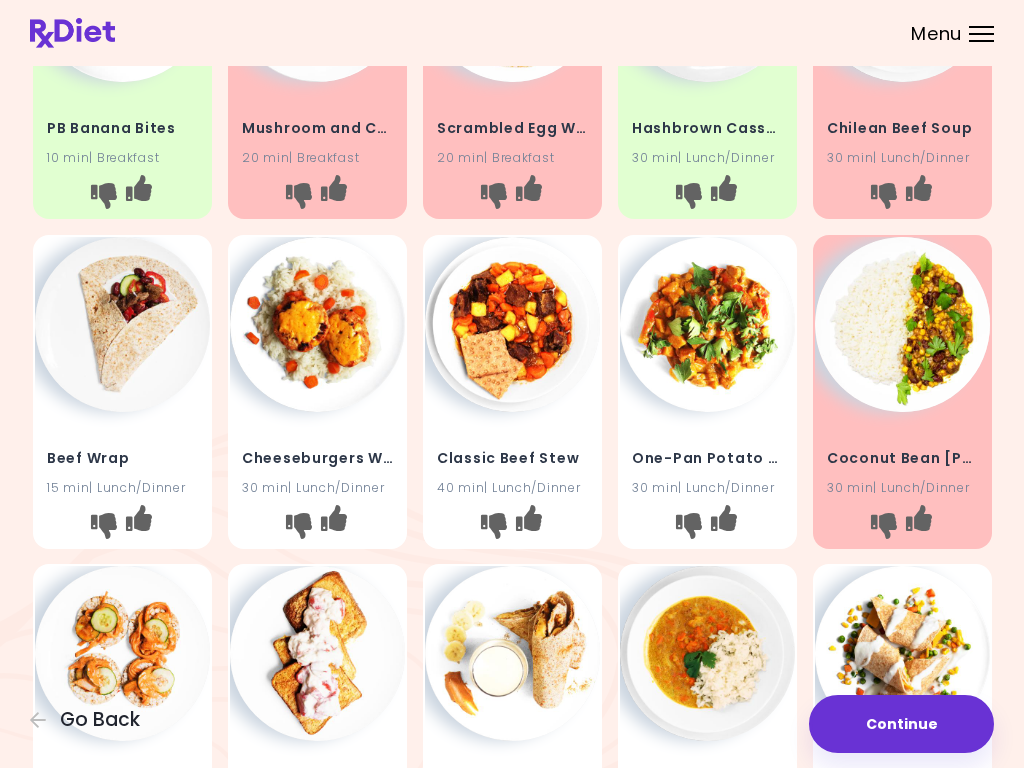 click at bounding box center (688, 525) 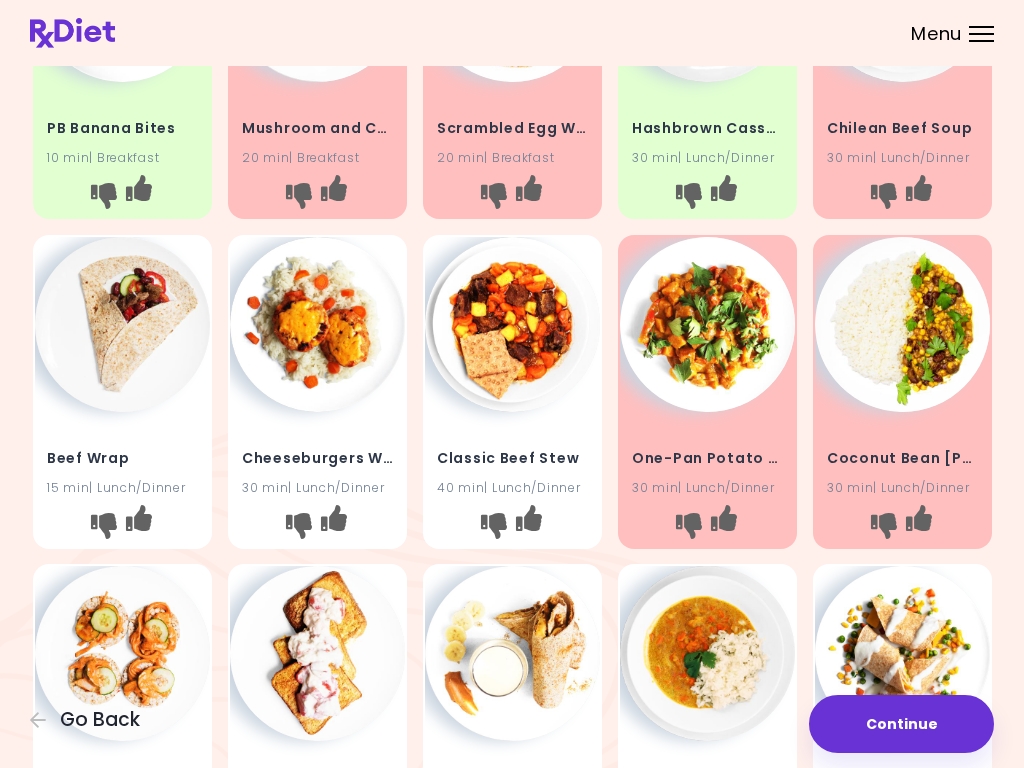 click at bounding box center [493, 525] 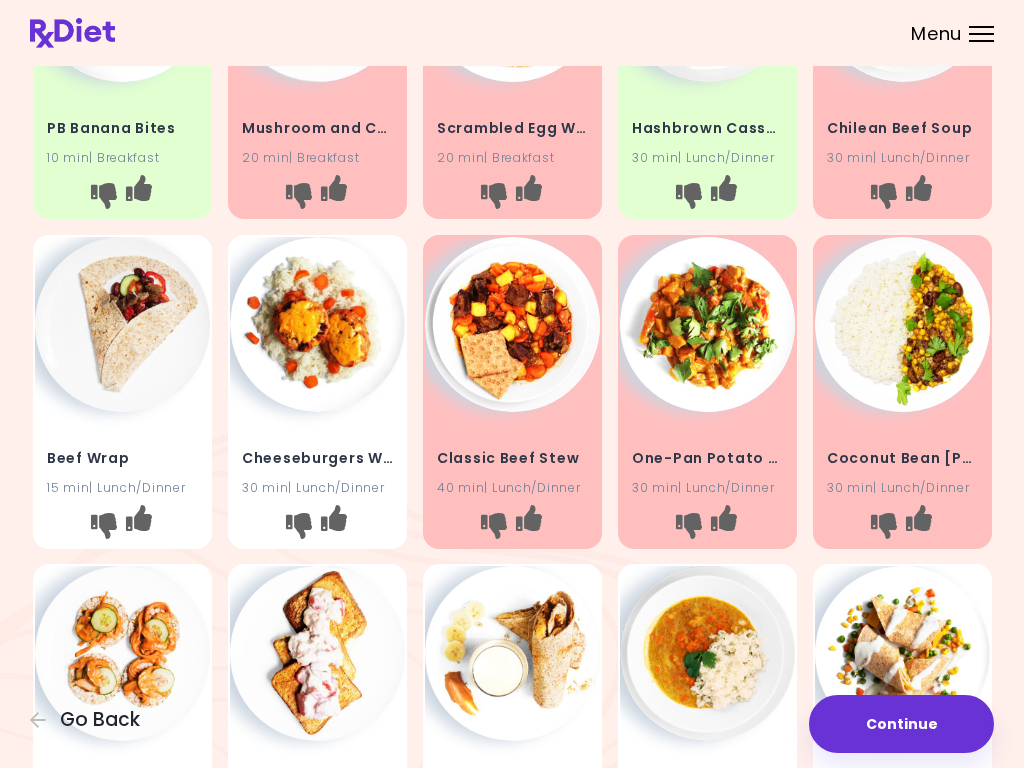 click on "PB Banana Bites 10   min  | Breakfast Mushroom and Cheese Panini 20   min  | Breakfast Scrambled Egg Wrap 20   min  | Breakfast Hashbrown Casserole 30   min  | Lunch/Dinner Chilean Beef Soup 30   min  | Lunch/Dinner Beef Wrap 15   min  | Lunch/Dinner Cheeseburgers With Rice 30   min  | Lunch/Dinner Classic Beef Stew 40   min  | Lunch/Dinner One-Pan Potato [PERSON_NAME] 30   min  | Lunch/Dinner Coconut Bean [PERSON_NAME] 30   min  | Lunch/Dinner Ham Salad Cakes 10   min  | Breakfast Sweet Eggy Bread 30   min  | Breakfast Granola Peanut Butter Rolls 10   min  | Breakfast Brazilian Coconut Beef 25   min  | Lunch/Dinner Veggie Beef Burrito 25   min  | Lunch/Dinner Moroccan Beef 30   min  | Lunch/Dinner Beef & Roots Stew 30   min  | Lunch/Dinner Ham Salad Bowl 30   min  | Lunch/Dinner Potato [PERSON_NAME] 30   min  | Lunch/Dinner Broccoli Casserole 35   min  | Lunch/Dinner" at bounding box center [512, 556] 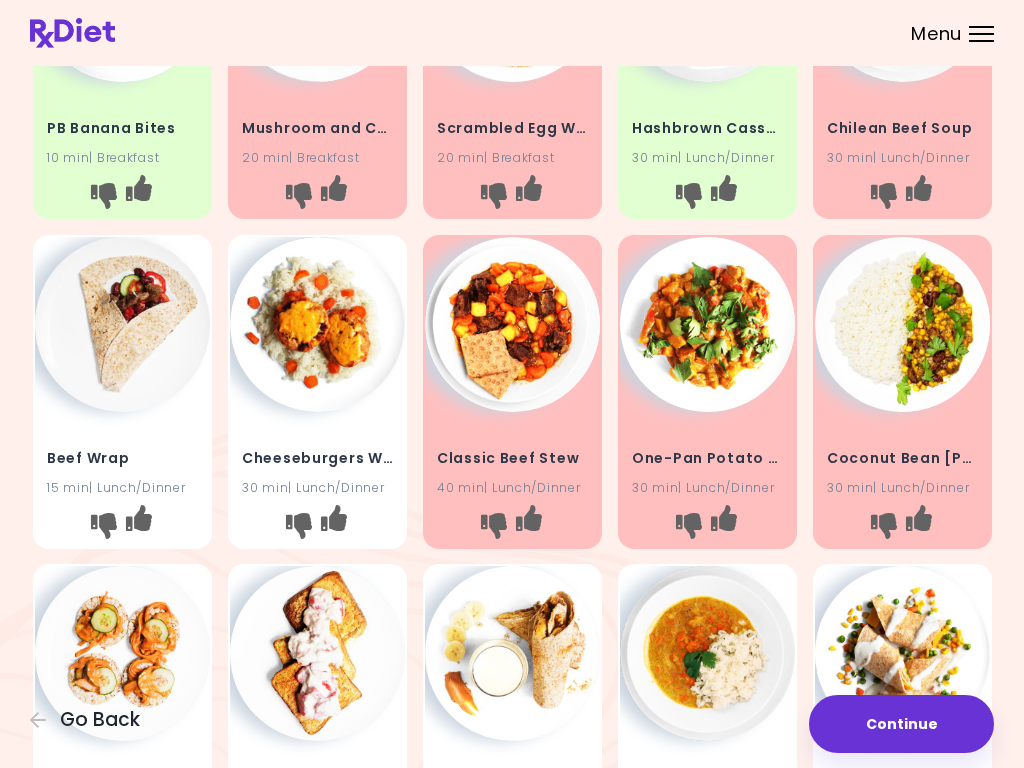click at bounding box center [298, 525] 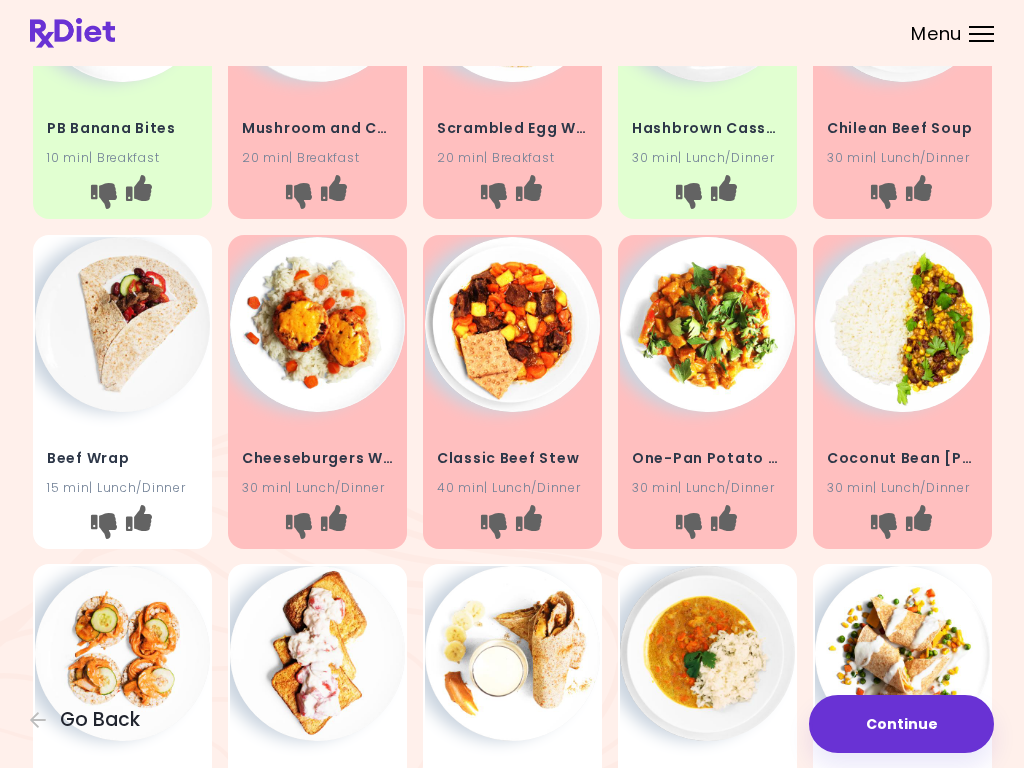 click at bounding box center (103, 525) 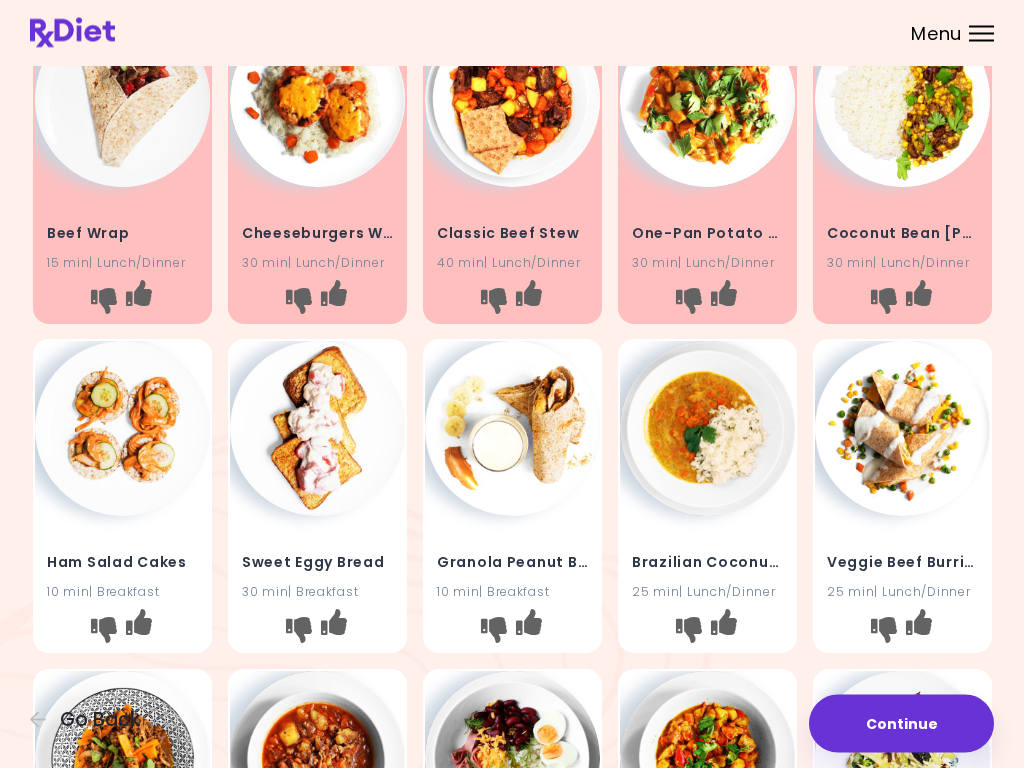 scroll, scrollTop: 458, scrollLeft: 0, axis: vertical 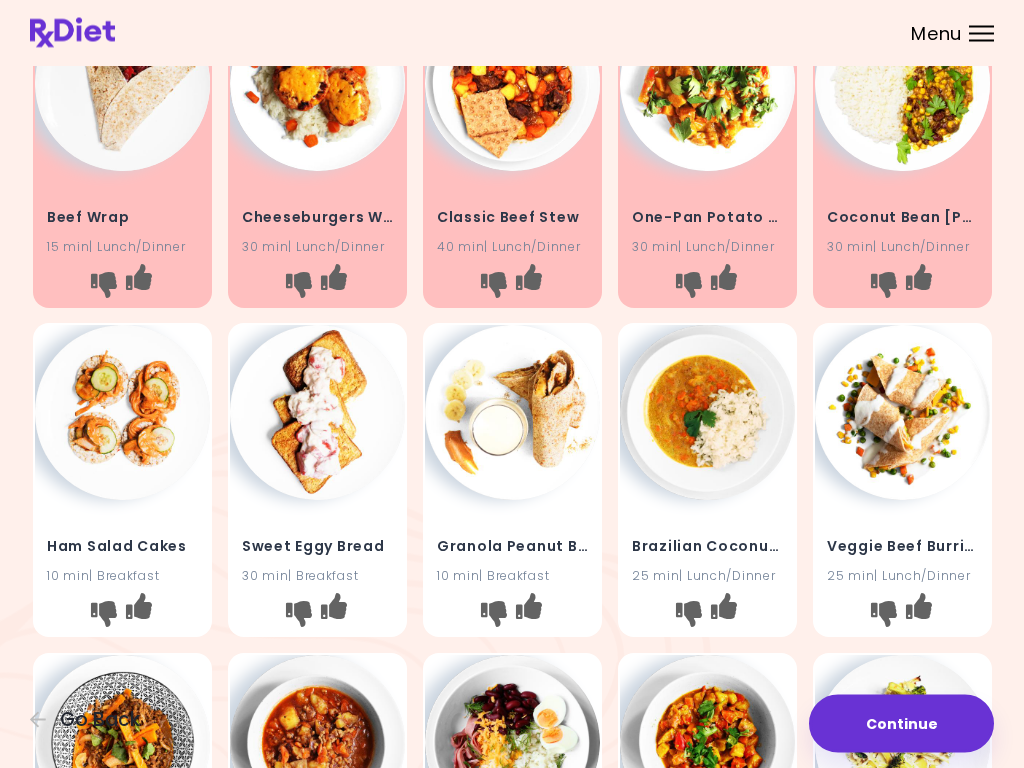 click at bounding box center [103, 615] 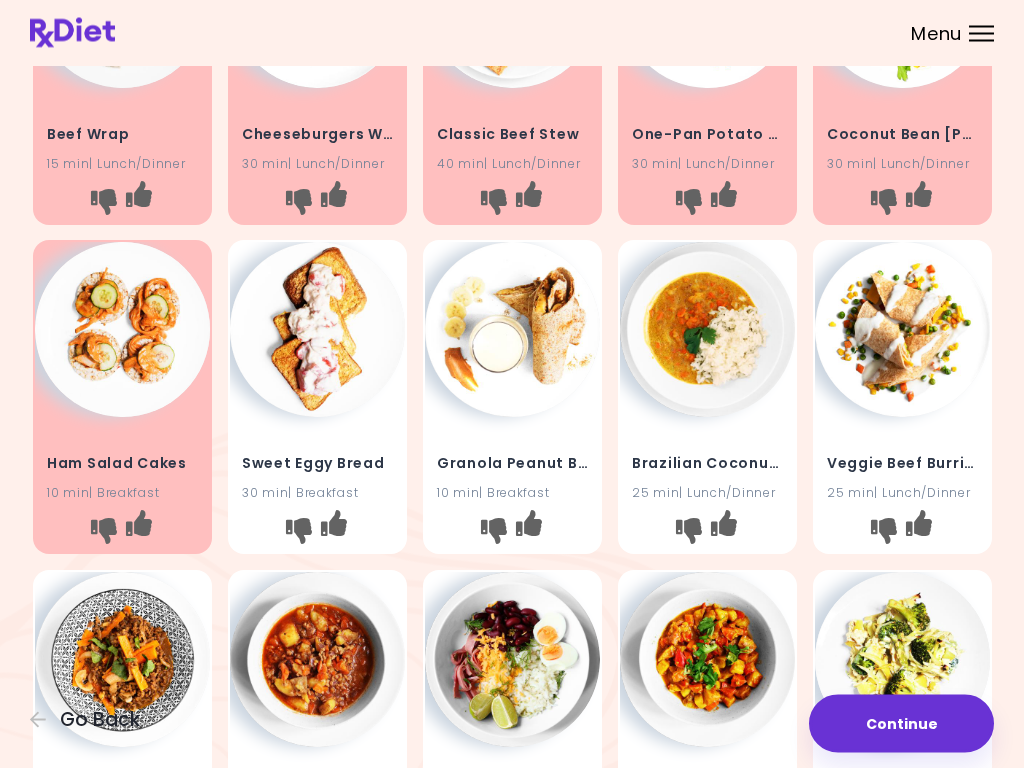scroll, scrollTop: 590, scrollLeft: 0, axis: vertical 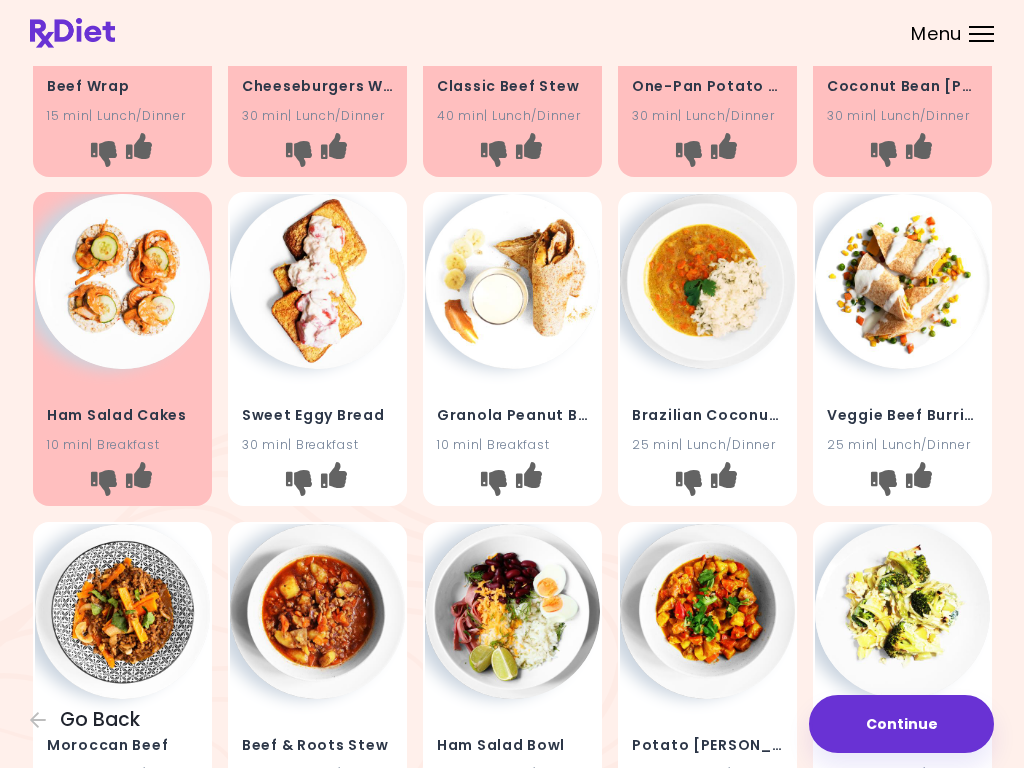 click at bounding box center [298, 483] 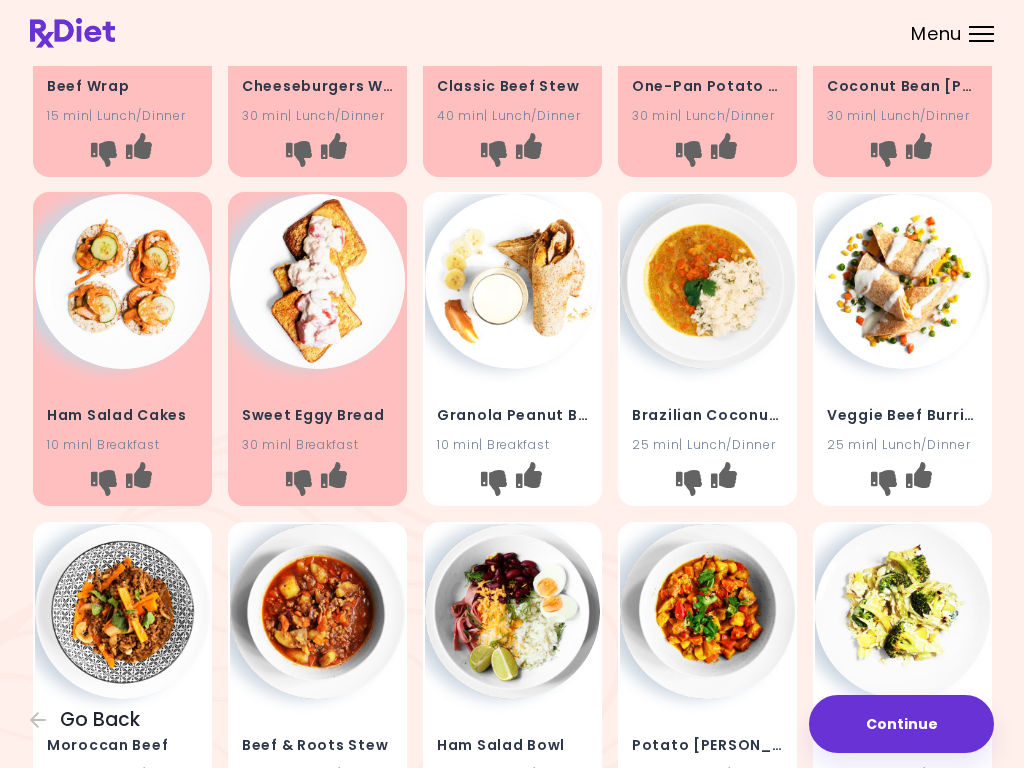click on "Granola Peanut Butter Rolls 10   min  | Breakfast" at bounding box center (512, 418) 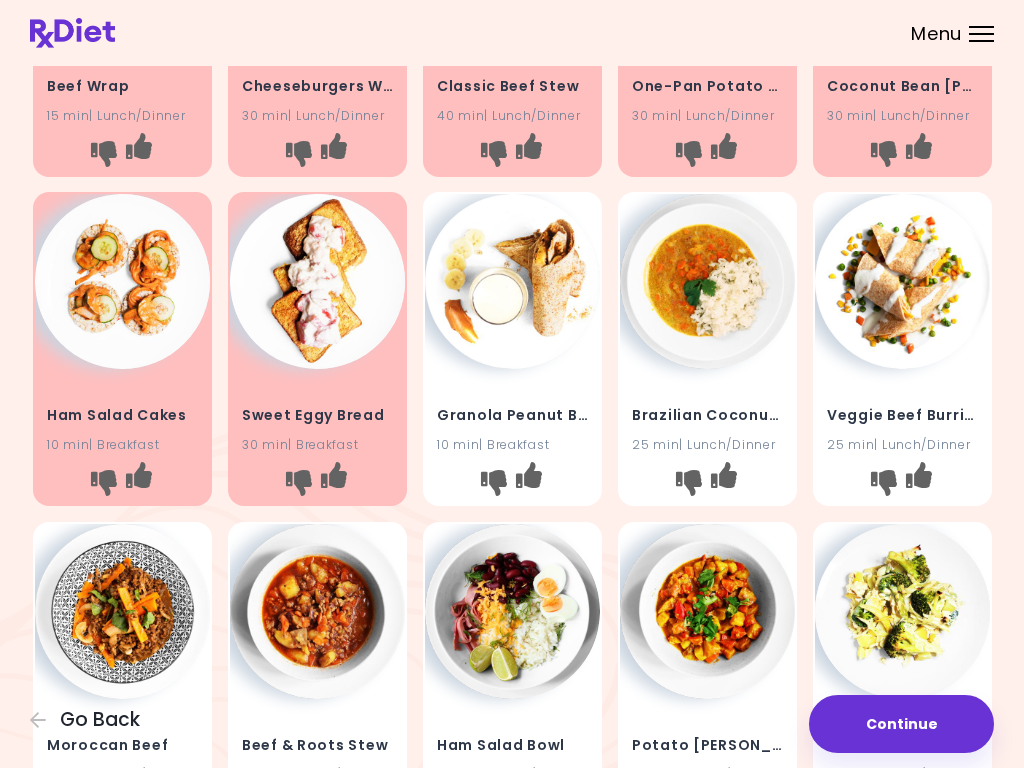 click on "Granola Peanut Butter Rolls 10   min  | Breakfast" at bounding box center (512, 418) 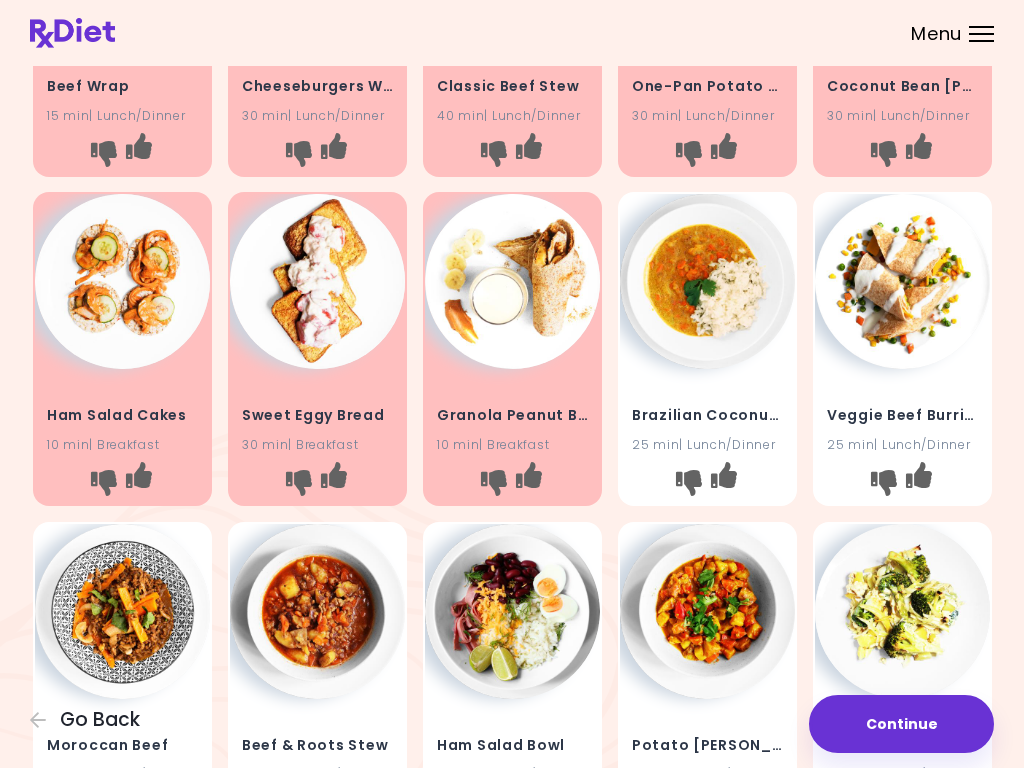 click at bounding box center [688, 483] 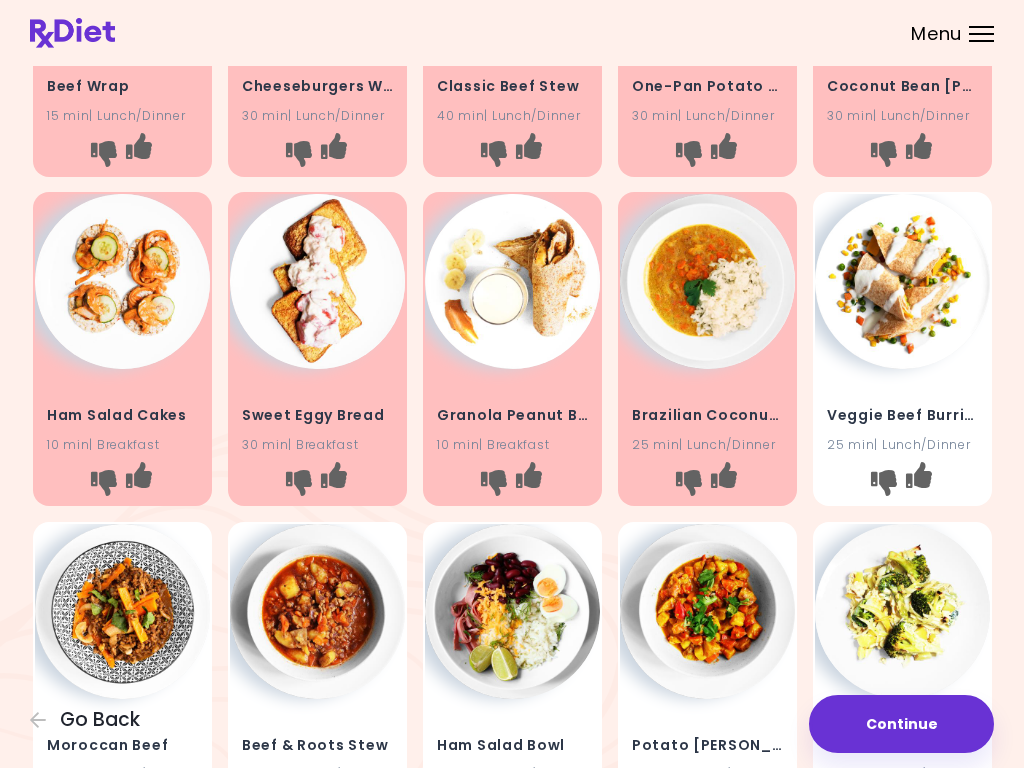 click at bounding box center (883, 483) 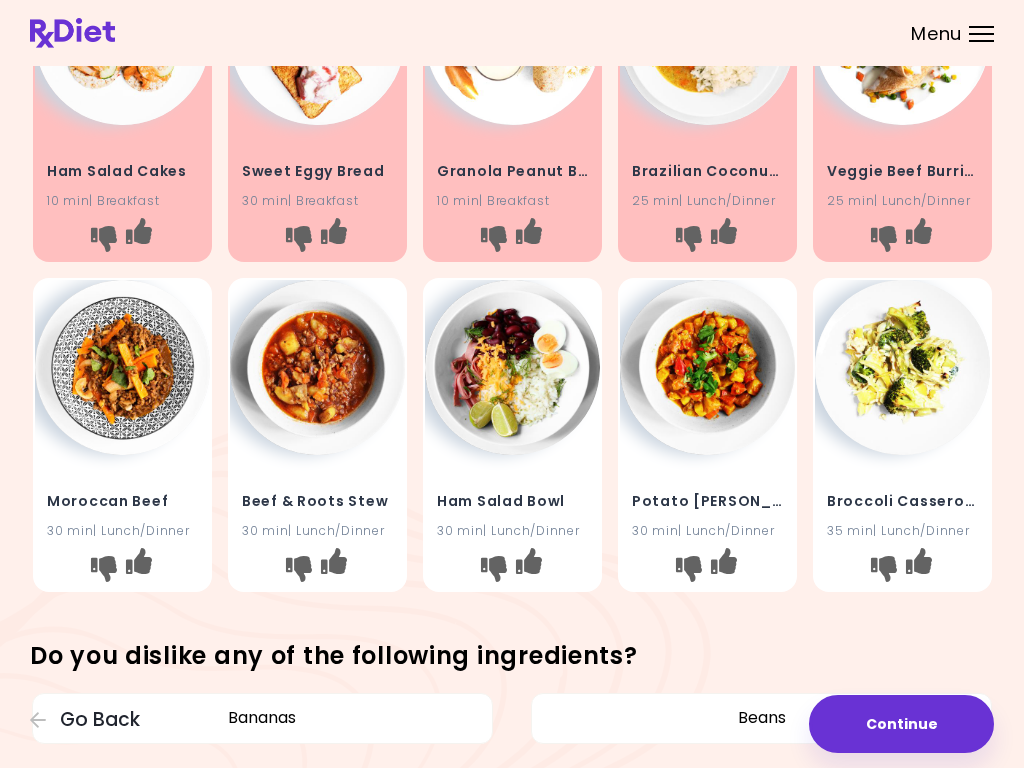 scroll, scrollTop: 836, scrollLeft: 0, axis: vertical 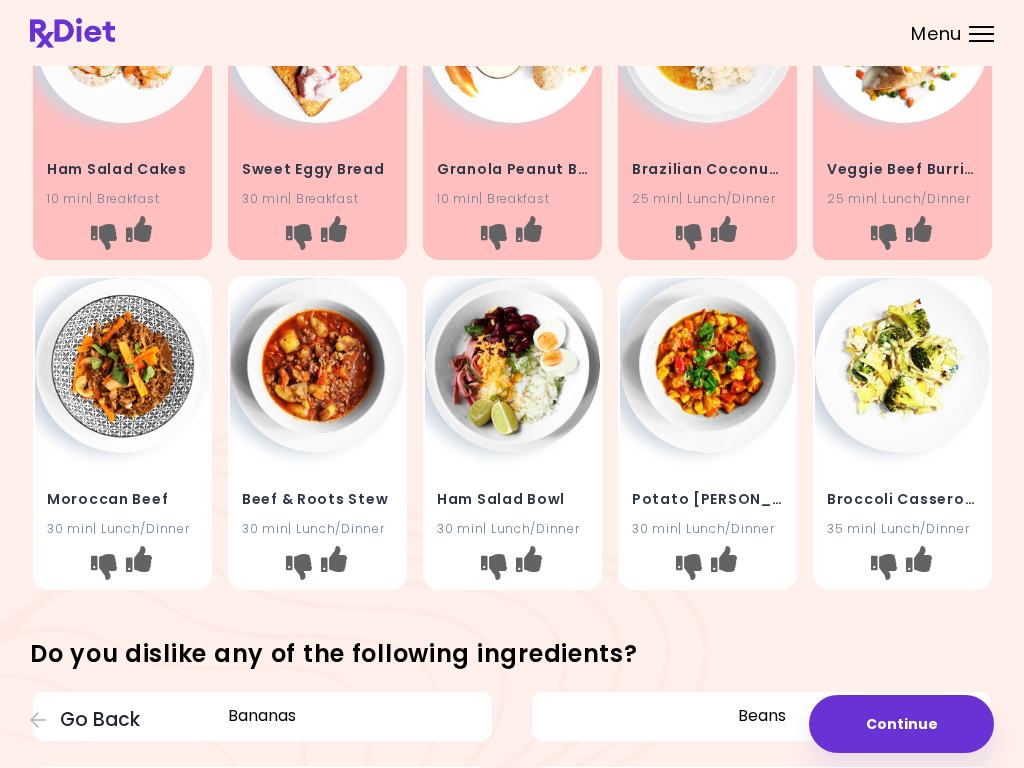 click at bounding box center (883, 567) 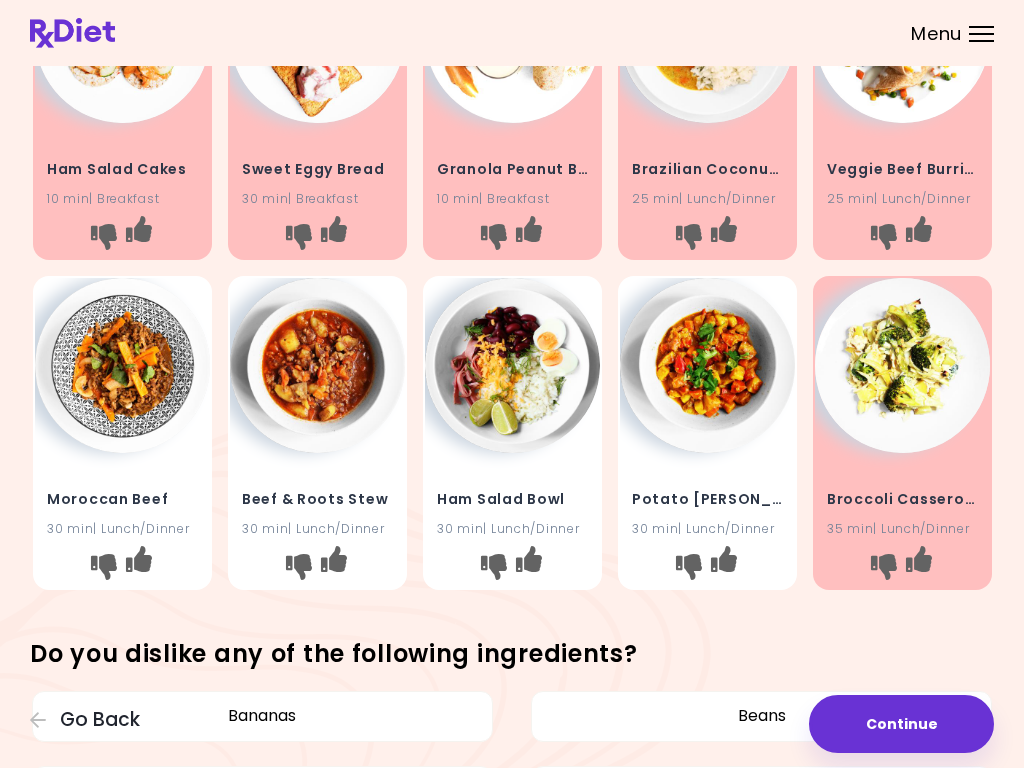 click at bounding box center (688, 567) 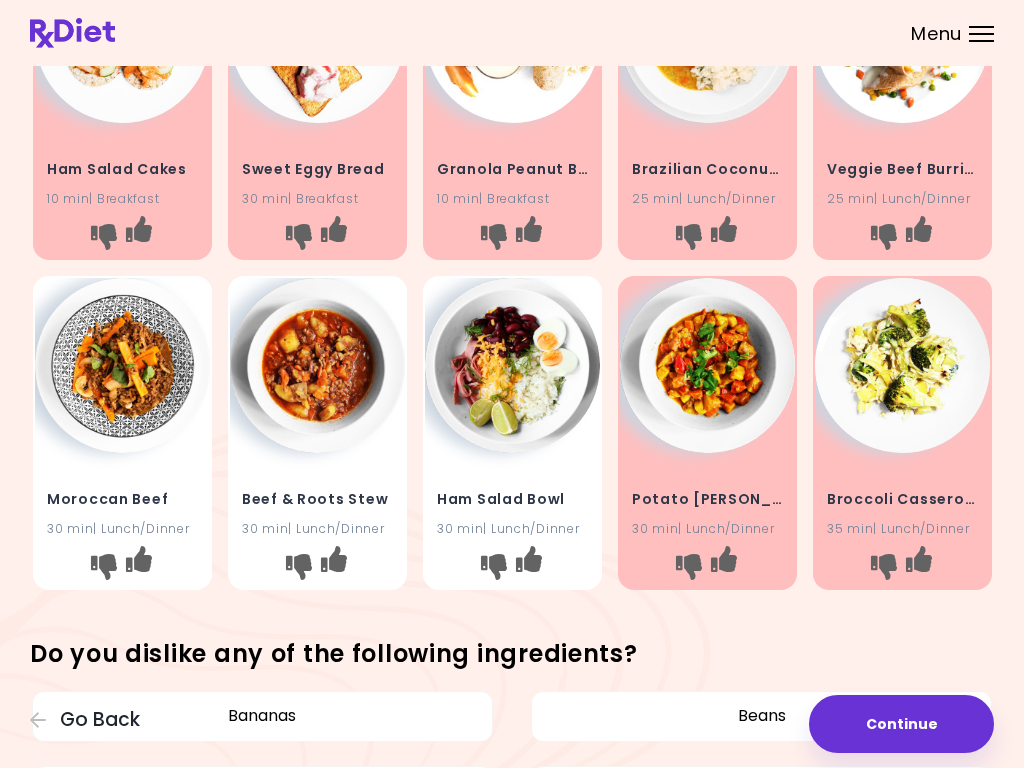 click at bounding box center (493, 567) 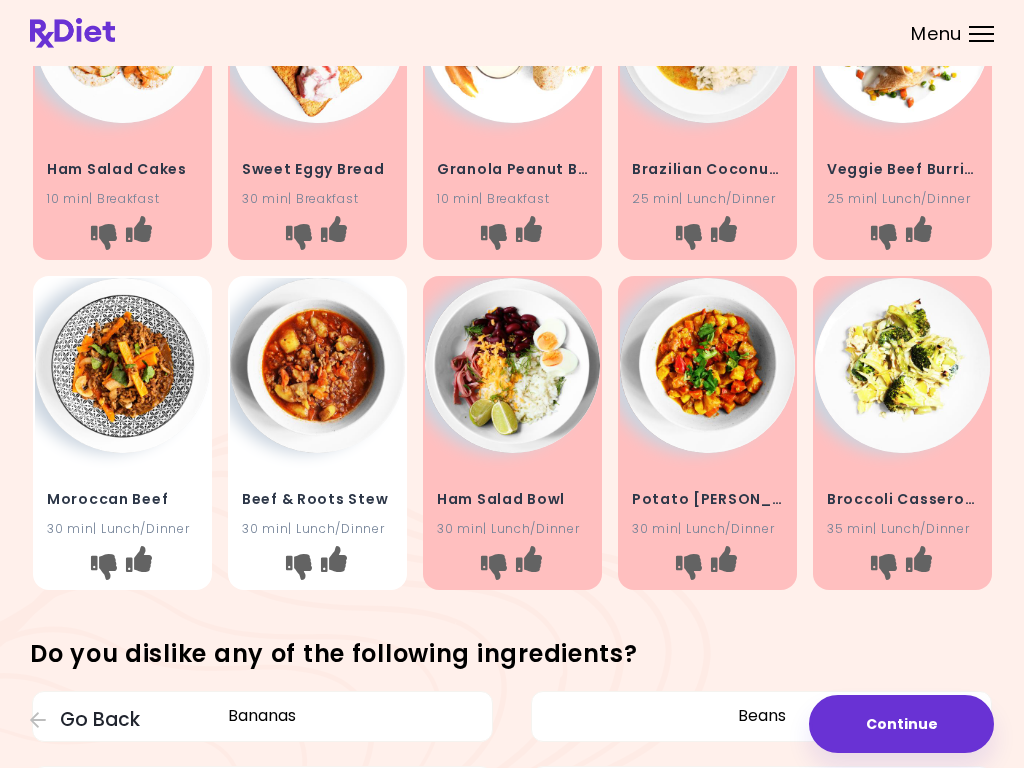 click at bounding box center [298, 567] 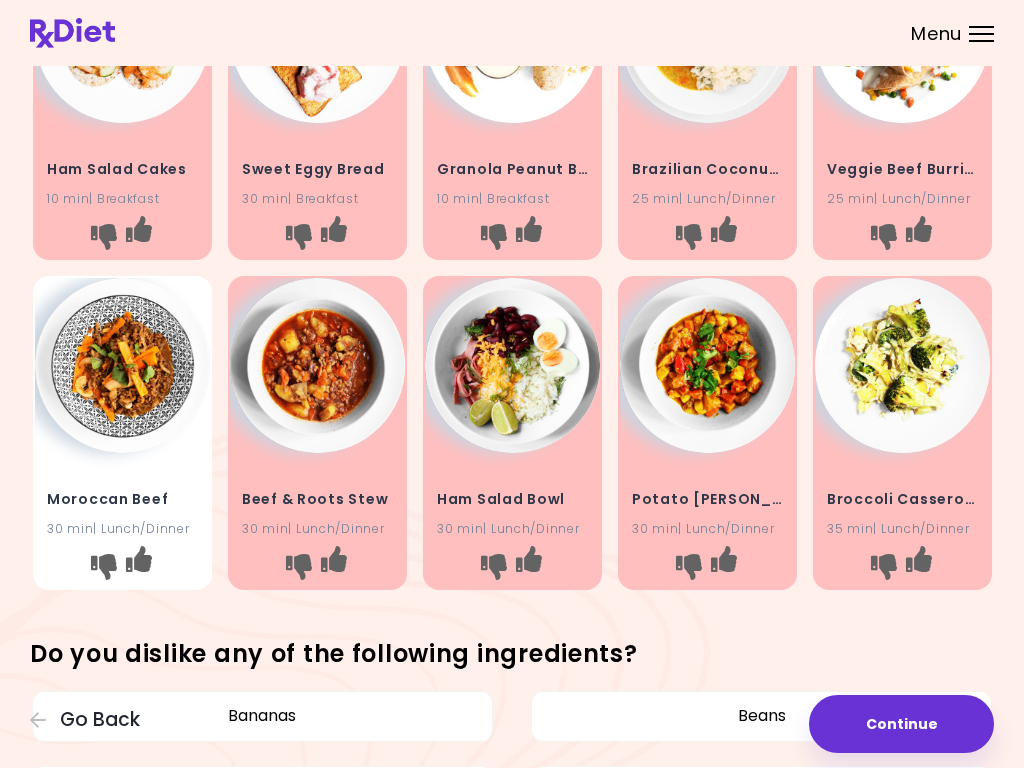 click at bounding box center (103, 567) 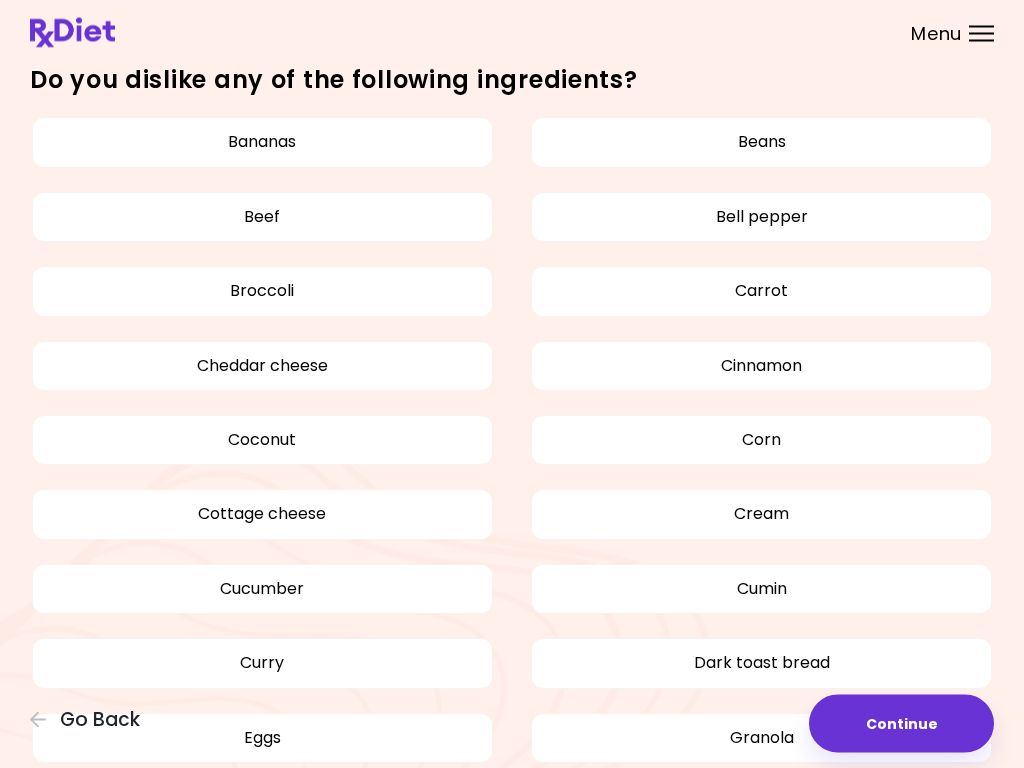 click on "Beans" at bounding box center [761, 143] 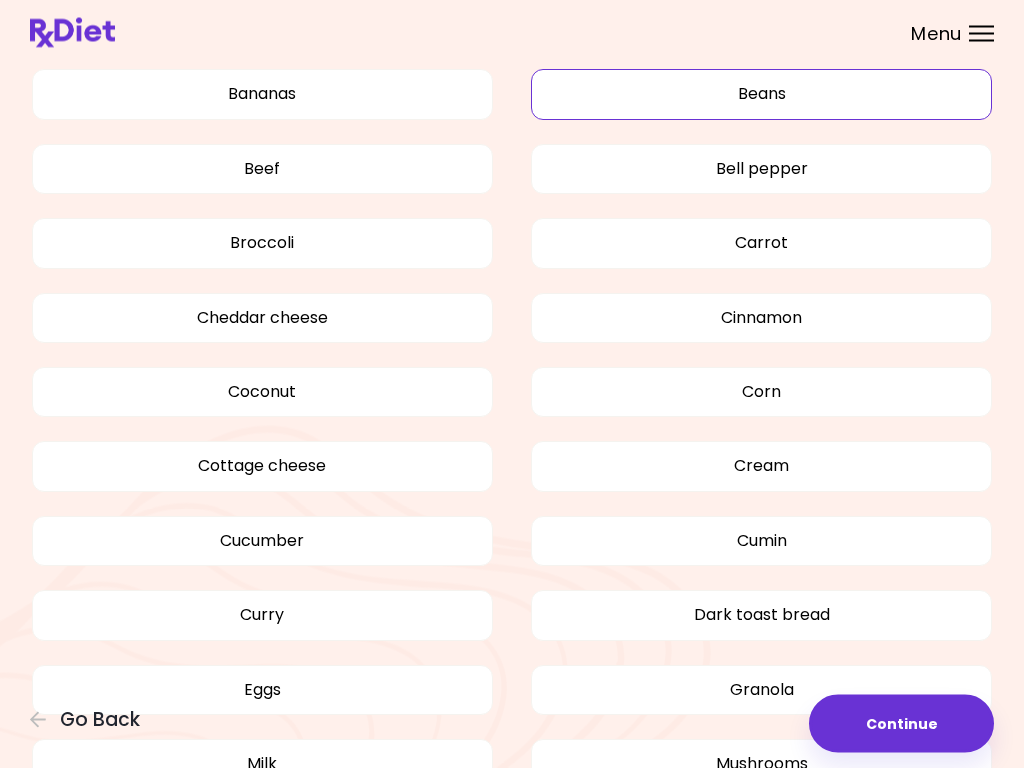 click on "Carrot" at bounding box center [761, 244] 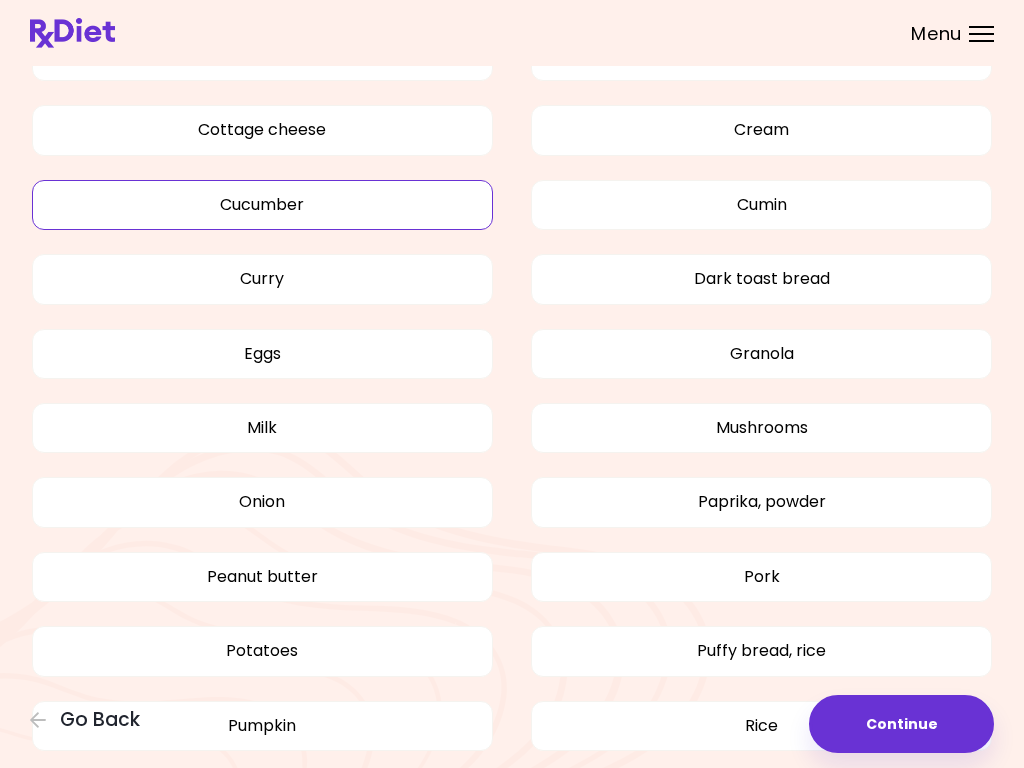 scroll, scrollTop: 1797, scrollLeft: 0, axis: vertical 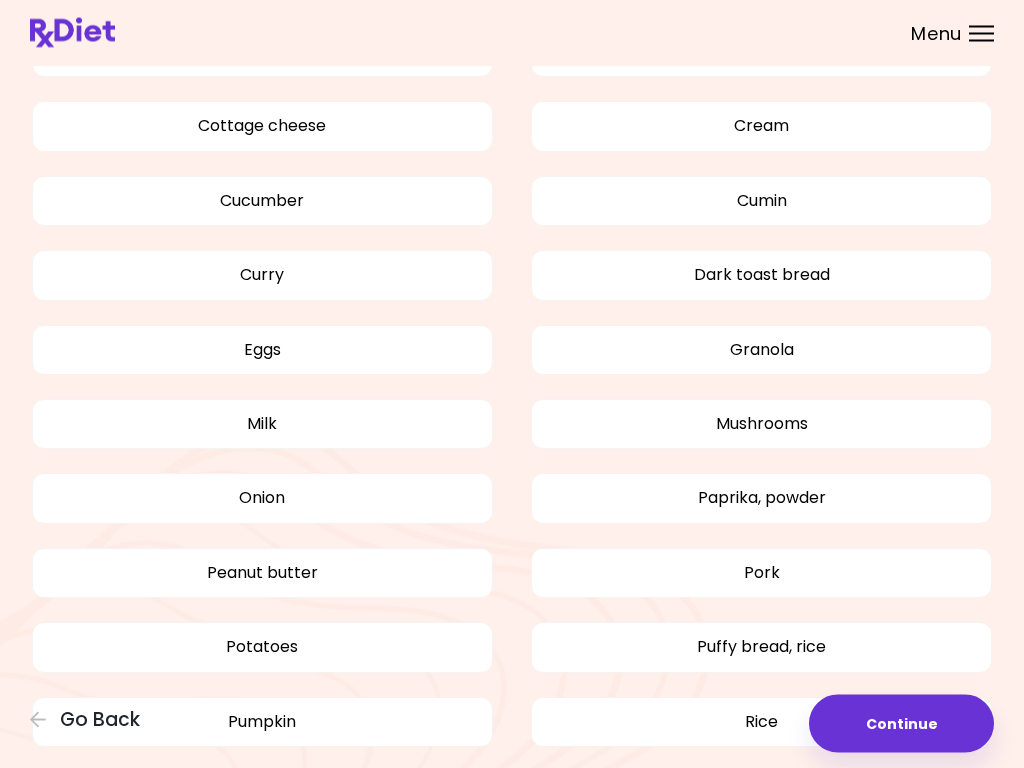 click on "Curry" at bounding box center (262, 276) 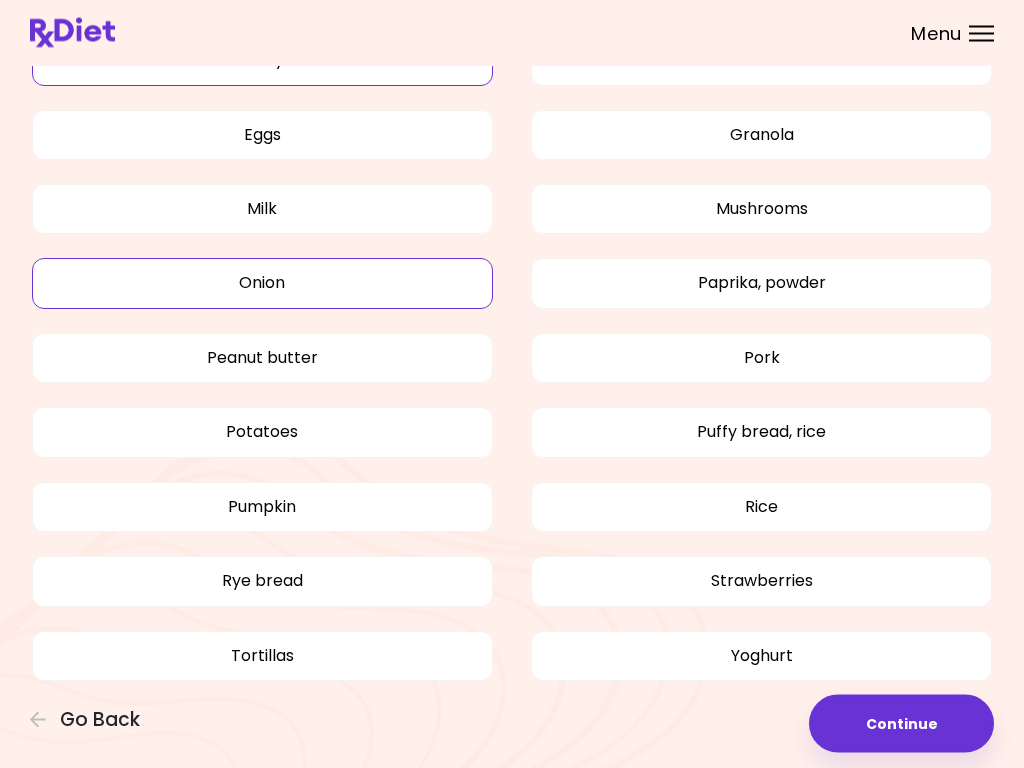 scroll, scrollTop: 2018, scrollLeft: 0, axis: vertical 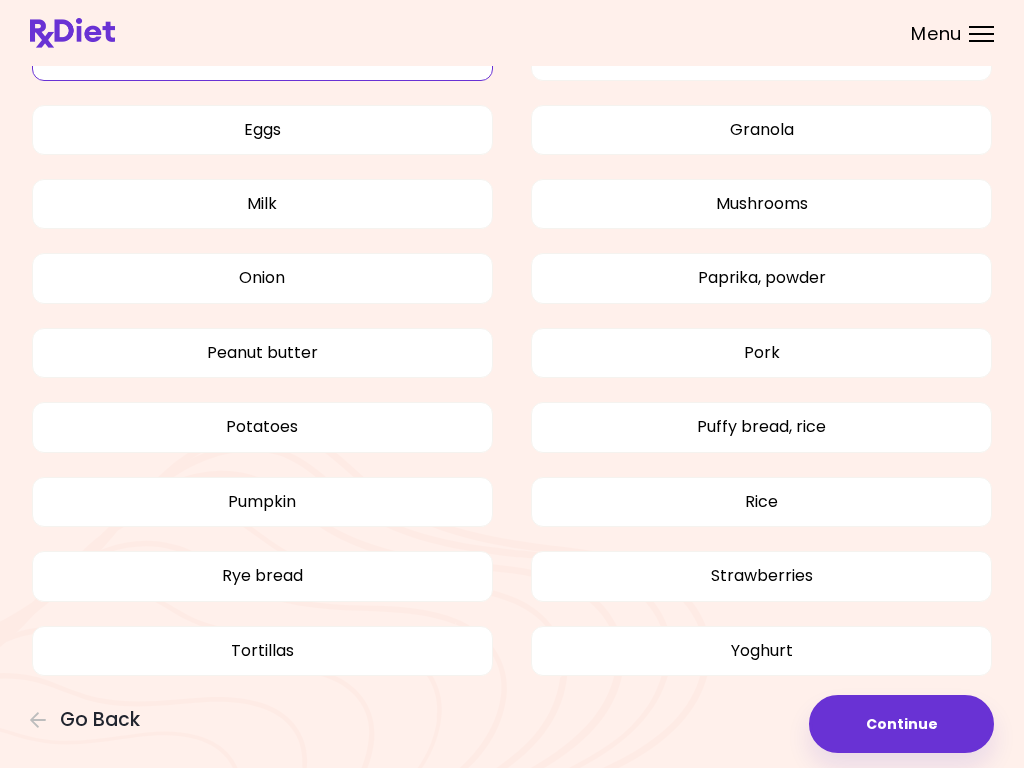 click on "Mushrooms" at bounding box center (761, 204) 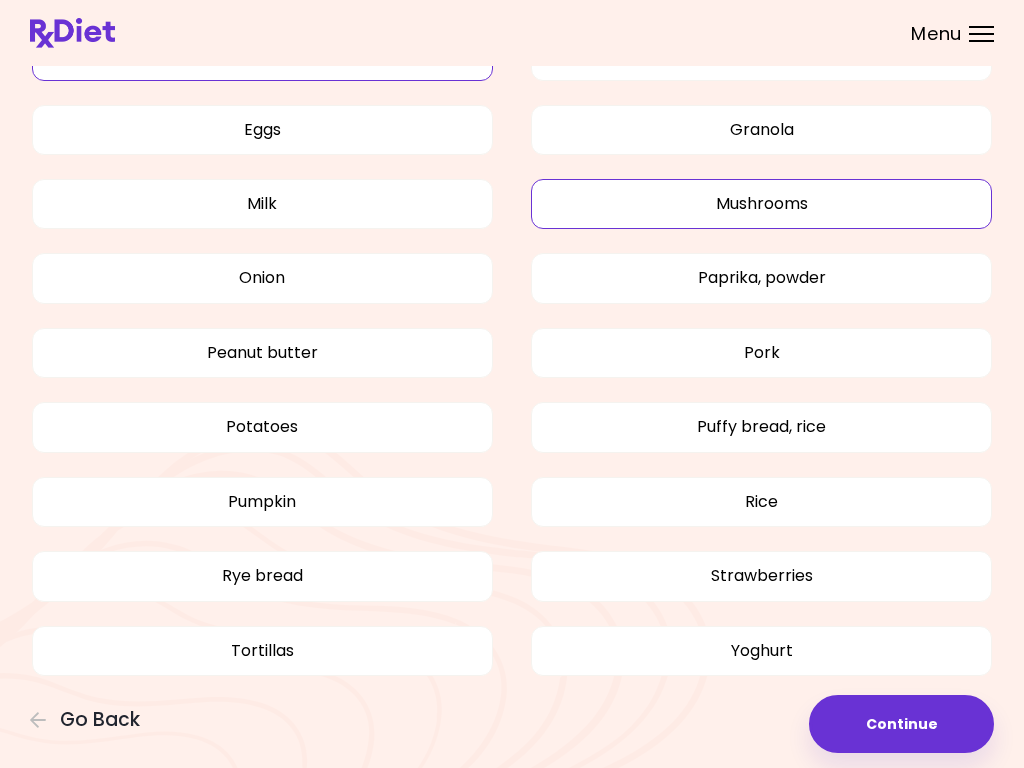click on "Puffy bread, rice" at bounding box center [761, 427] 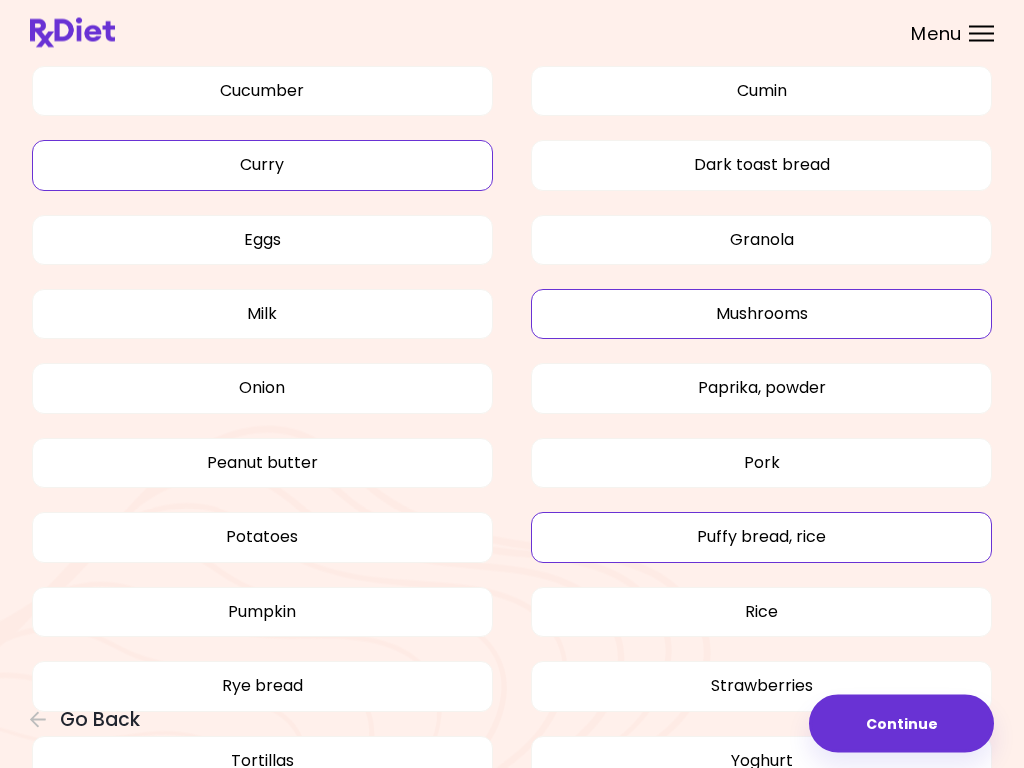 scroll, scrollTop: 2018, scrollLeft: 0, axis: vertical 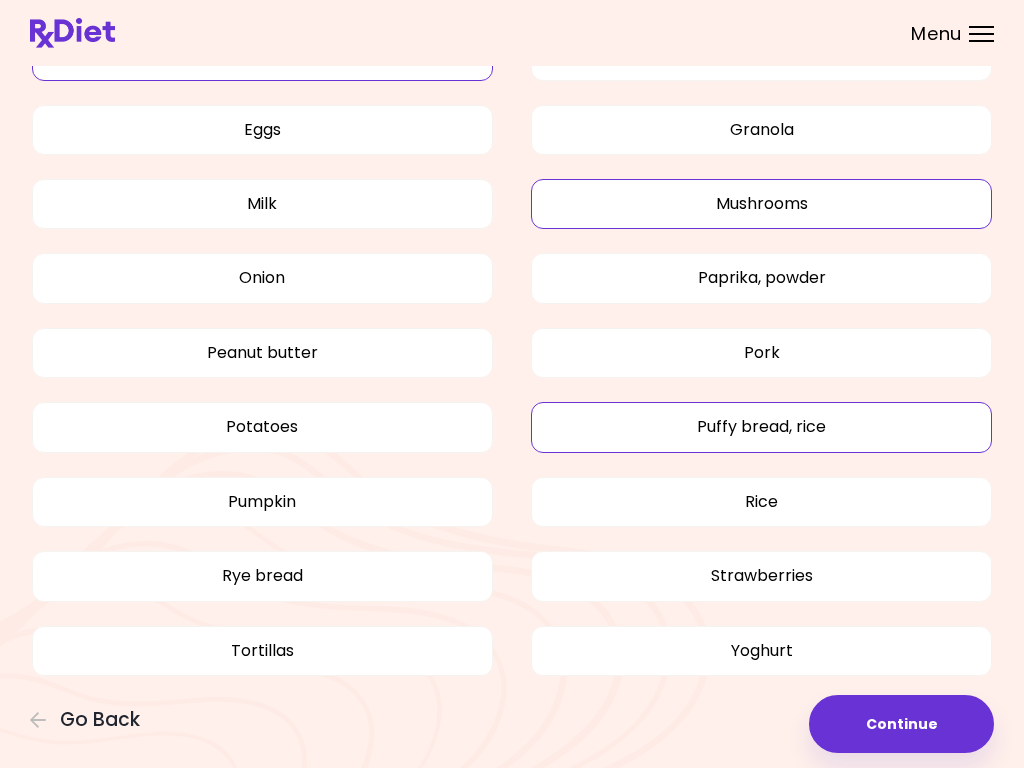 click on "Continue" at bounding box center [901, 724] 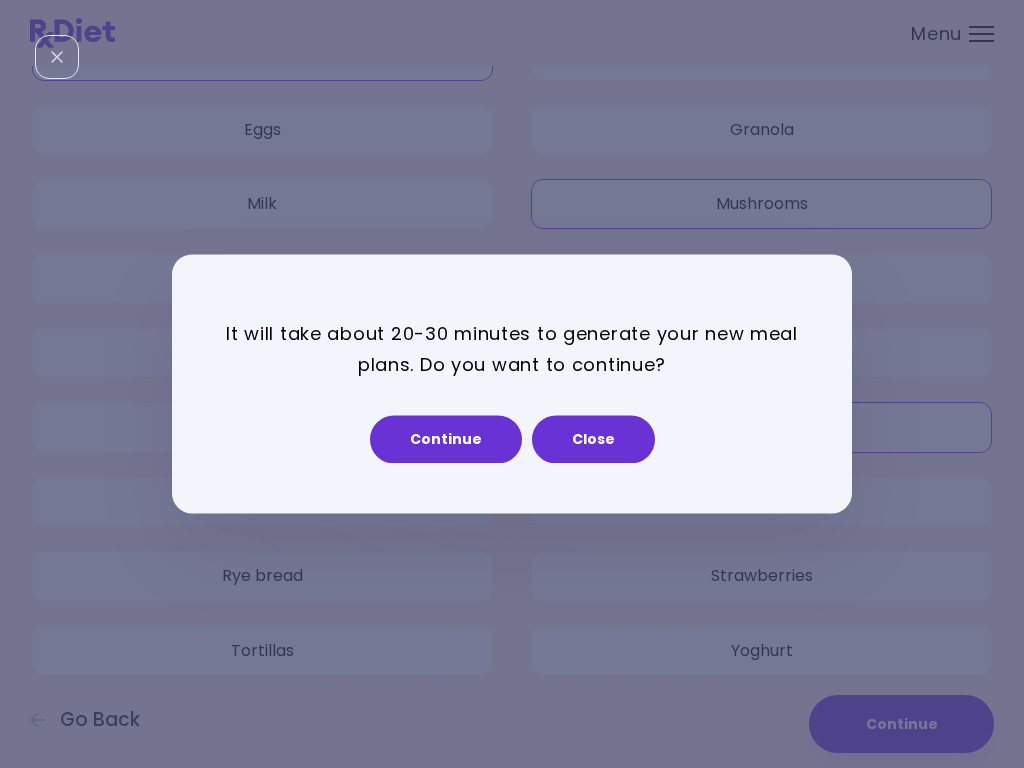 click on "Continue" at bounding box center (446, 440) 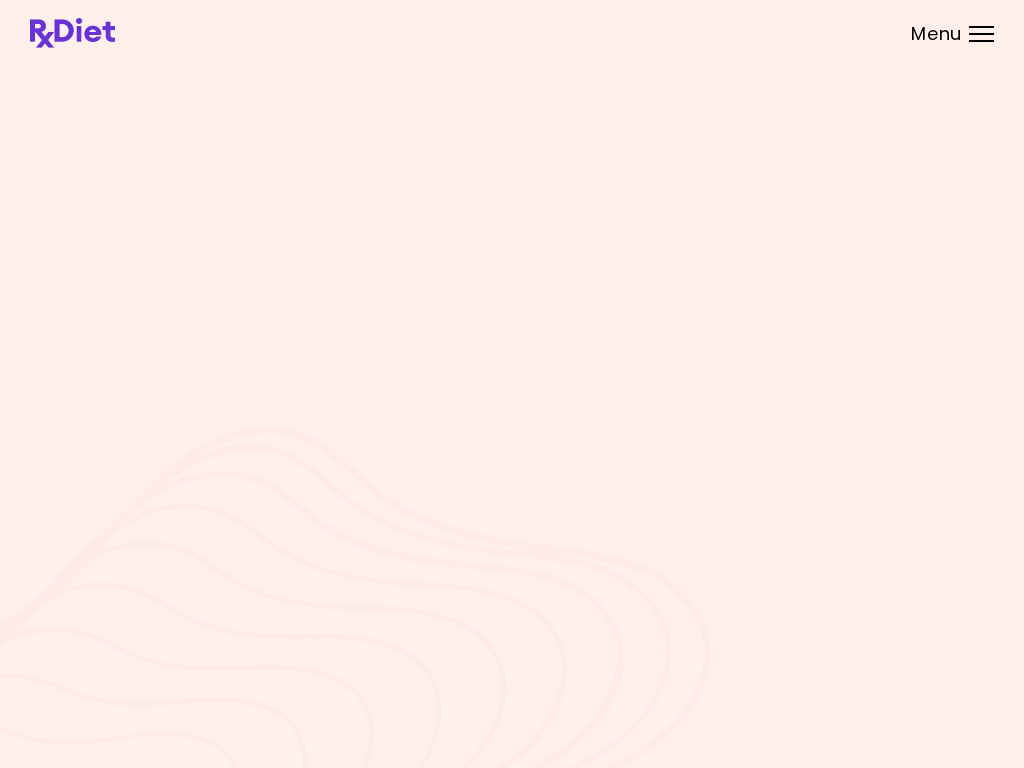 scroll, scrollTop: 0, scrollLeft: 0, axis: both 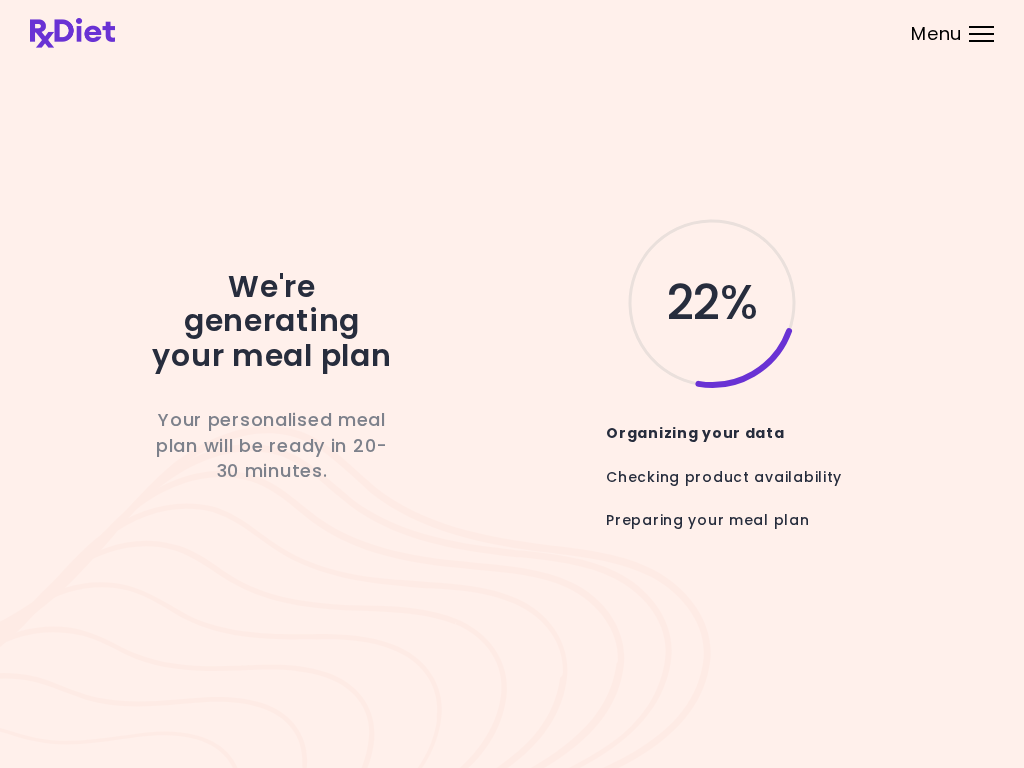 click at bounding box center [512, 33] 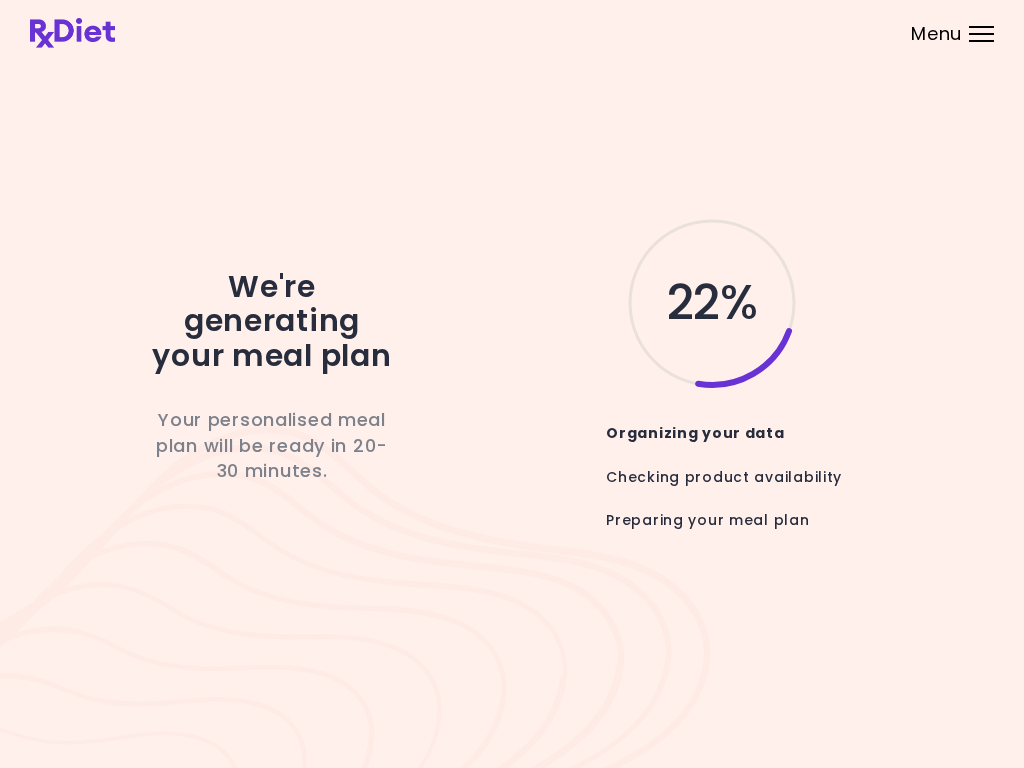 click on "Menu" at bounding box center (981, 34) 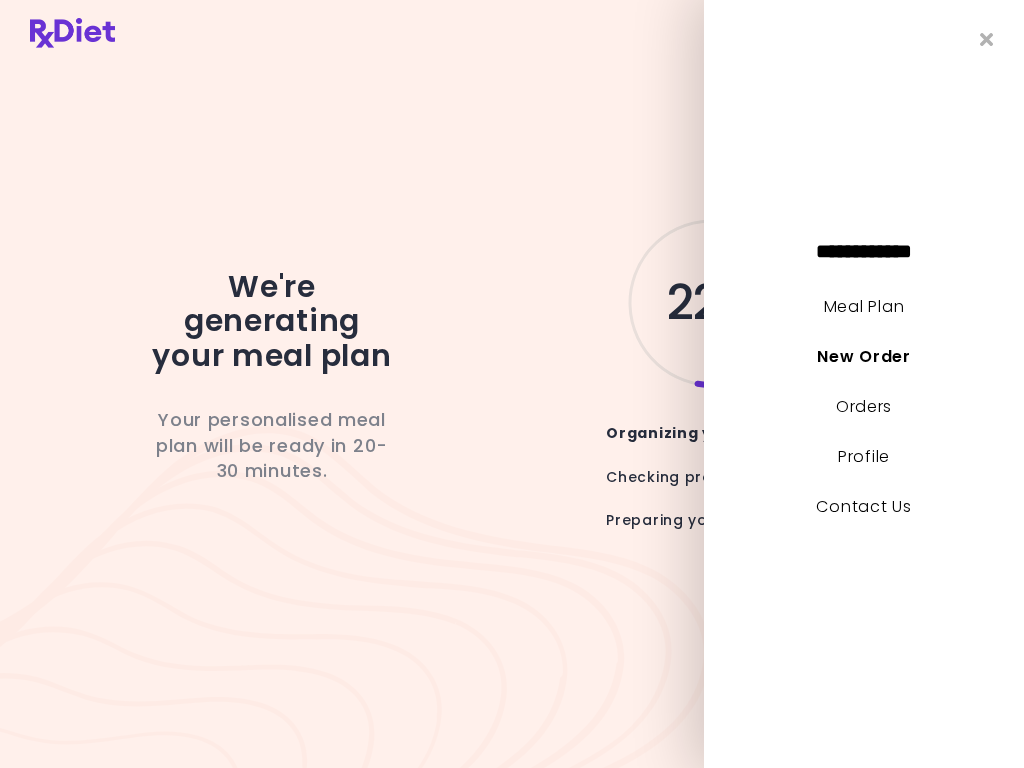 click on "Orders" at bounding box center [864, 406] 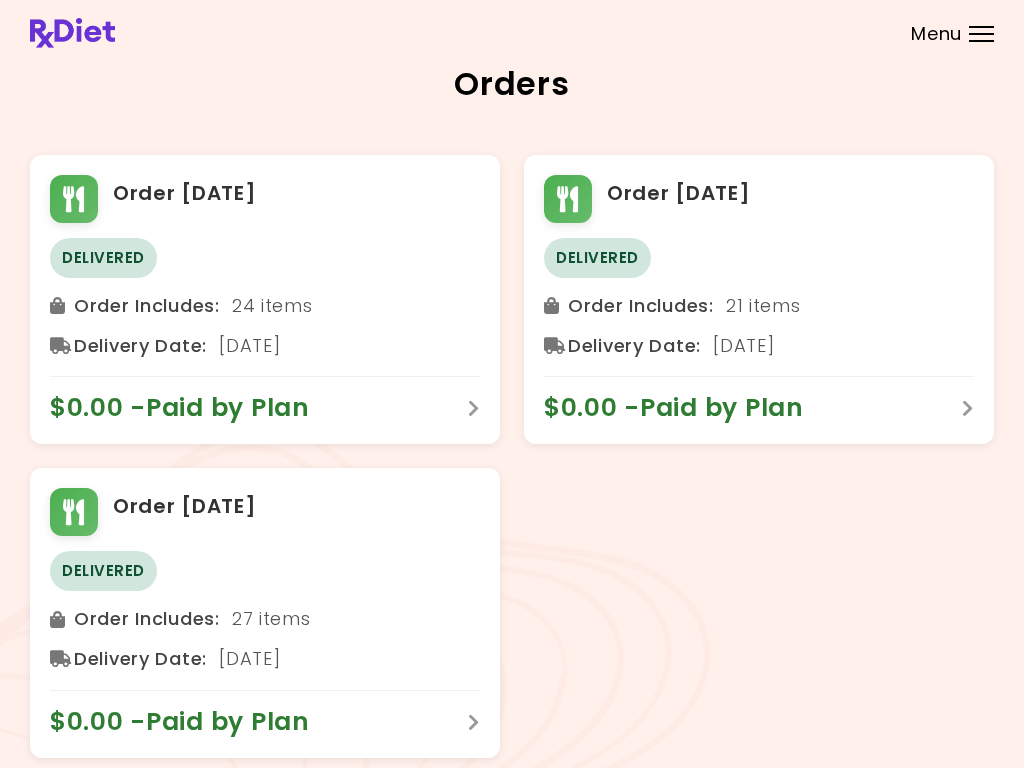 click at bounding box center [981, 27] 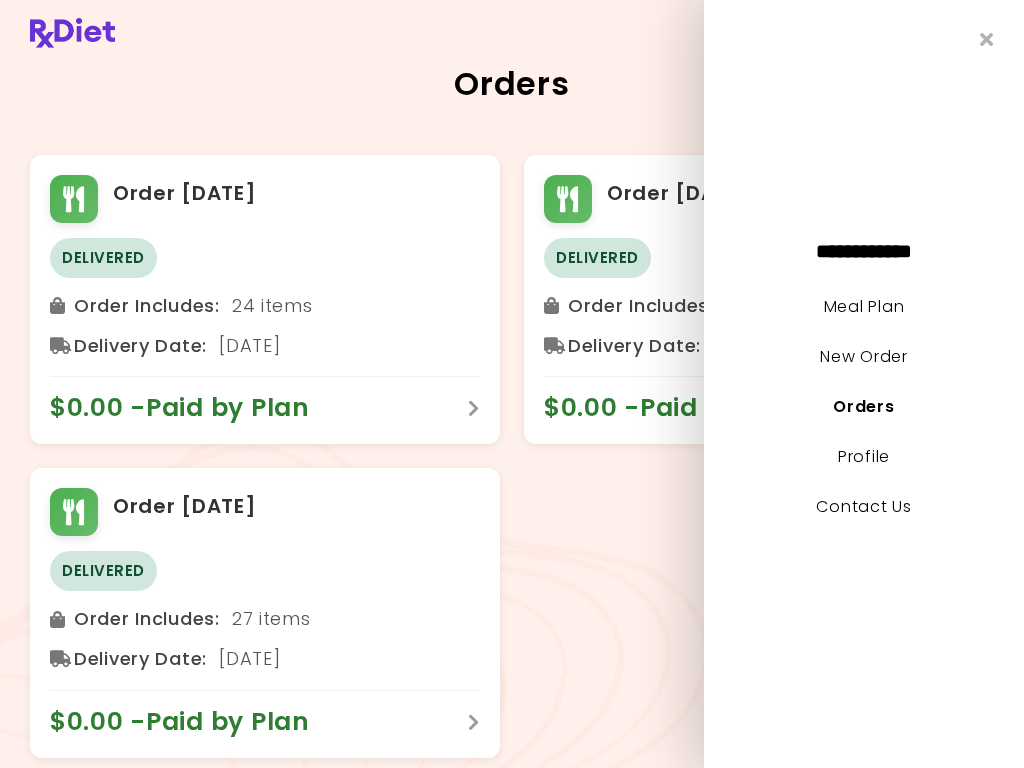 click on "New Order" at bounding box center [863, 356] 